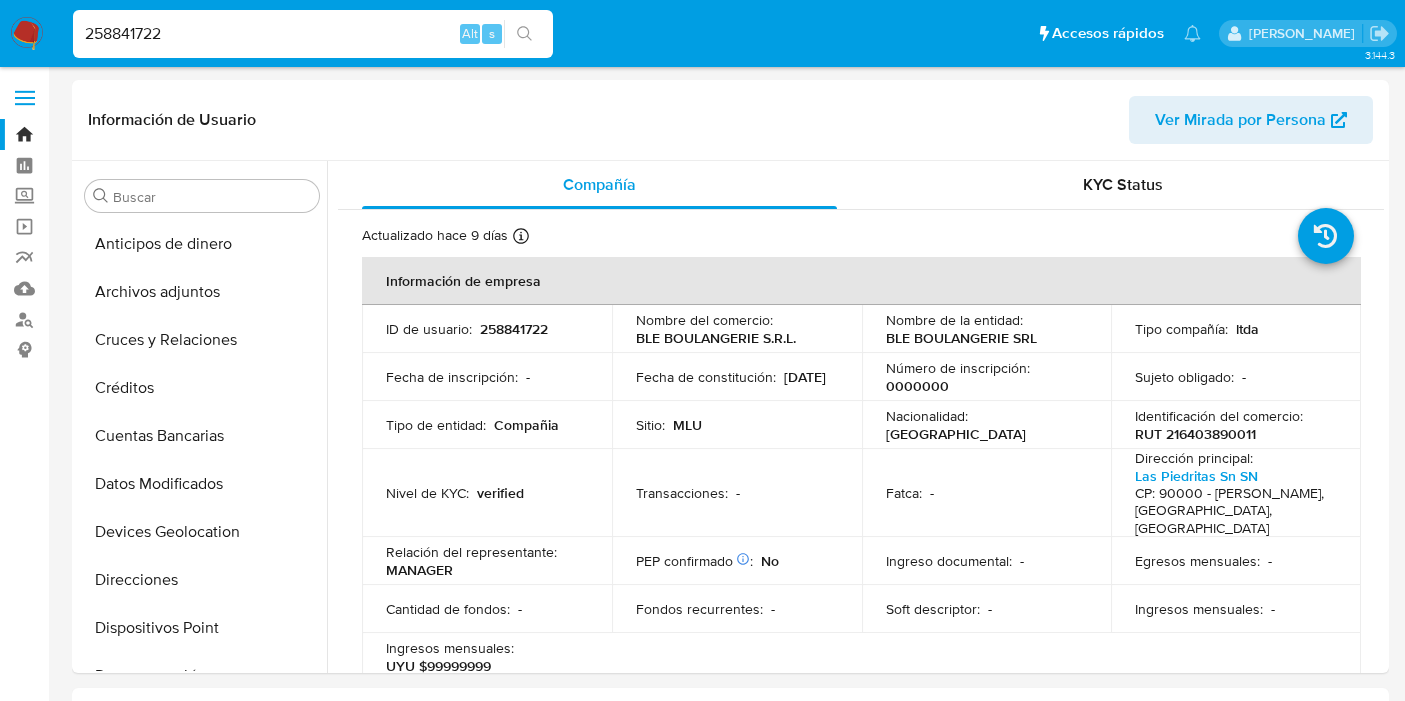 select on "10" 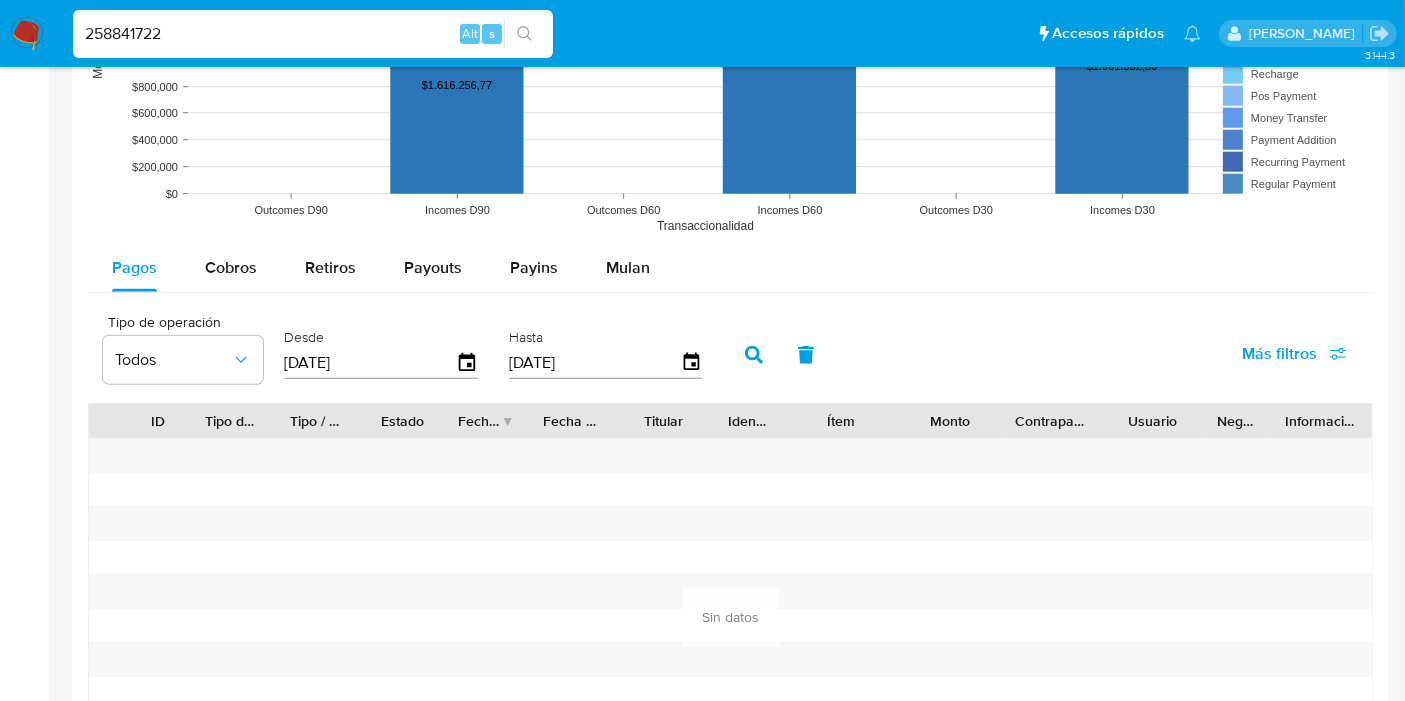 scroll, scrollTop: 844, scrollLeft: 0, axis: vertical 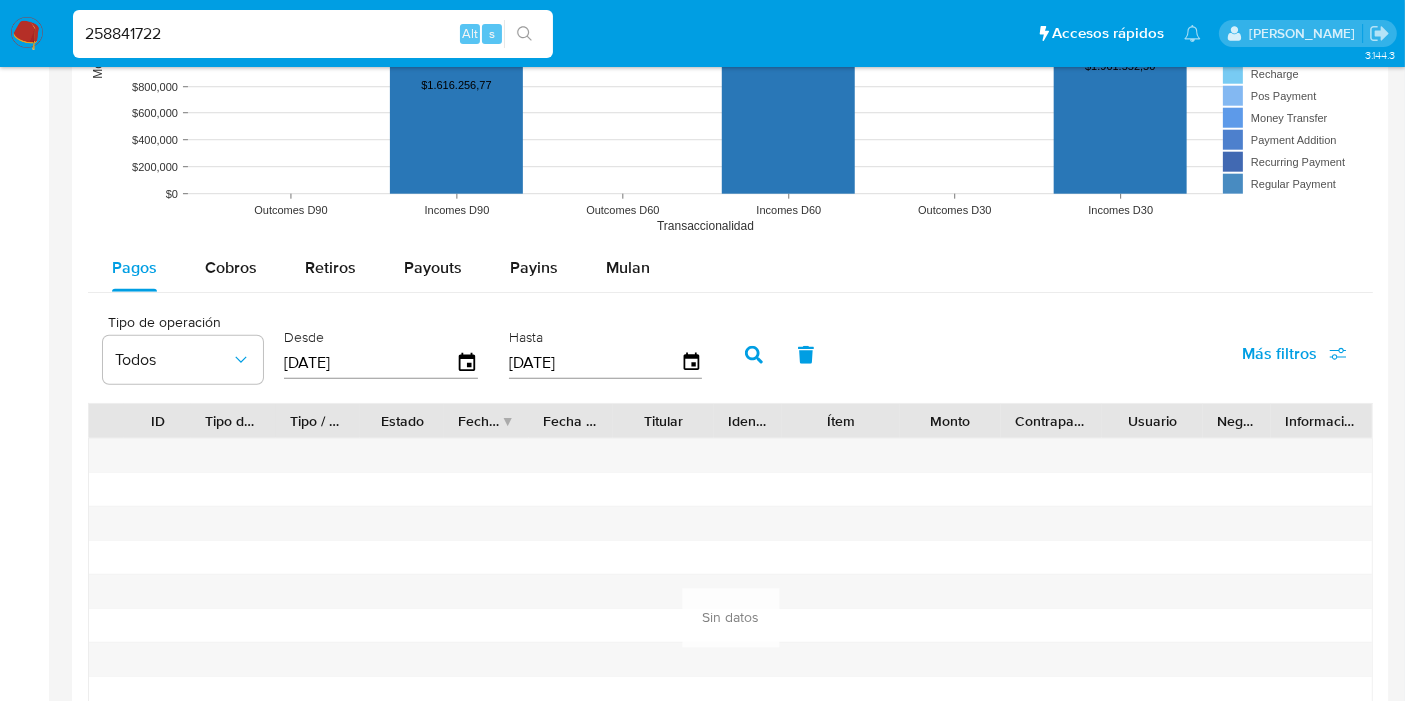 click at bounding box center [27, 34] 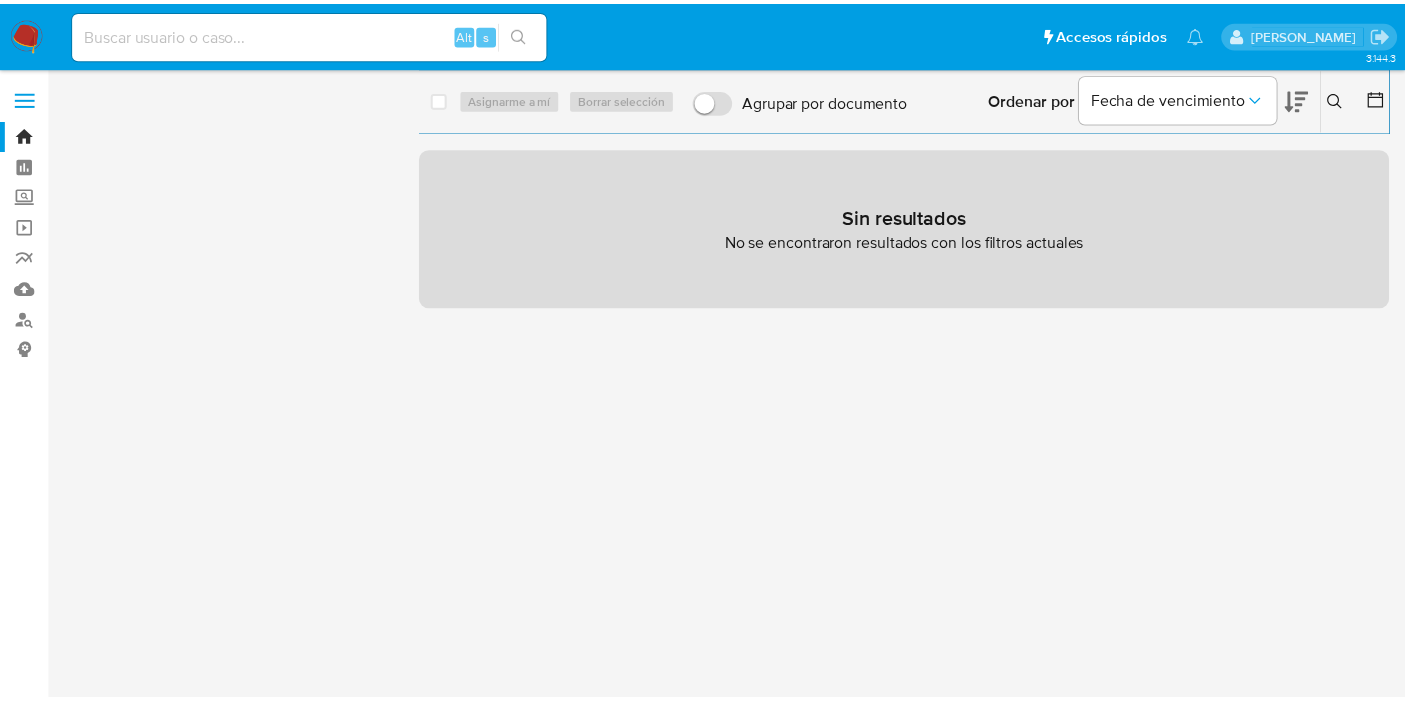 scroll, scrollTop: 0, scrollLeft: 0, axis: both 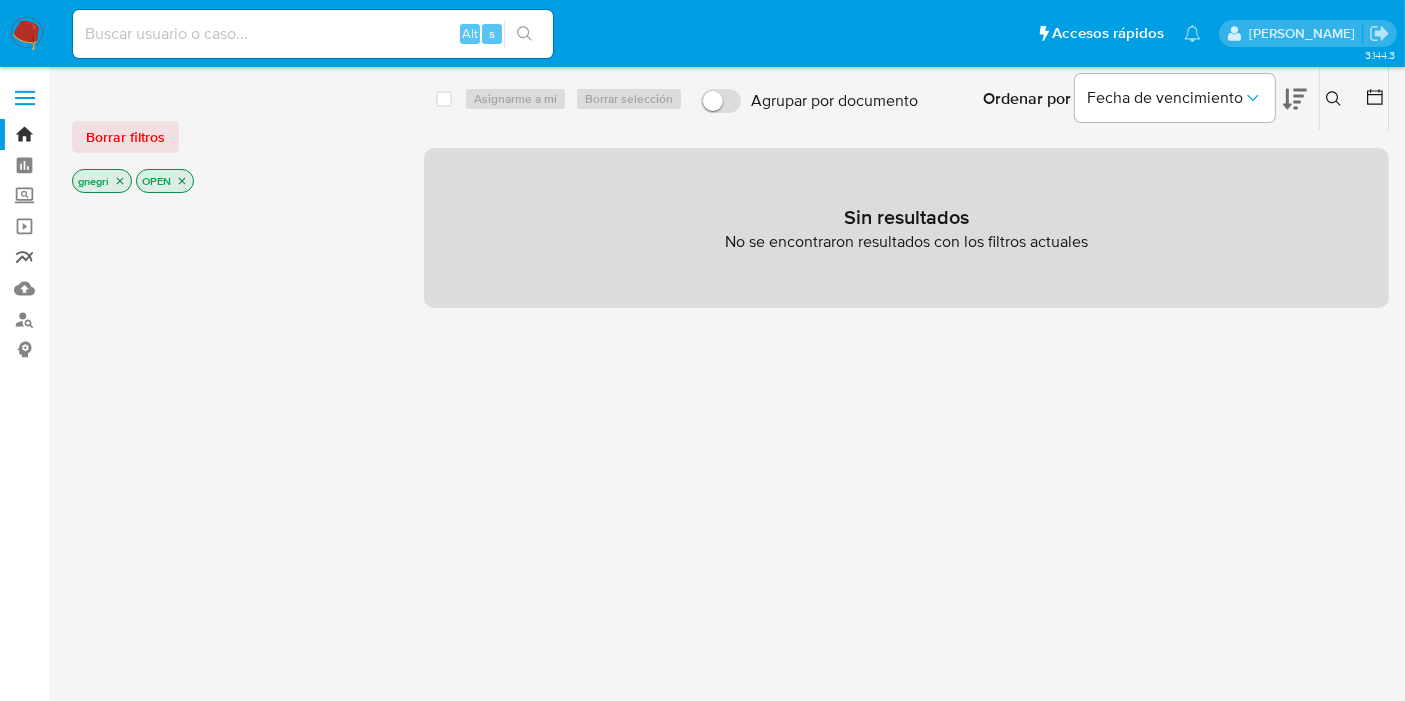 click on "Reportes" at bounding box center [119, 257] 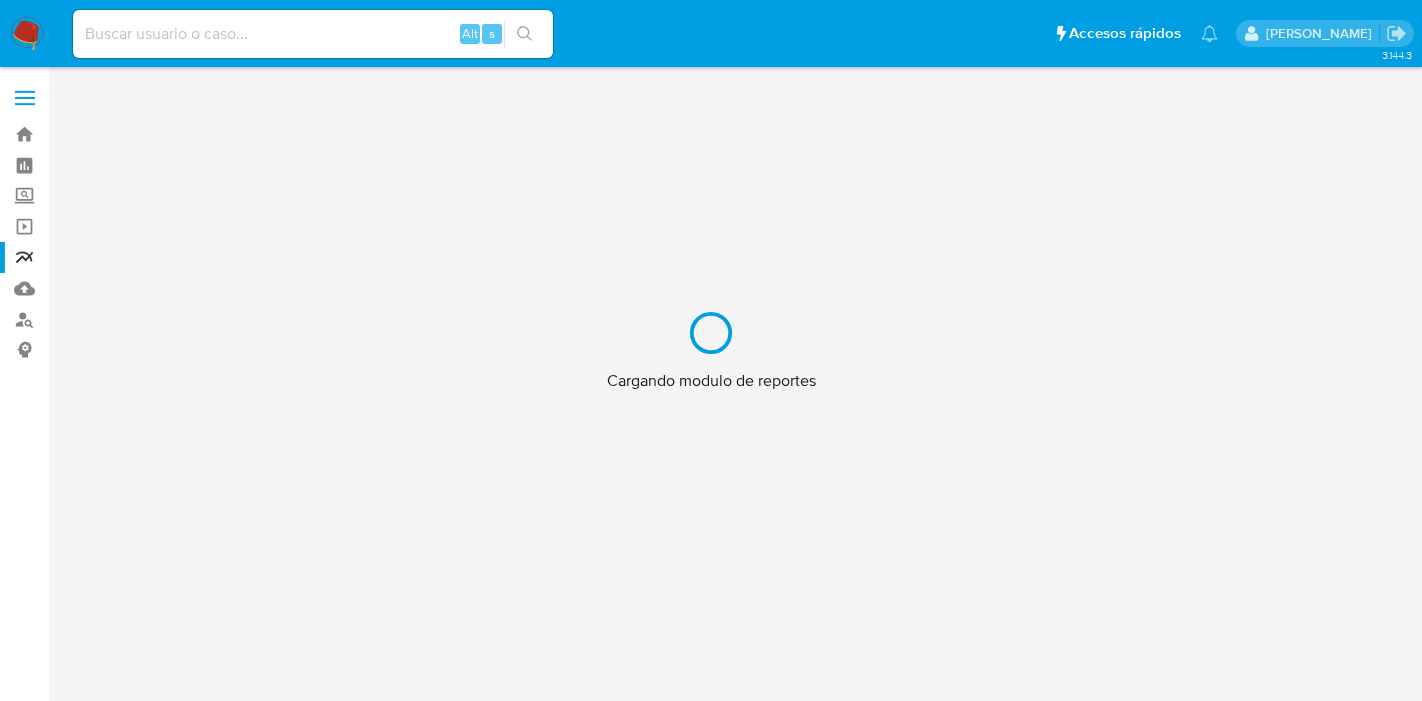 scroll, scrollTop: 0, scrollLeft: 0, axis: both 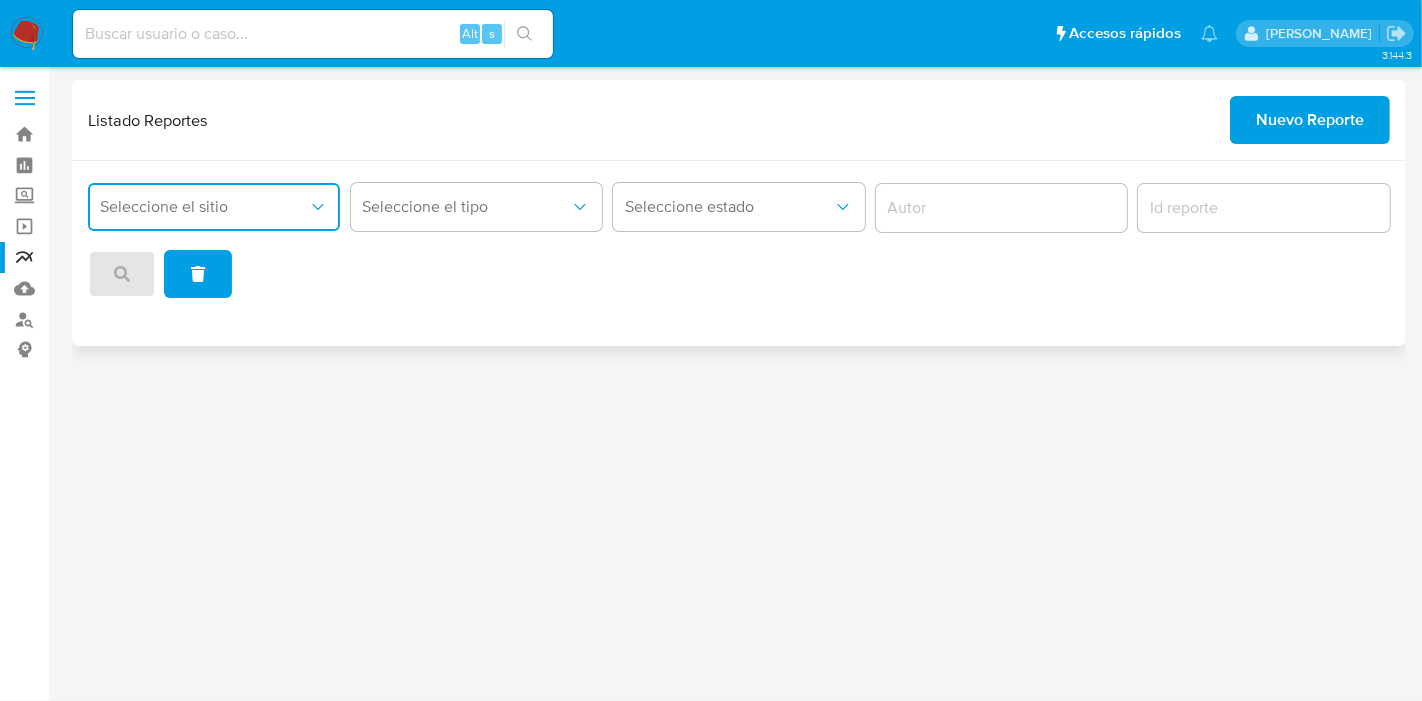 click 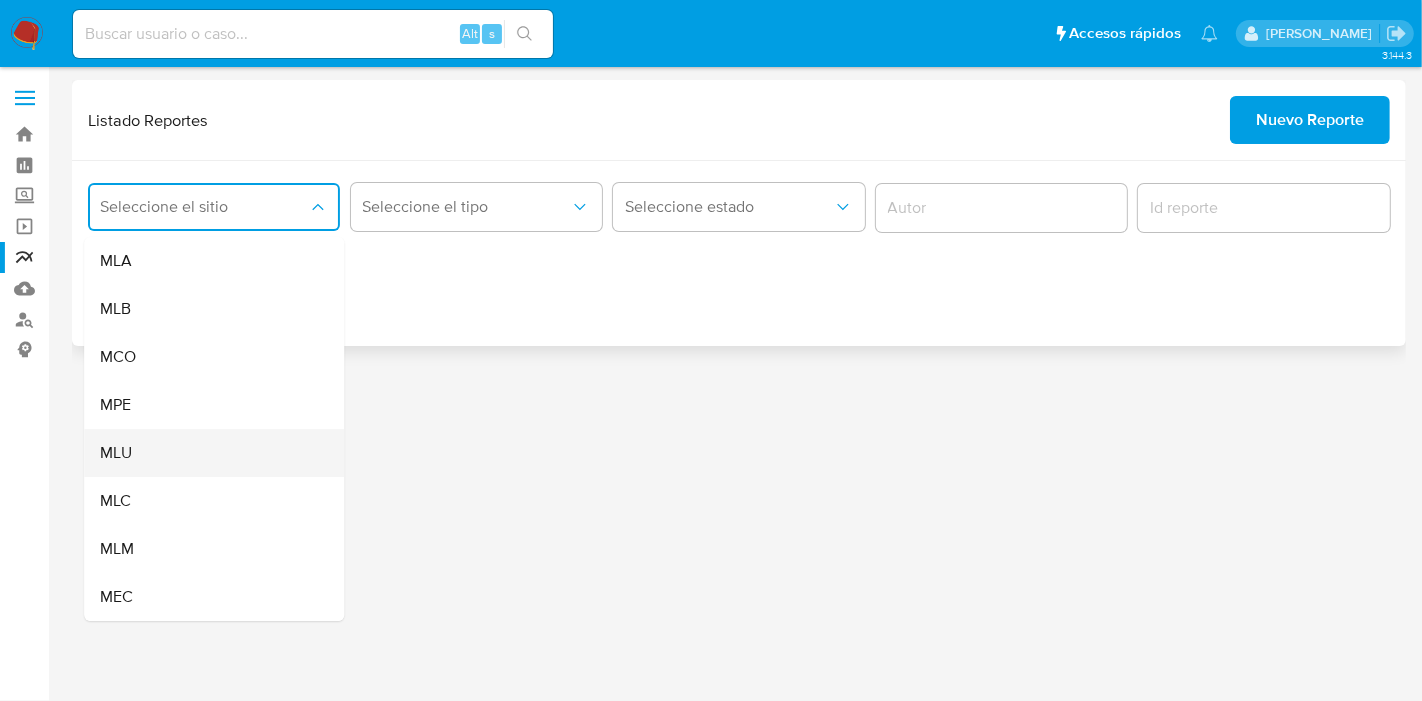 click on "MLU" at bounding box center [208, 453] 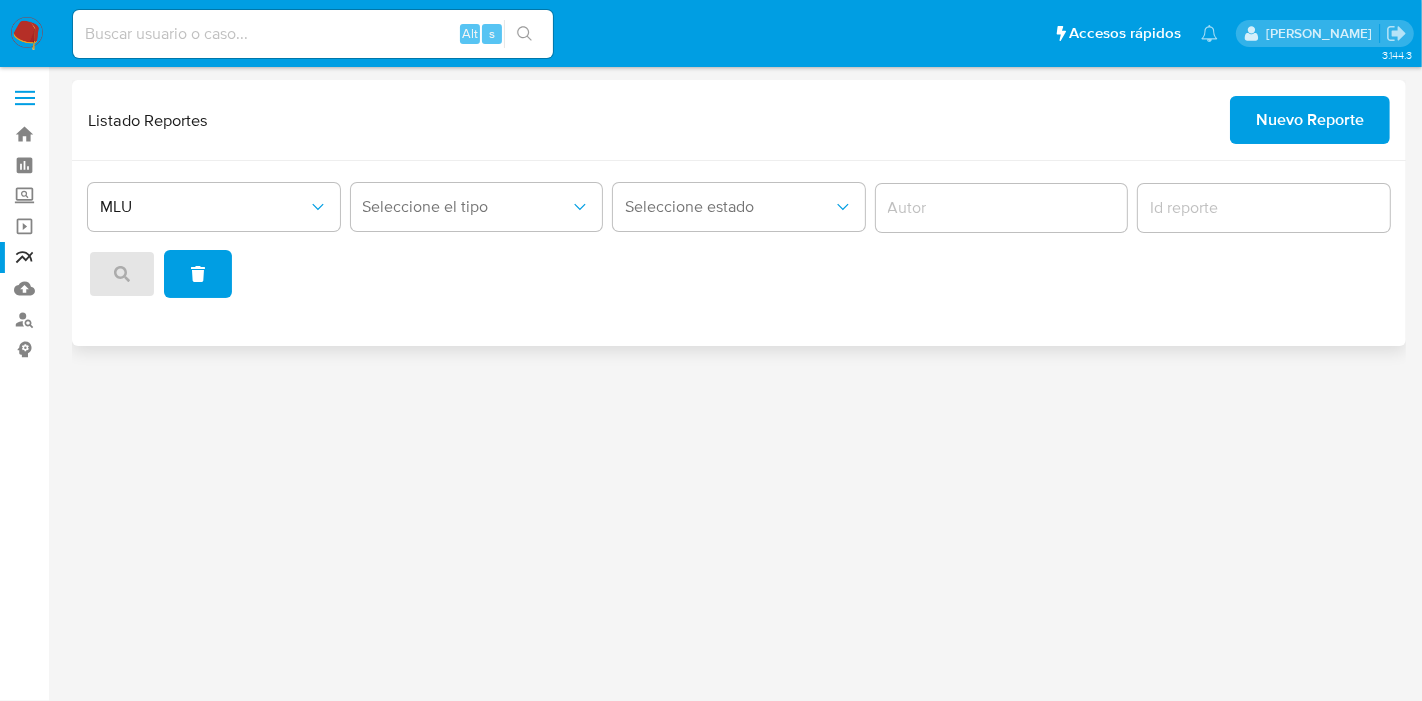 click on "MLU Seleccione el tipo Seleccione estado" at bounding box center (739, 253) 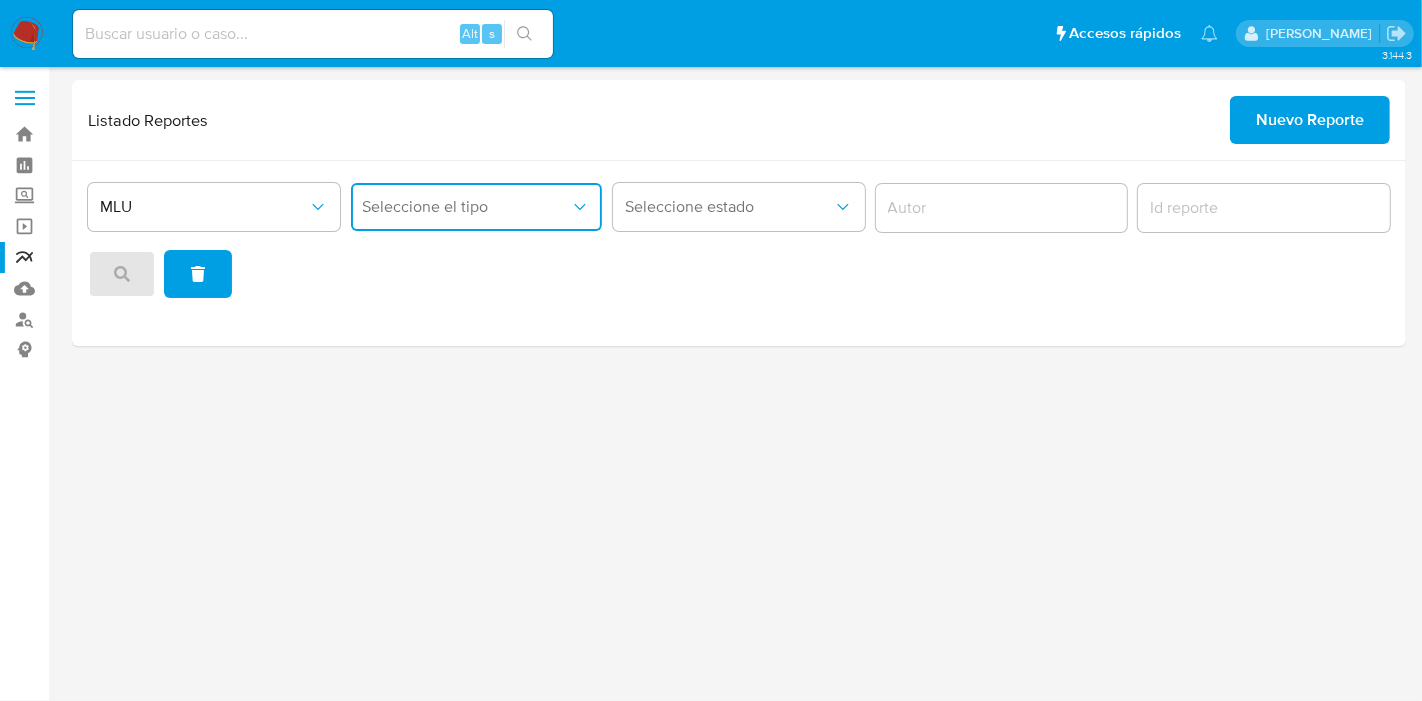 click on "Seleccione el tipo" at bounding box center [477, 207] 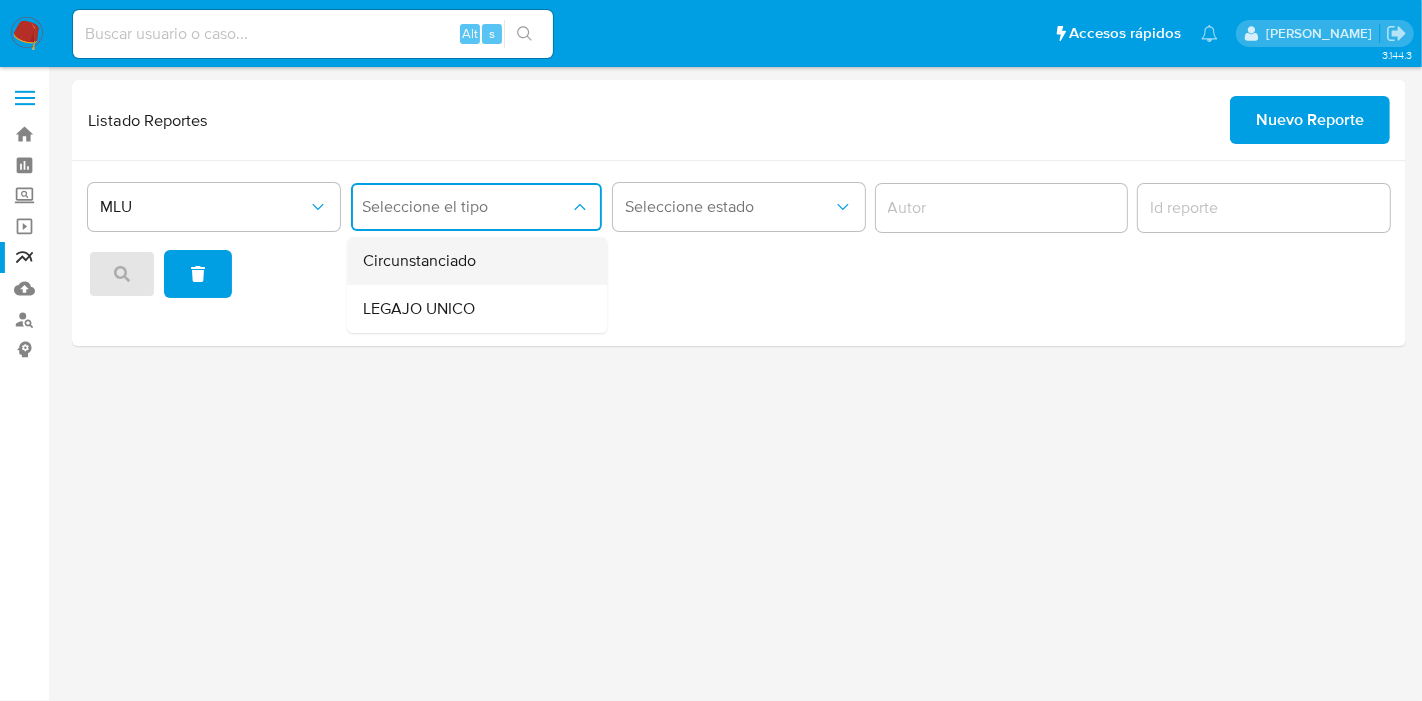 click on "Circunstanciado" at bounding box center (471, 261) 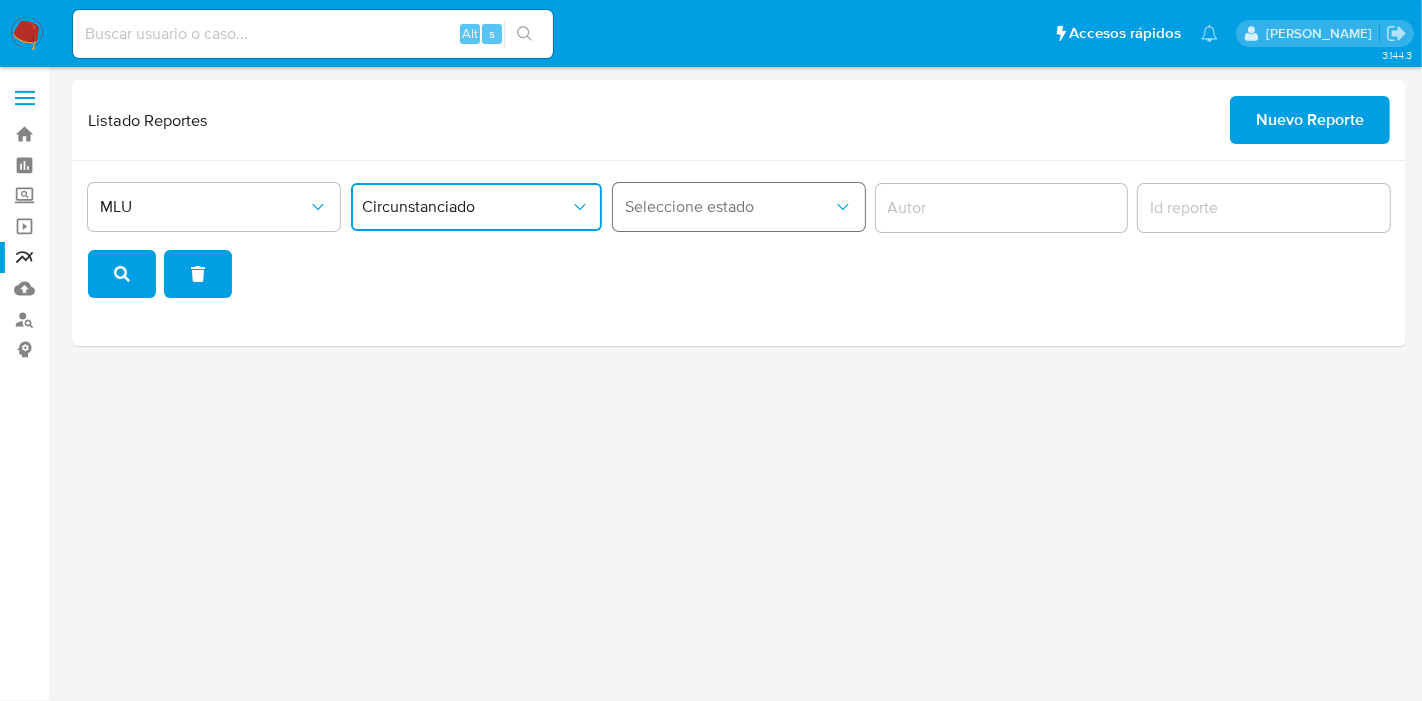 click on "Seleccione estado" at bounding box center (729, 207) 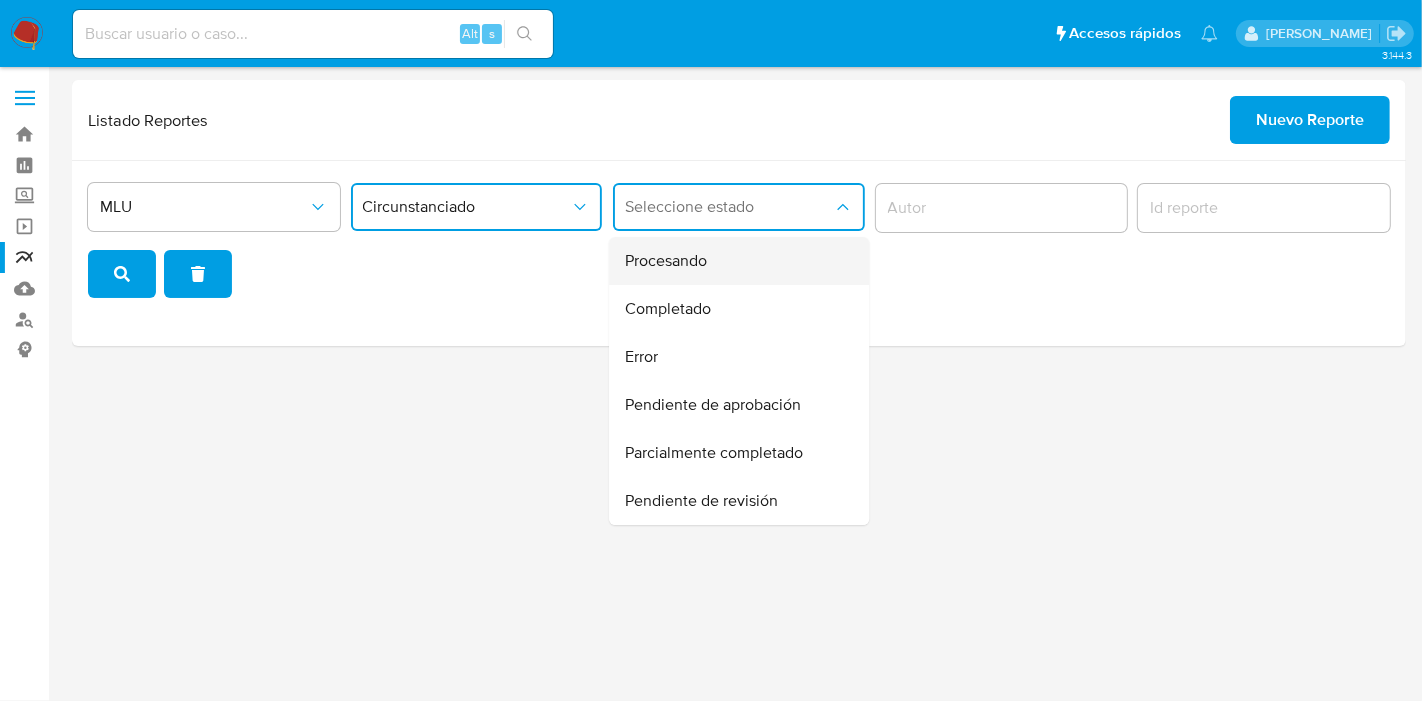 click on "Procesando" at bounding box center (733, 261) 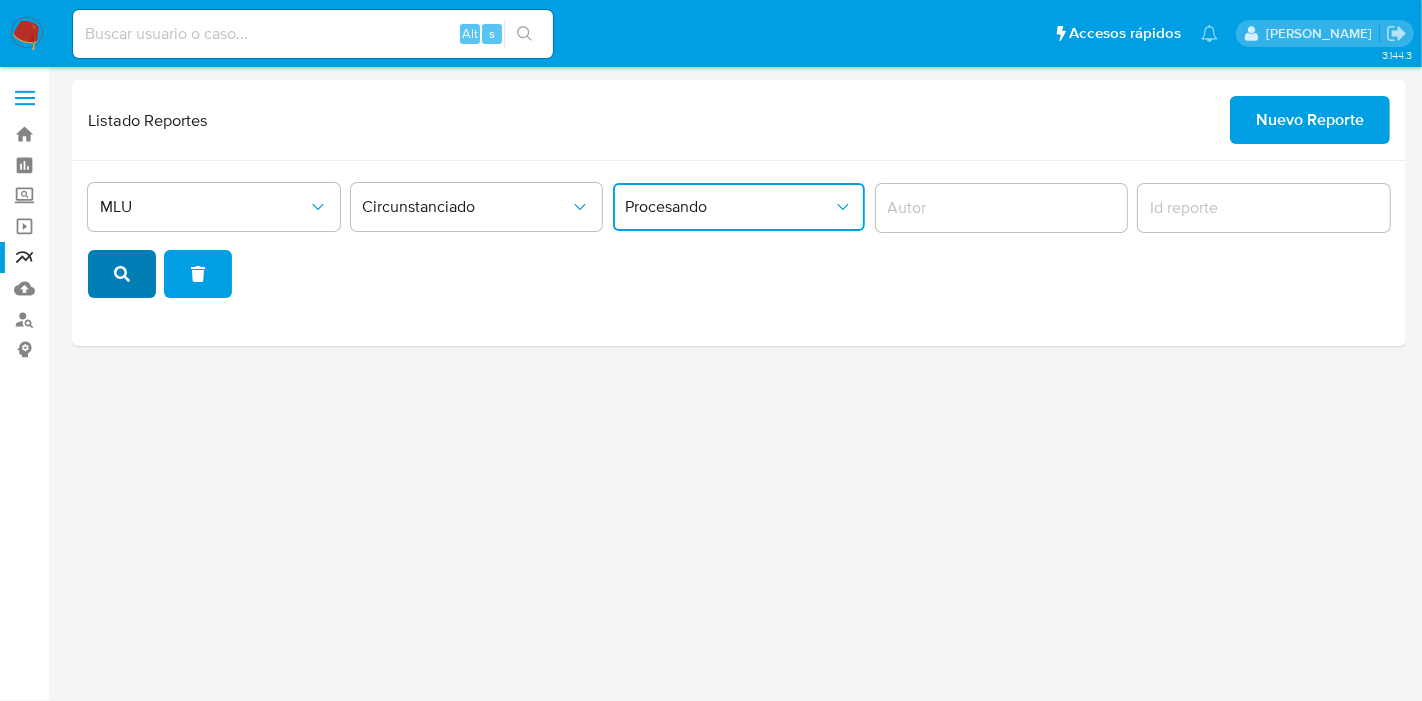 click at bounding box center [122, 274] 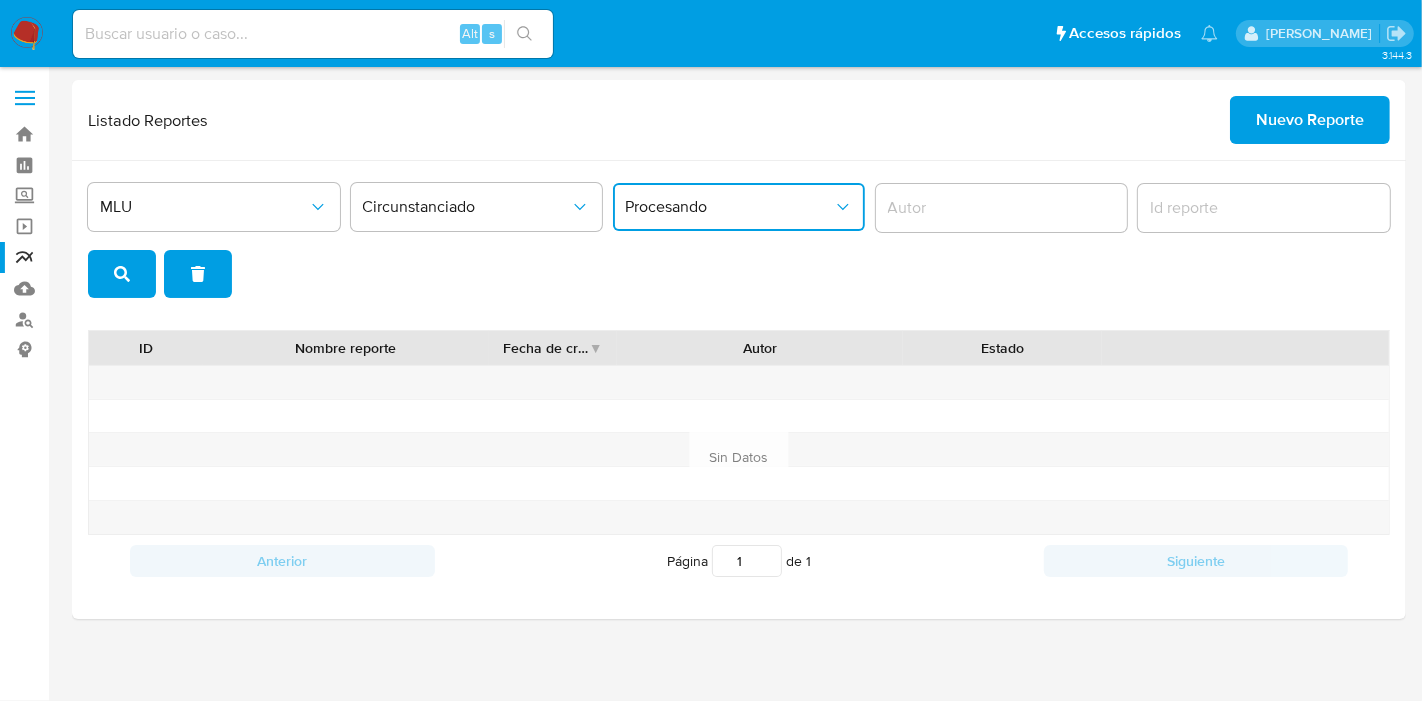 click on "Procesando" at bounding box center [729, 207] 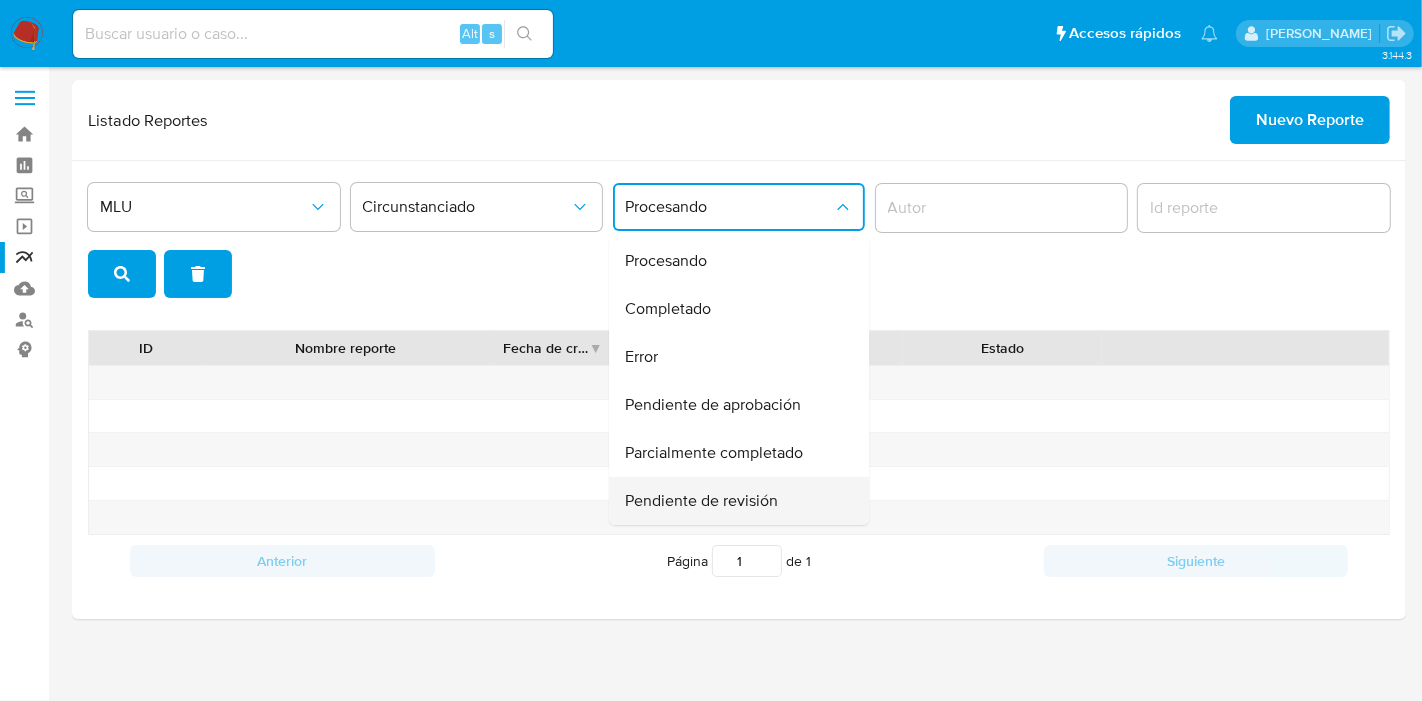 click on "Pendiente de revisión" at bounding box center [701, 501] 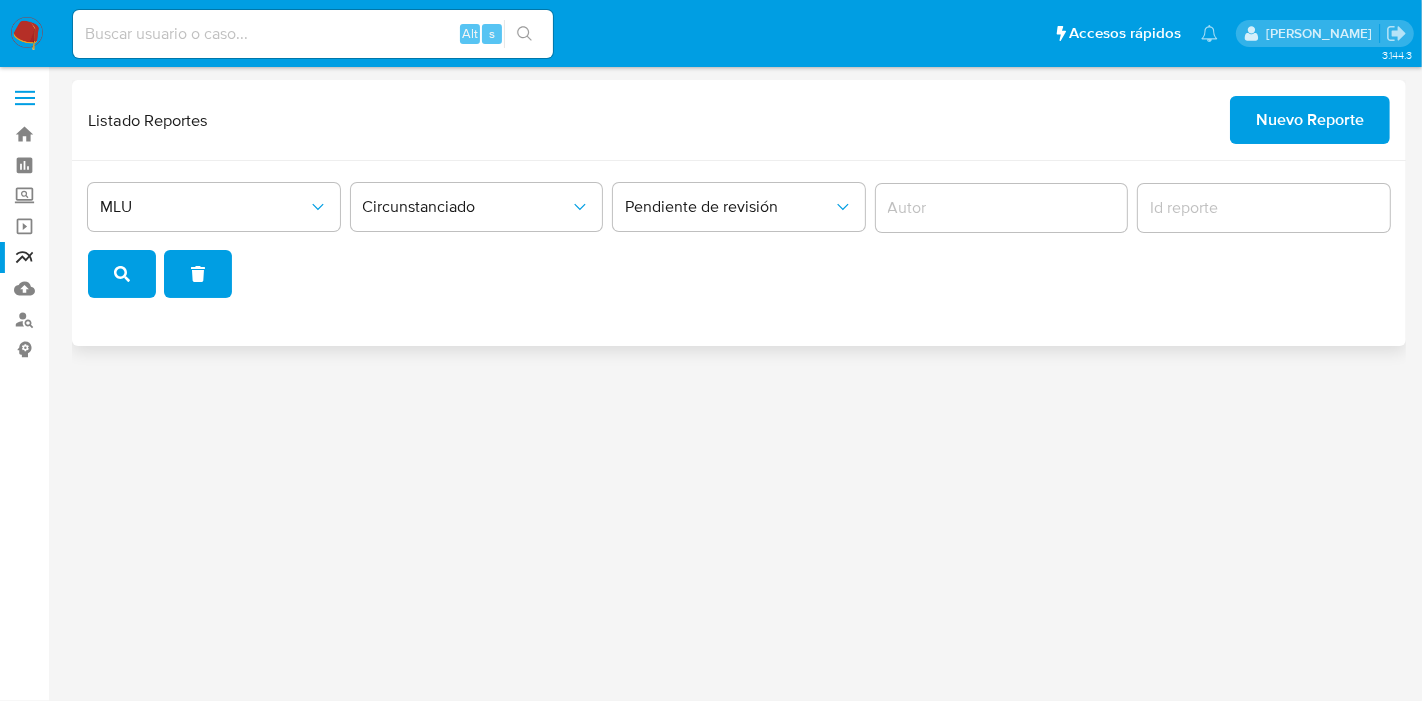 click on "MLU Circunstanciado Pendiente de revisión" at bounding box center [739, 253] 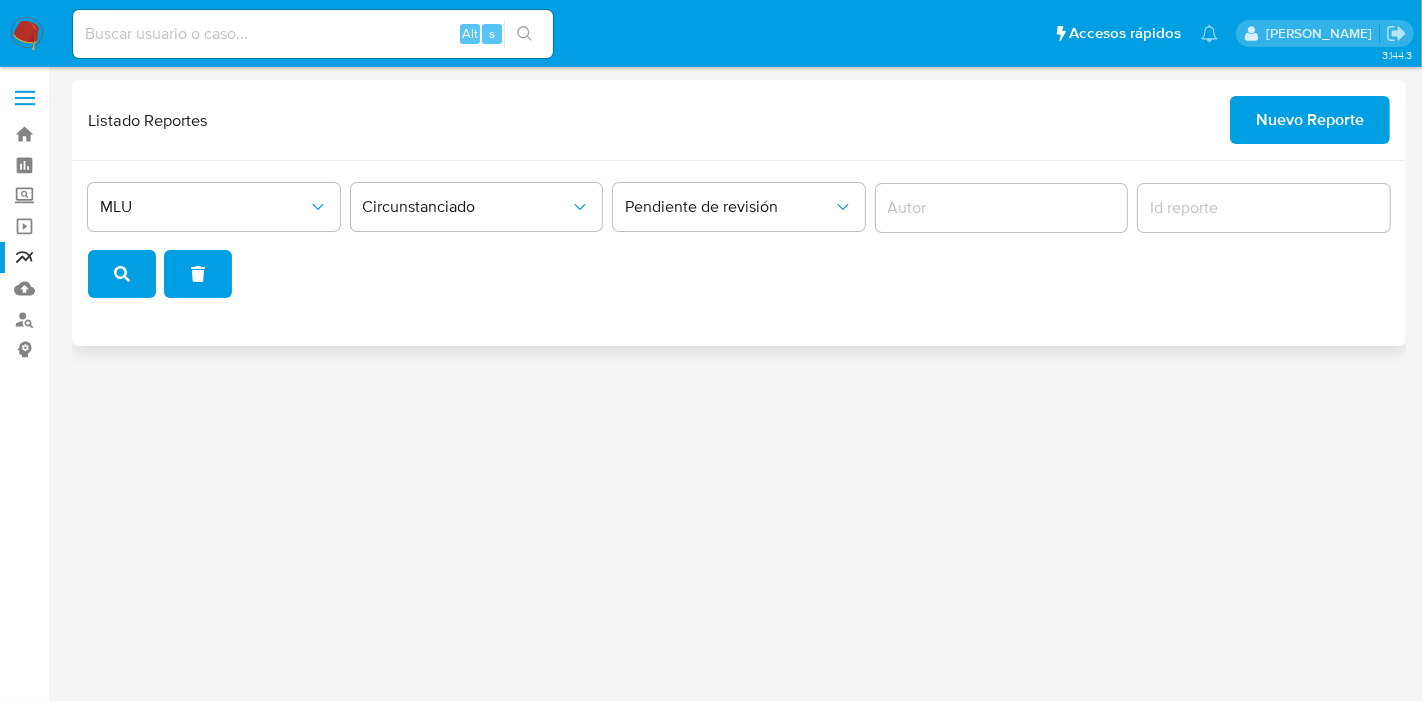 click at bounding box center [122, 274] 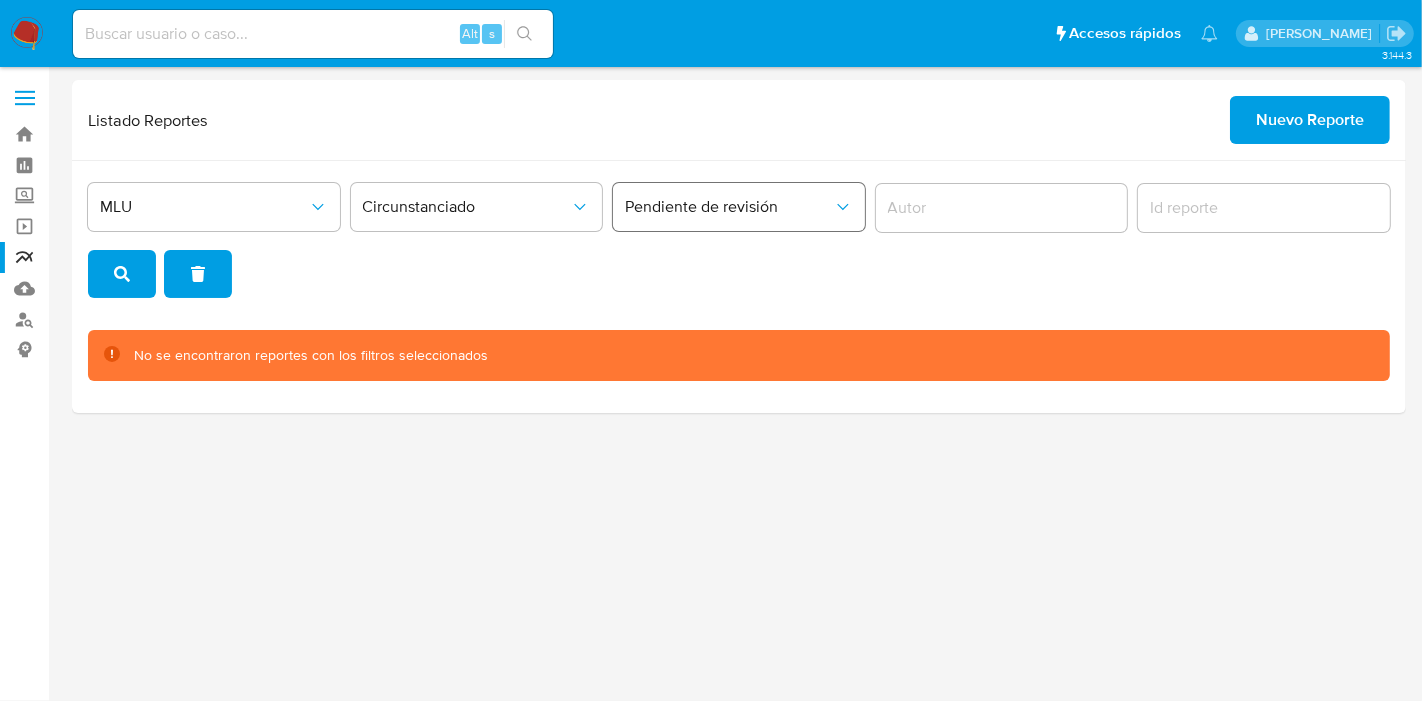 click on "Pendiente de revisión" at bounding box center (729, 207) 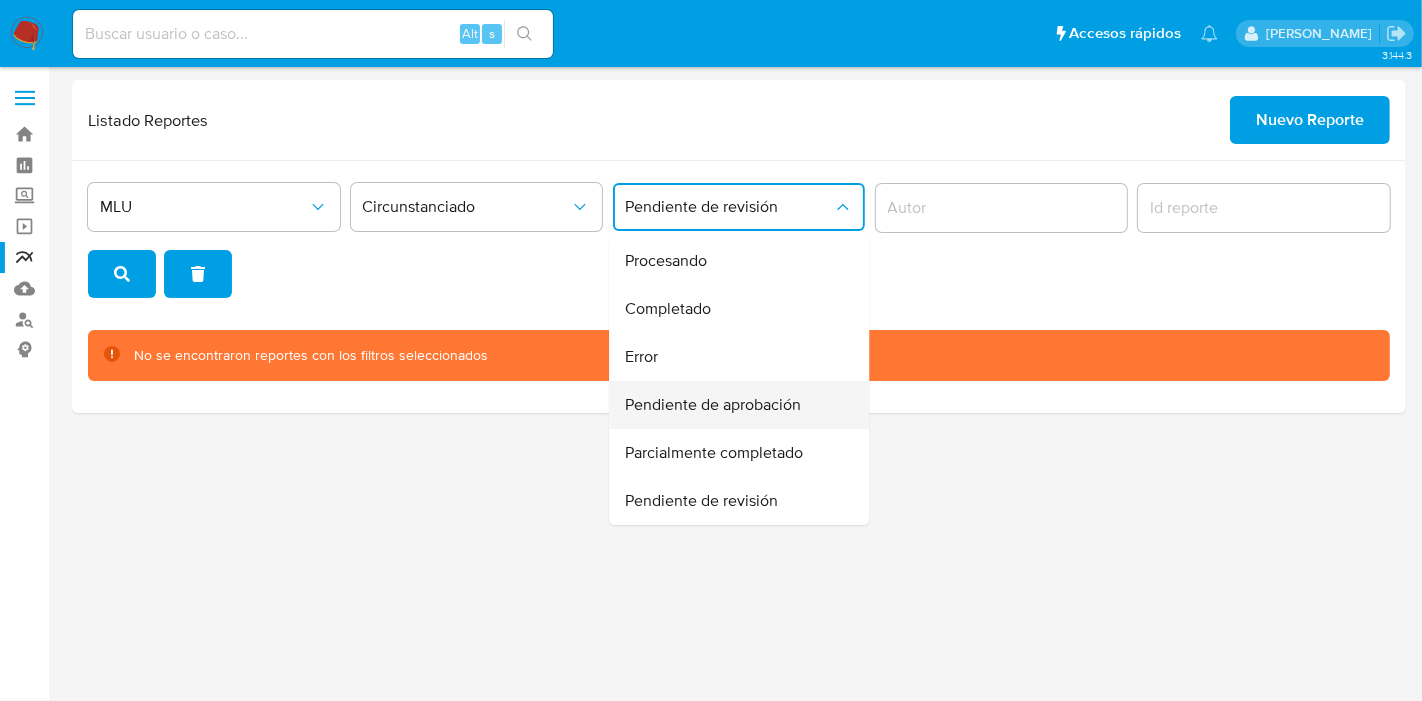 click on "Pendiente de aprobación" at bounding box center [713, 405] 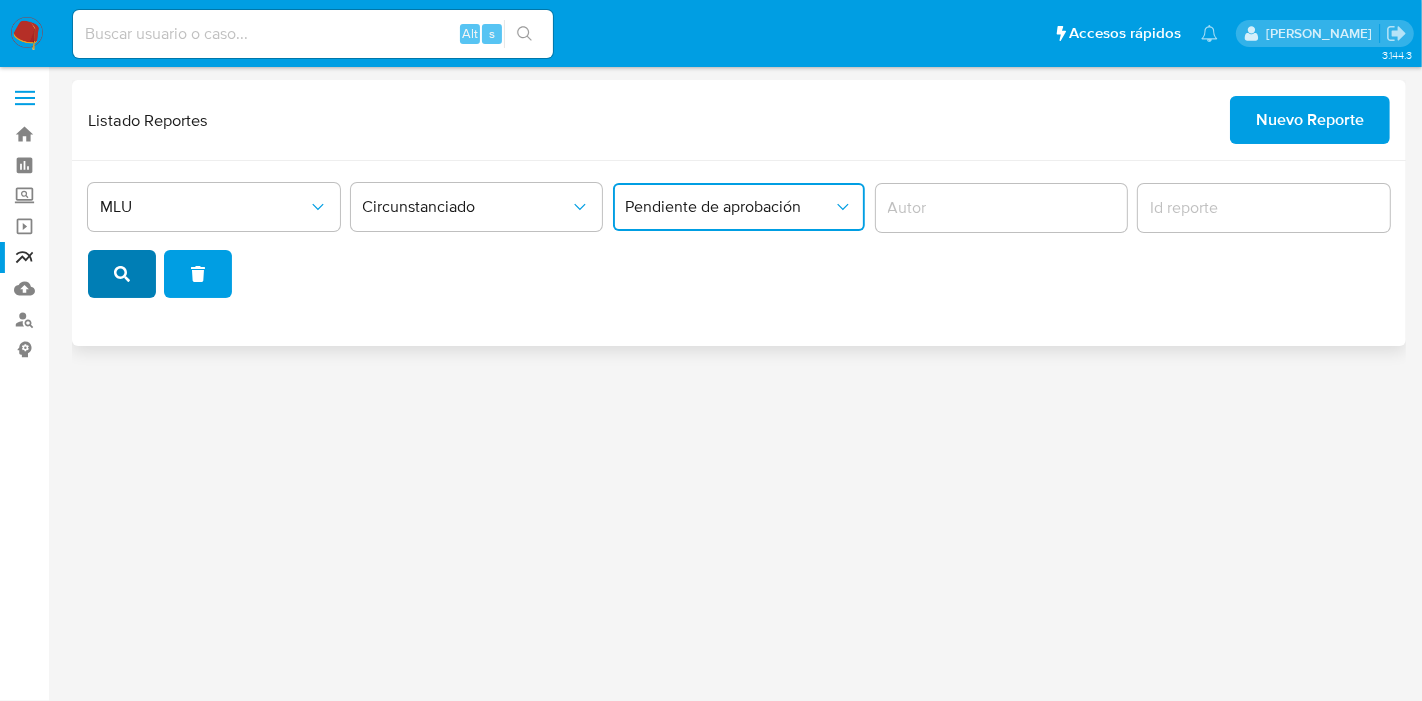 click at bounding box center (122, 274) 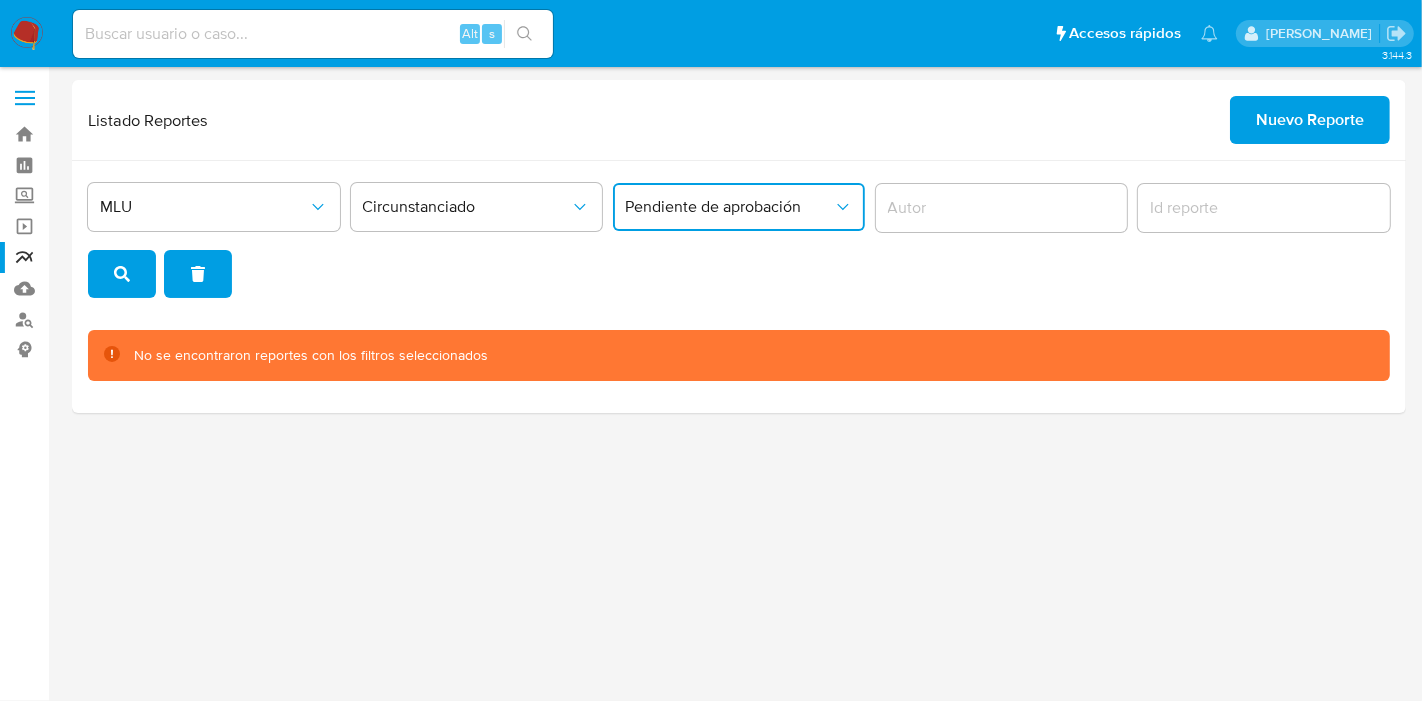 click on "Pendiente de aprobación" at bounding box center (729, 207) 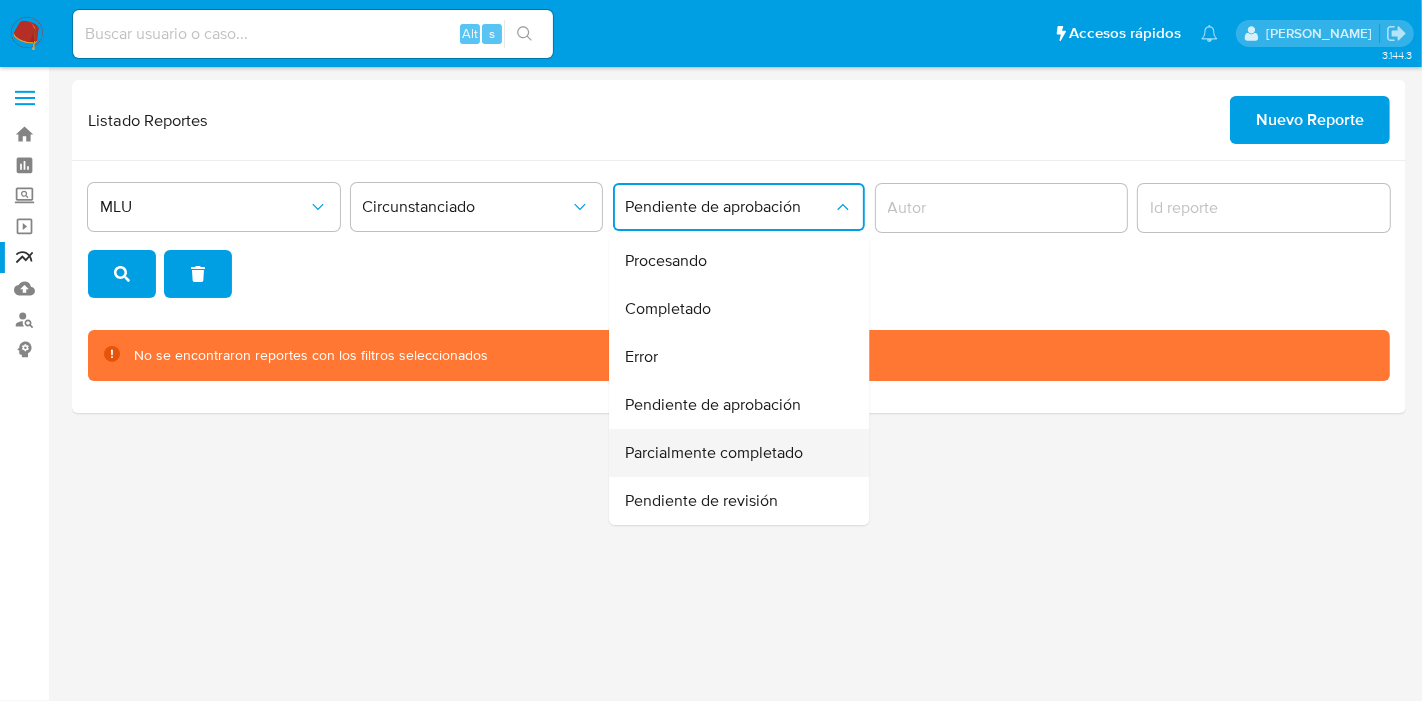 click on "Parcialmente completado" at bounding box center (714, 453) 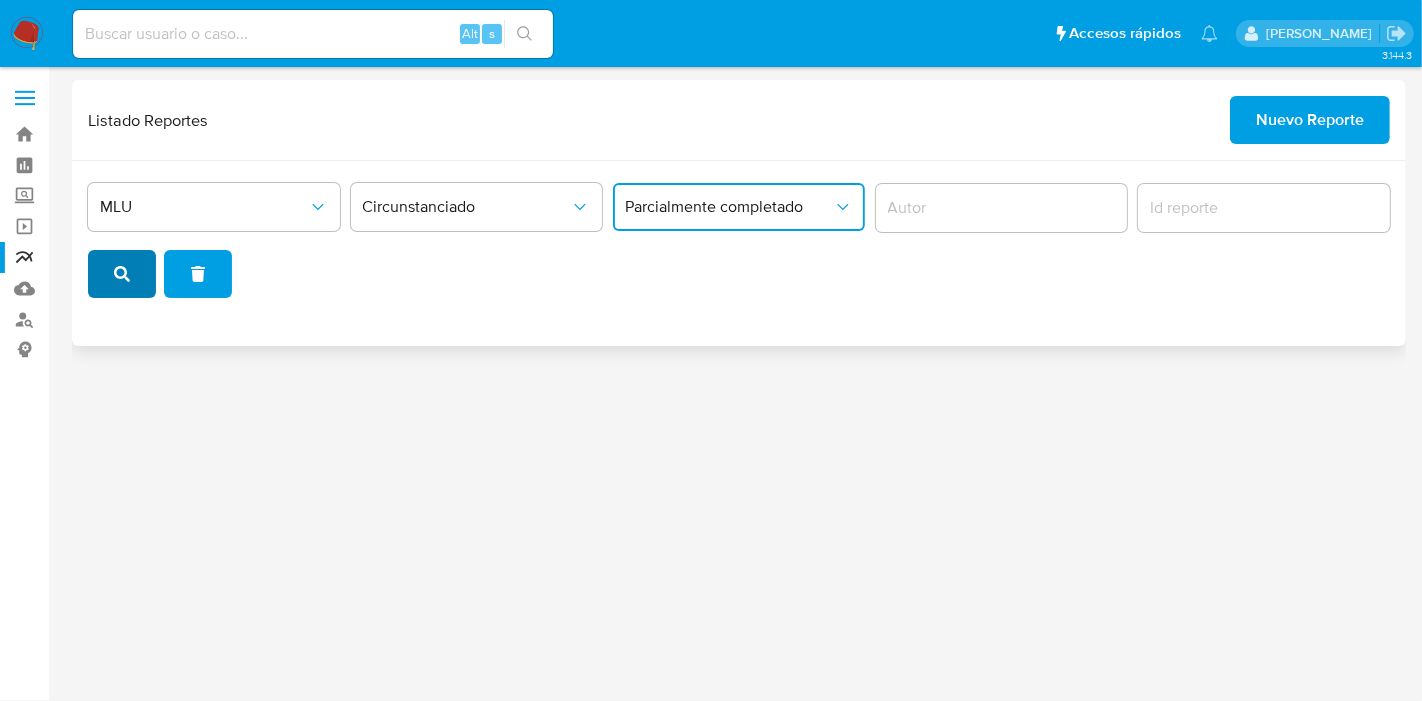 click at bounding box center (122, 274) 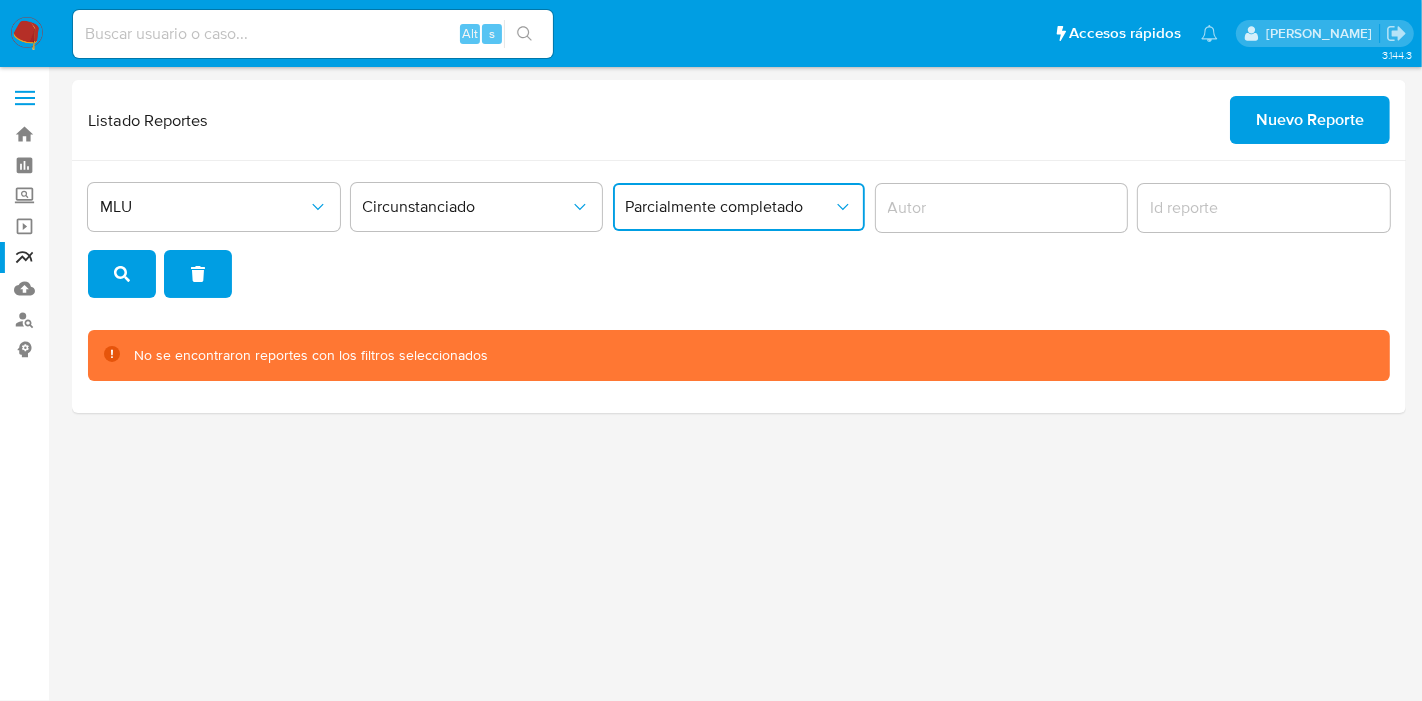 click on "Parcialmente completado" at bounding box center (729, 207) 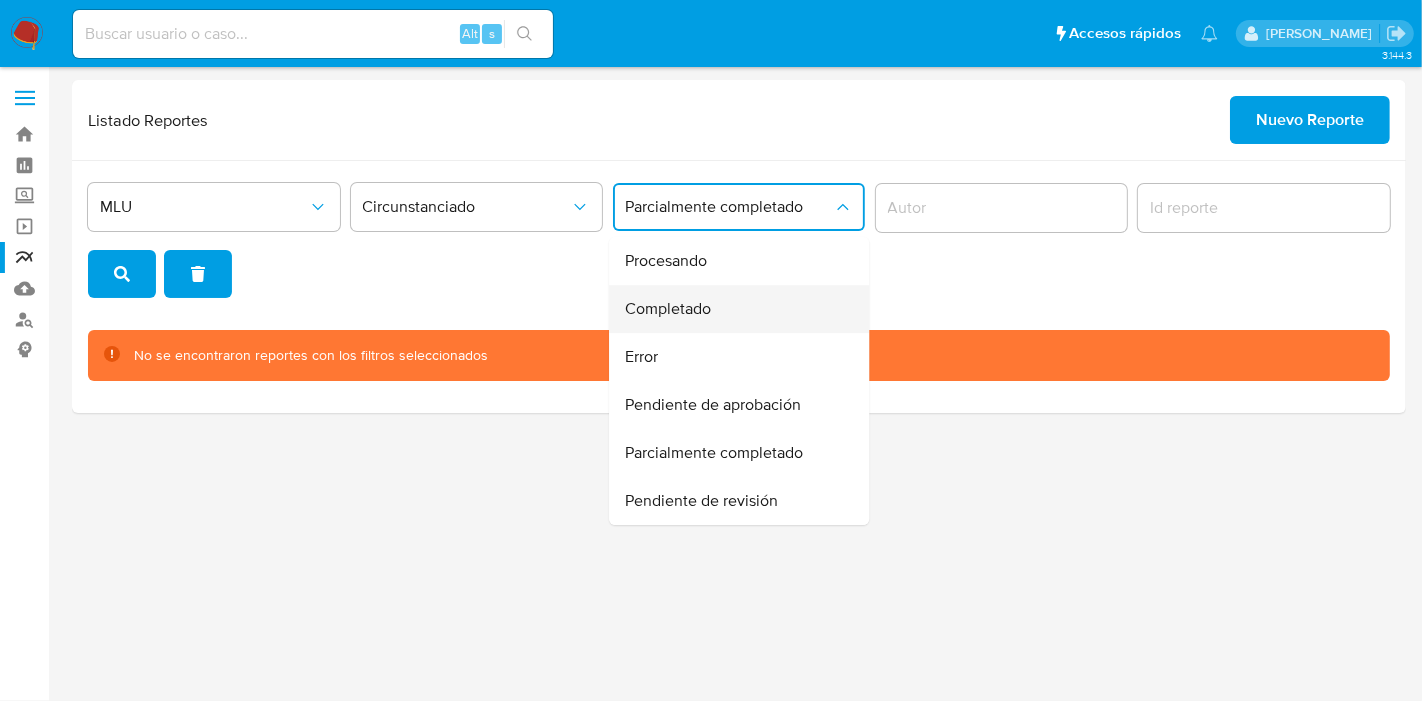 click on "Completado" at bounding box center (733, 309) 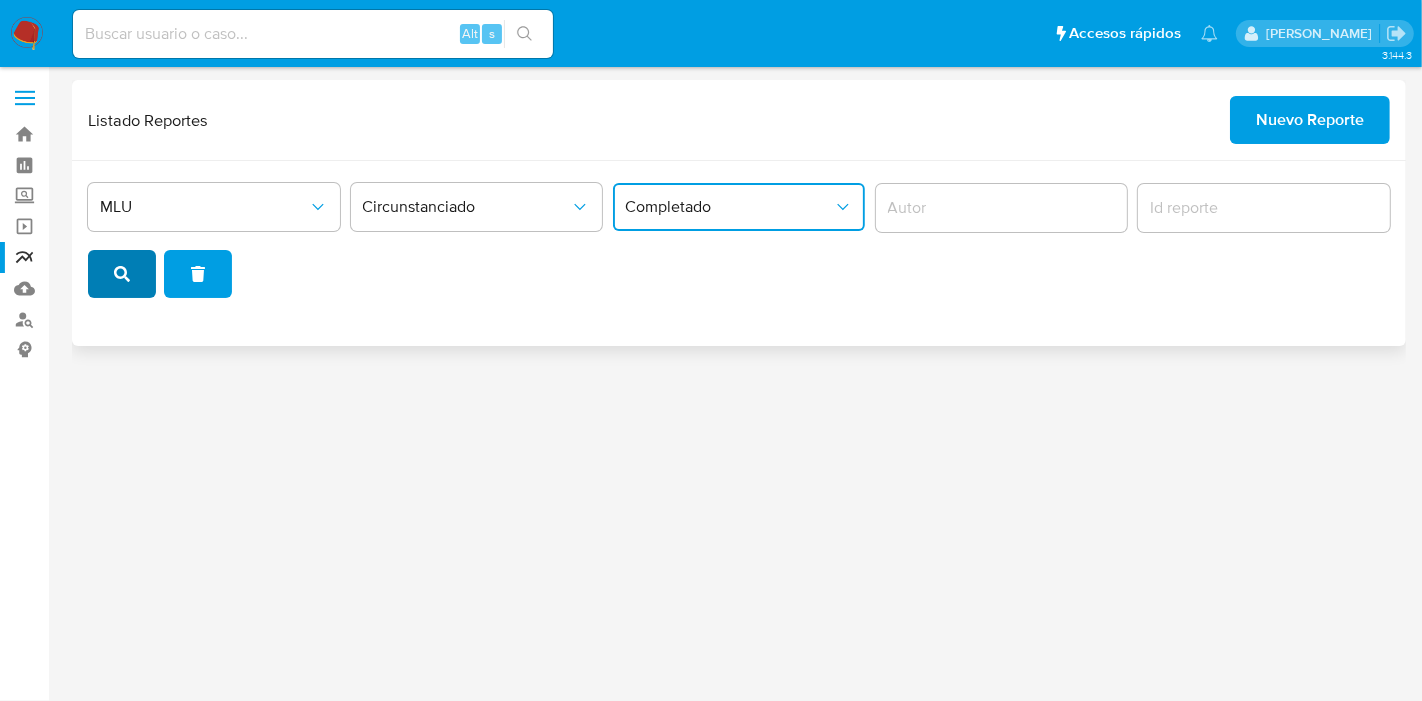 click at bounding box center [122, 274] 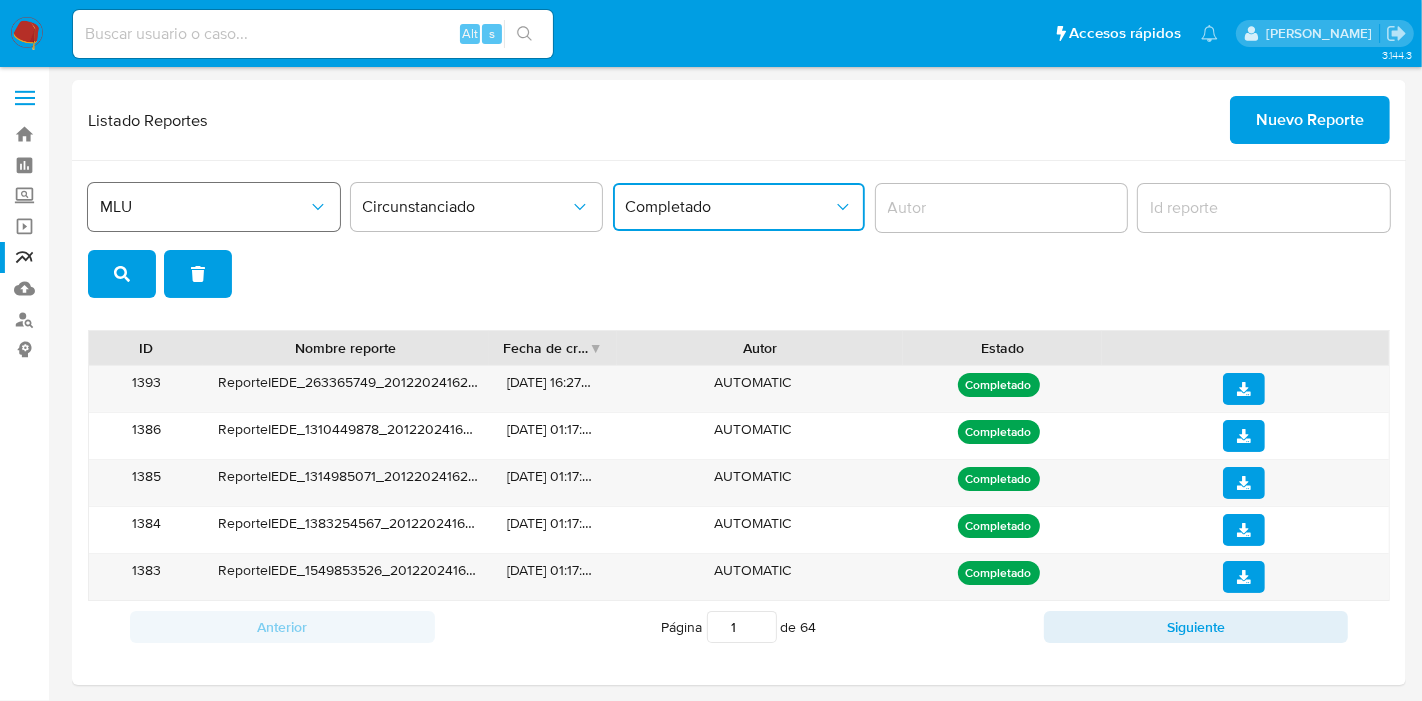 click on "MLU" at bounding box center (204, 207) 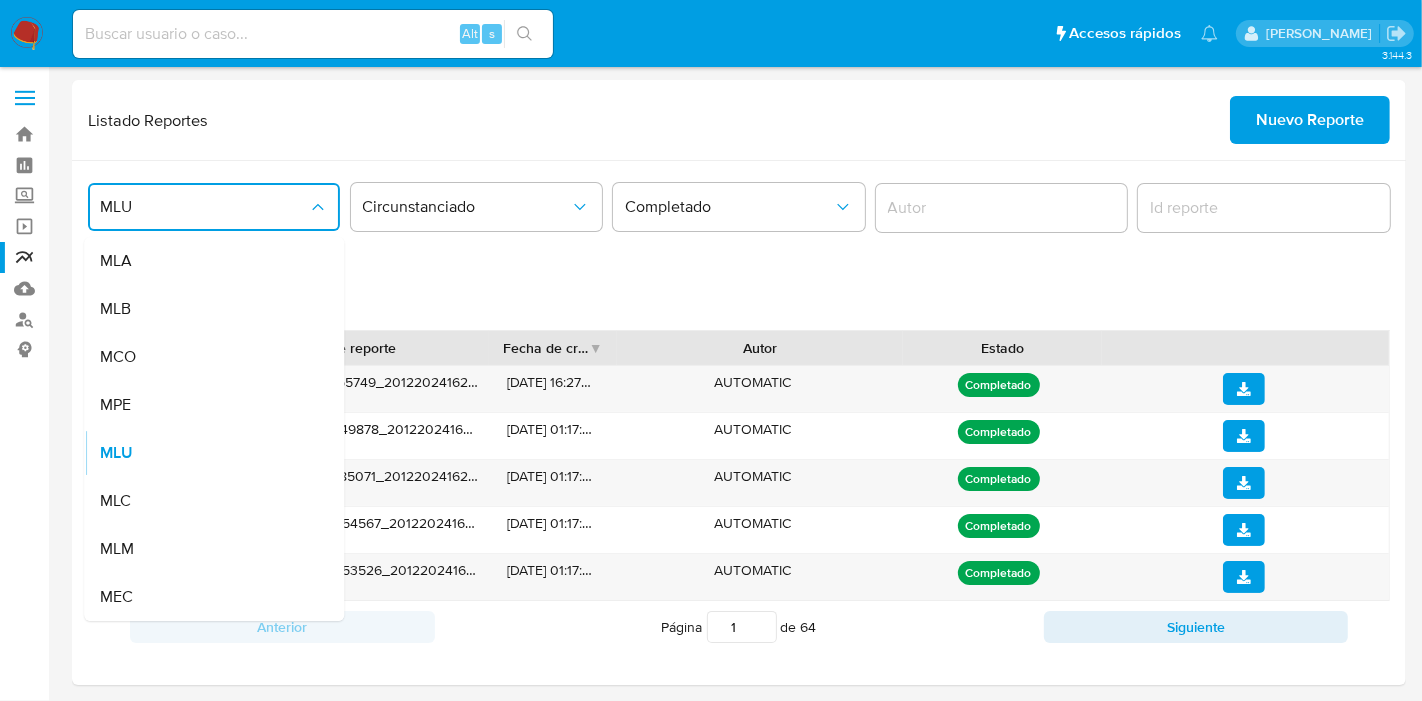 click on "MLU MLA MLB MCO MPE MLU MLC MLM MEC Circunstanciado Completado" at bounding box center [739, 237] 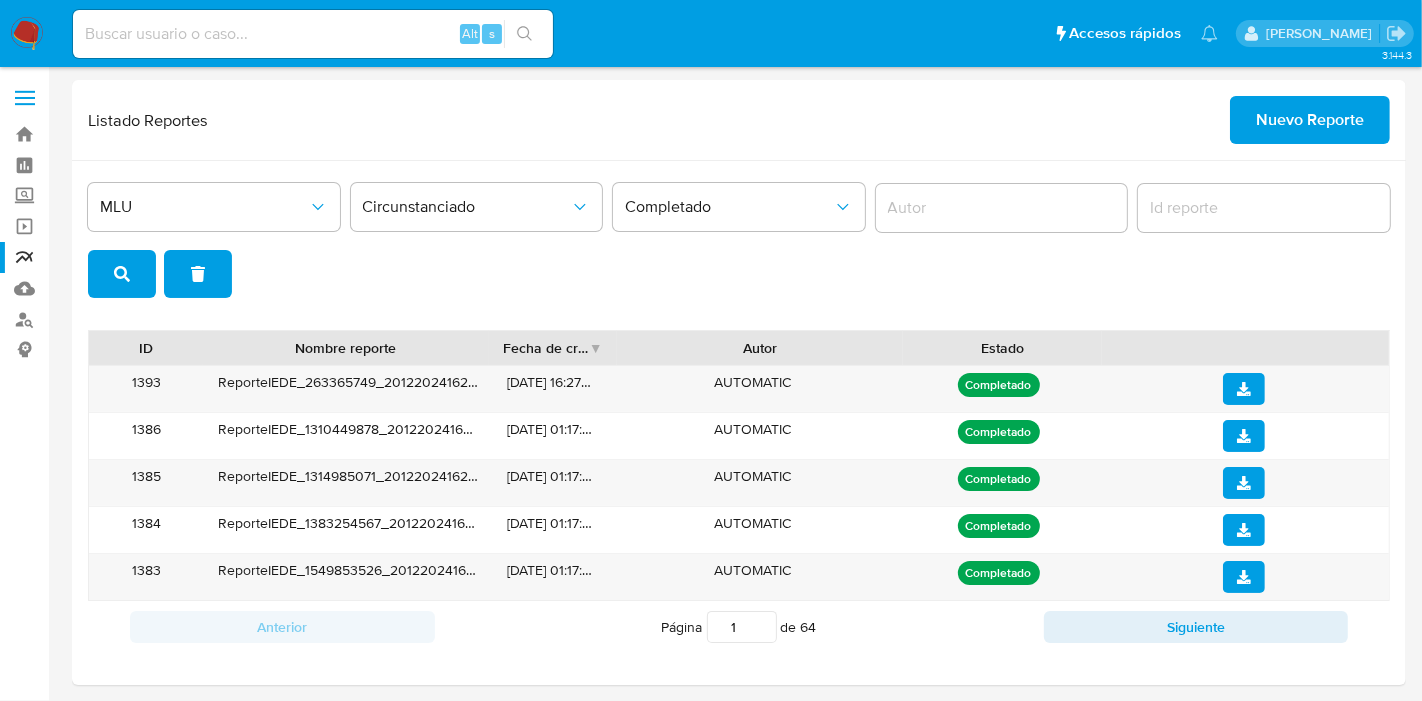 click on "Nuevo Reporte" at bounding box center [1310, 120] 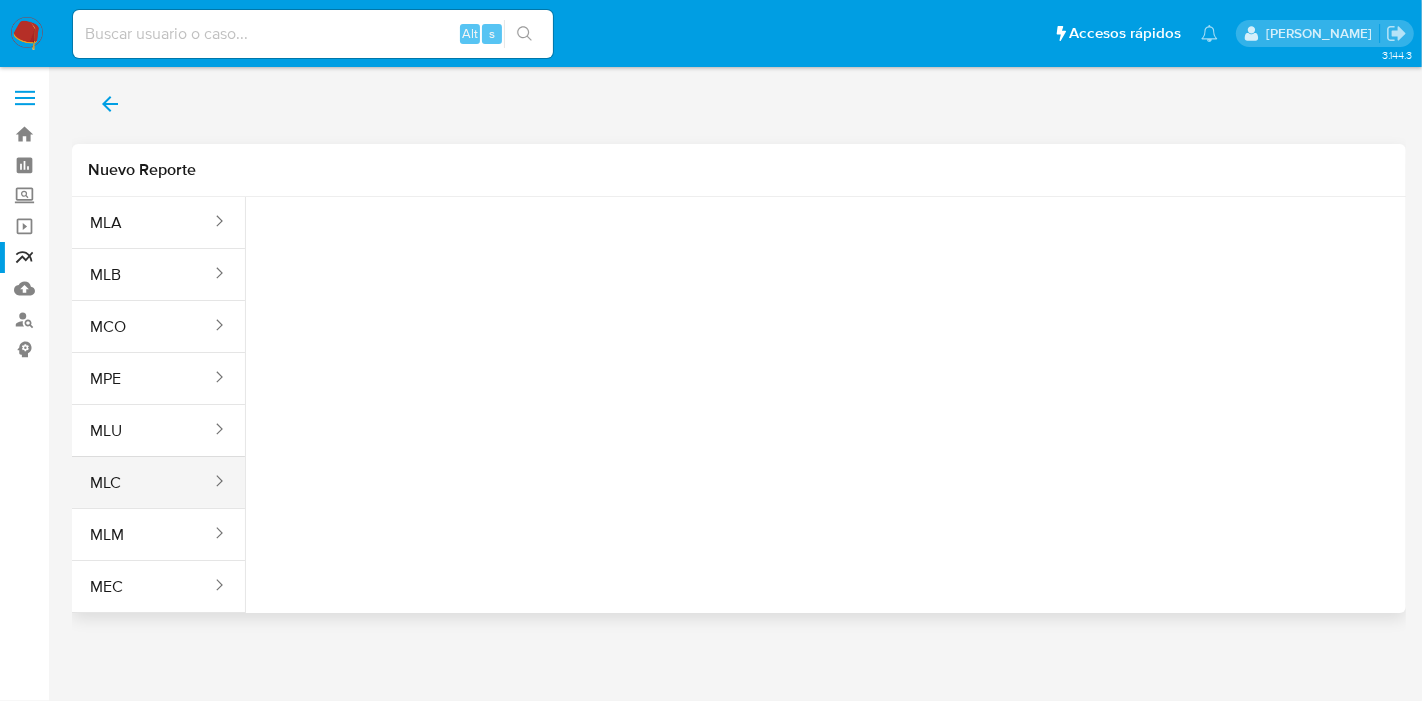 click on "MLC" at bounding box center [142, 483] 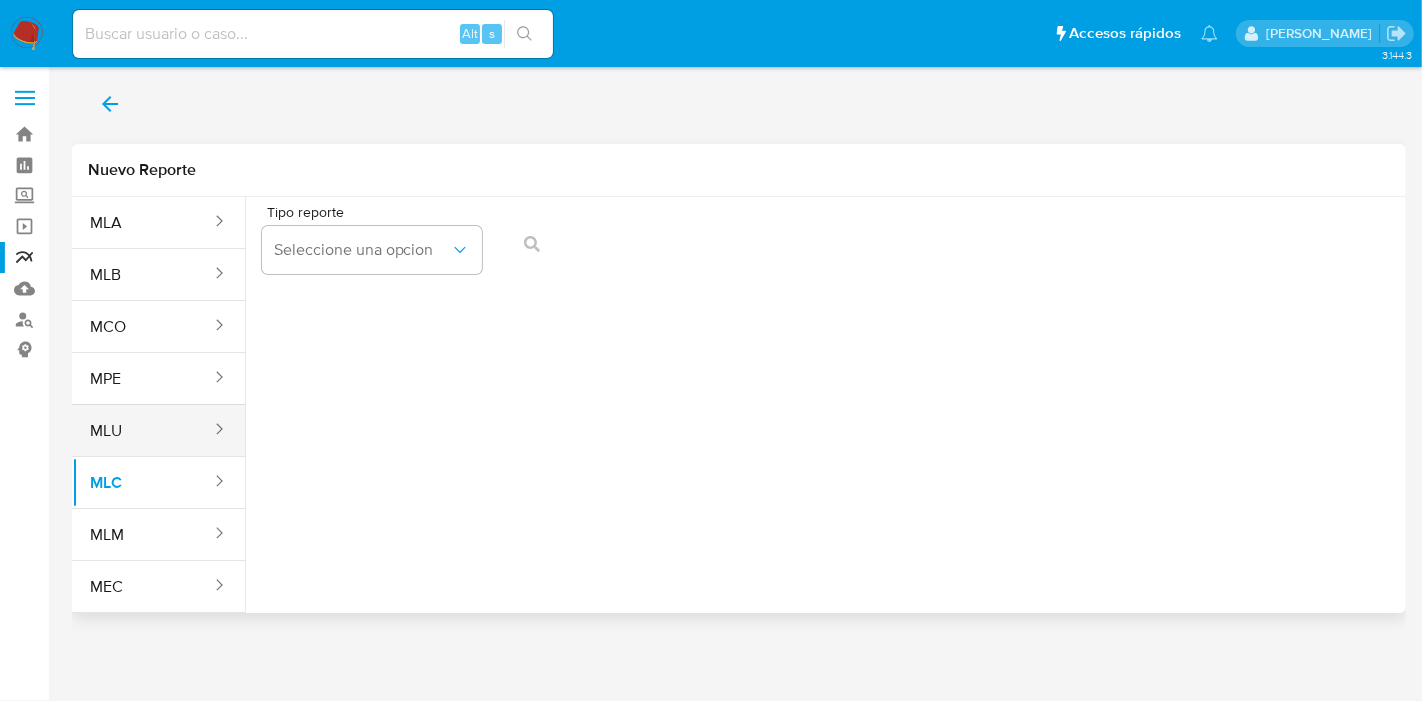 click 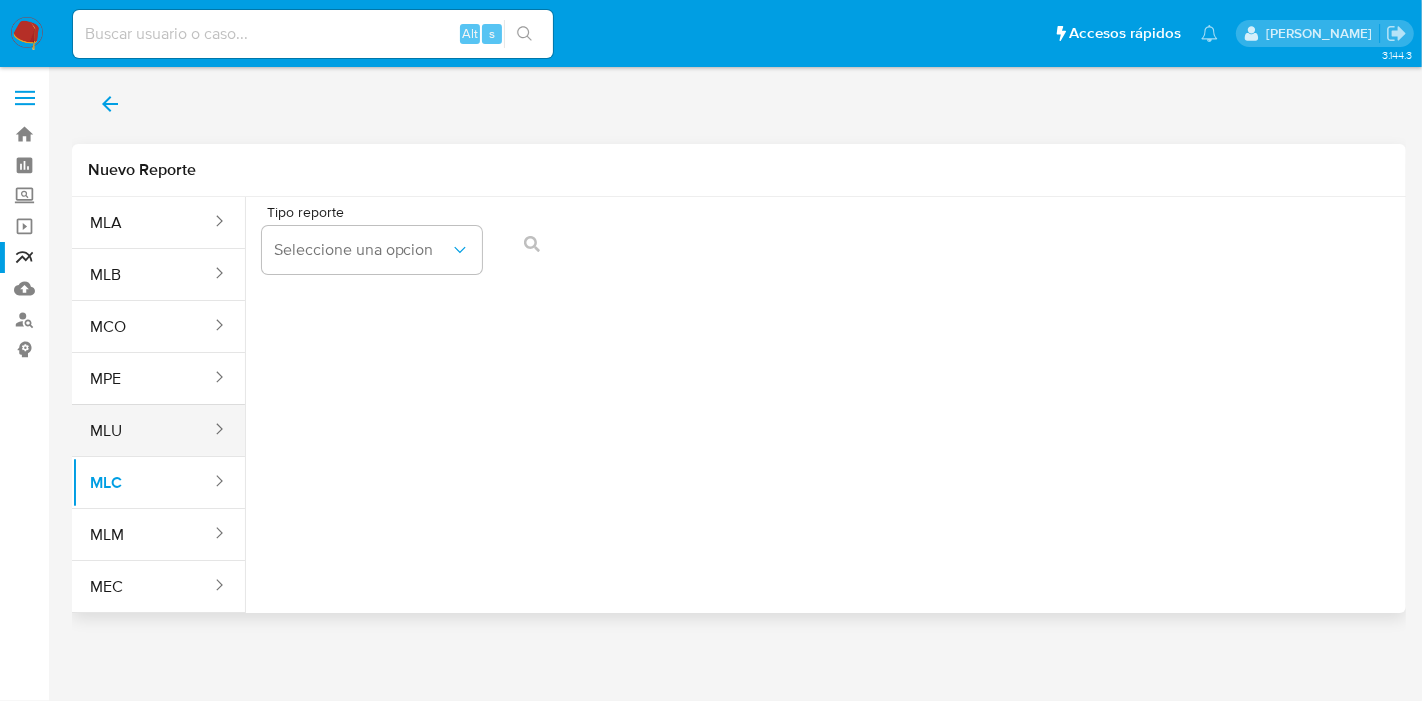 click 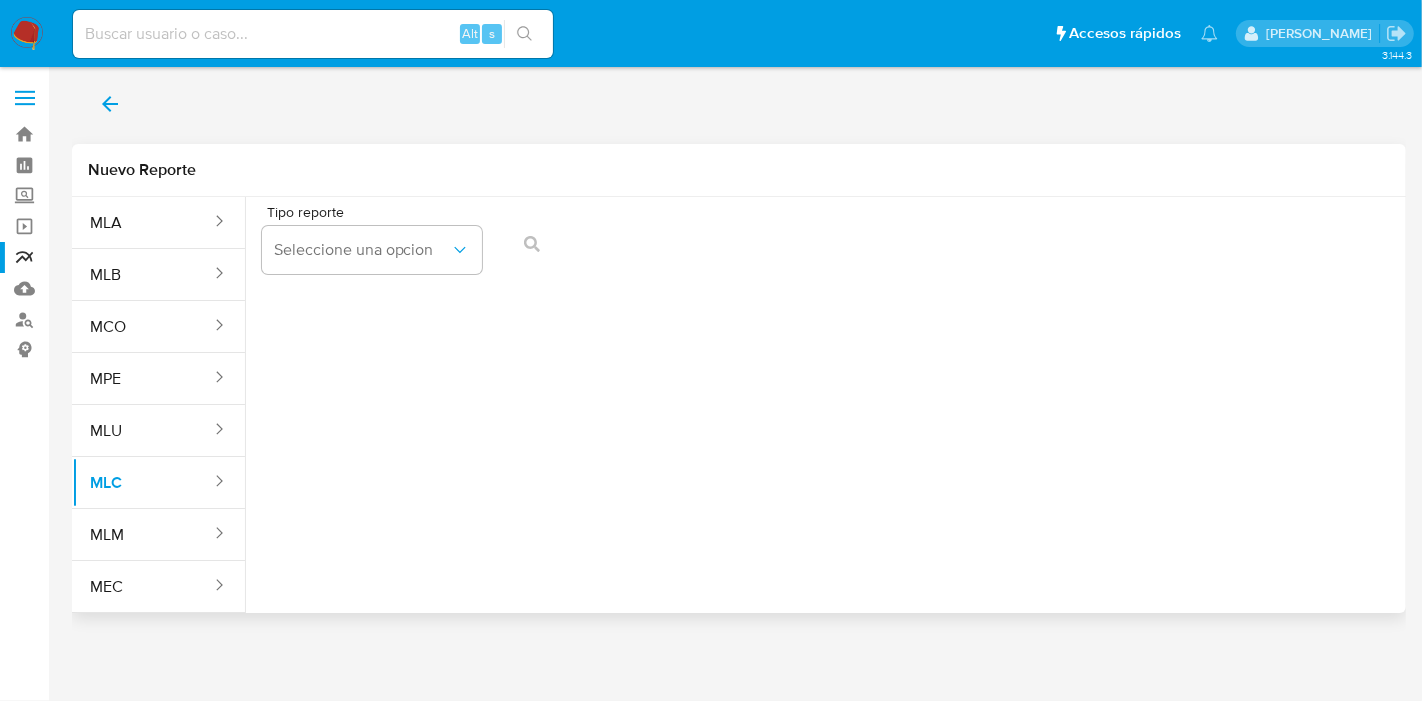 click on "Tipo reporte Seleccione una opcion" at bounding box center (826, 397) 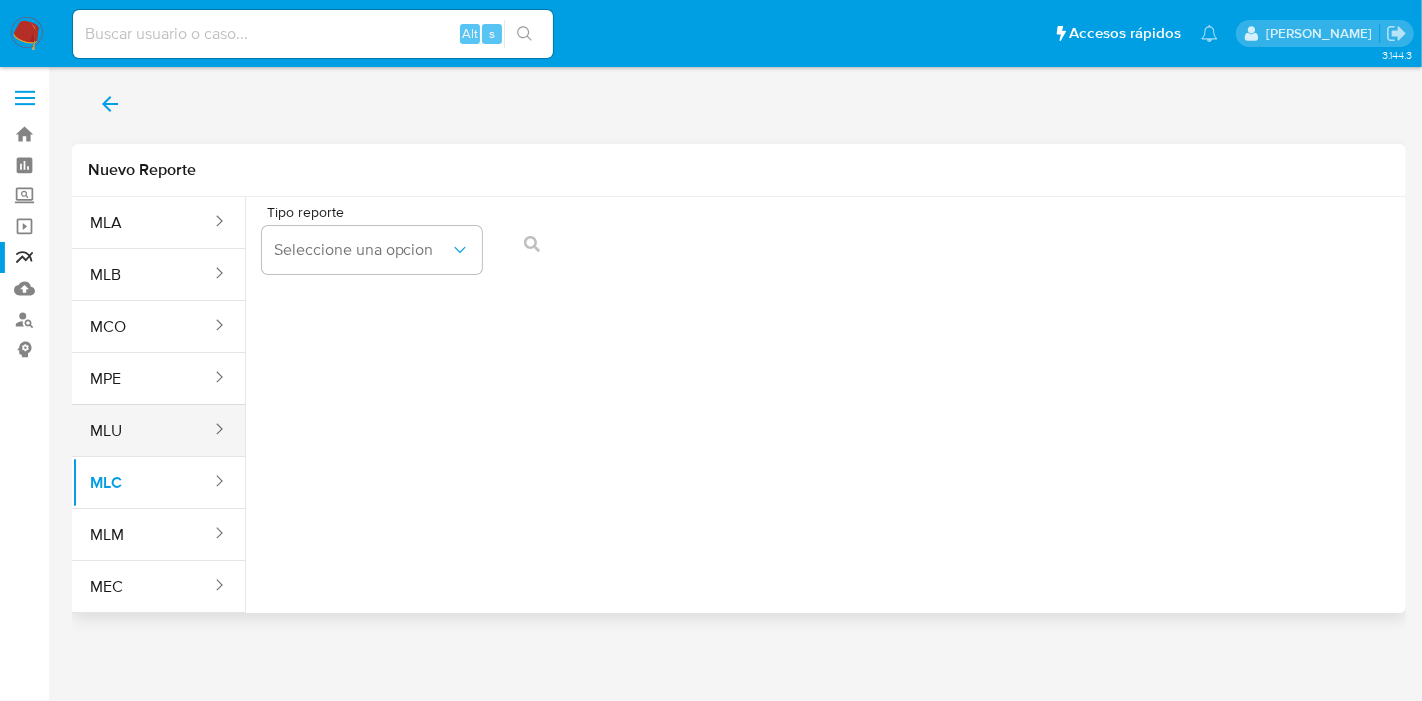 click on "MLU" at bounding box center (142, 431) 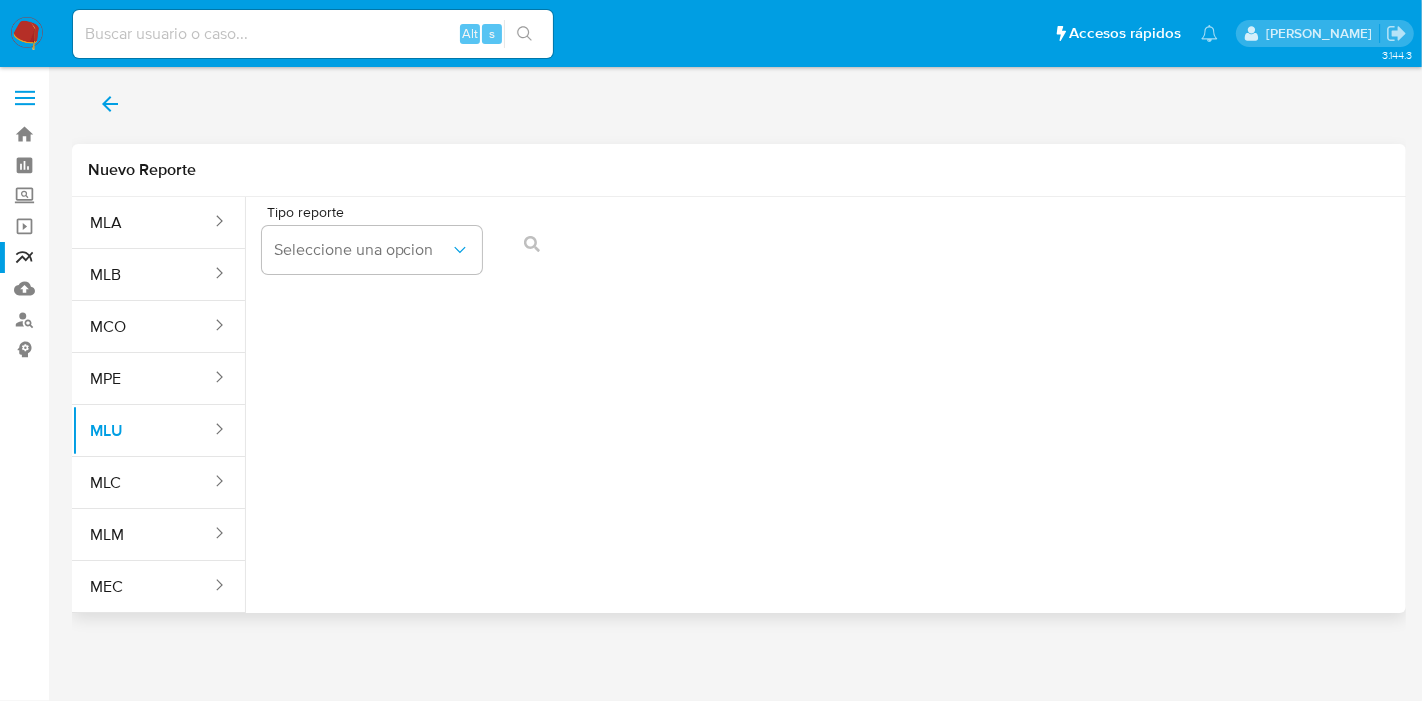 click on "Tipo reporte Seleccione una opcion" at bounding box center (372, 243) 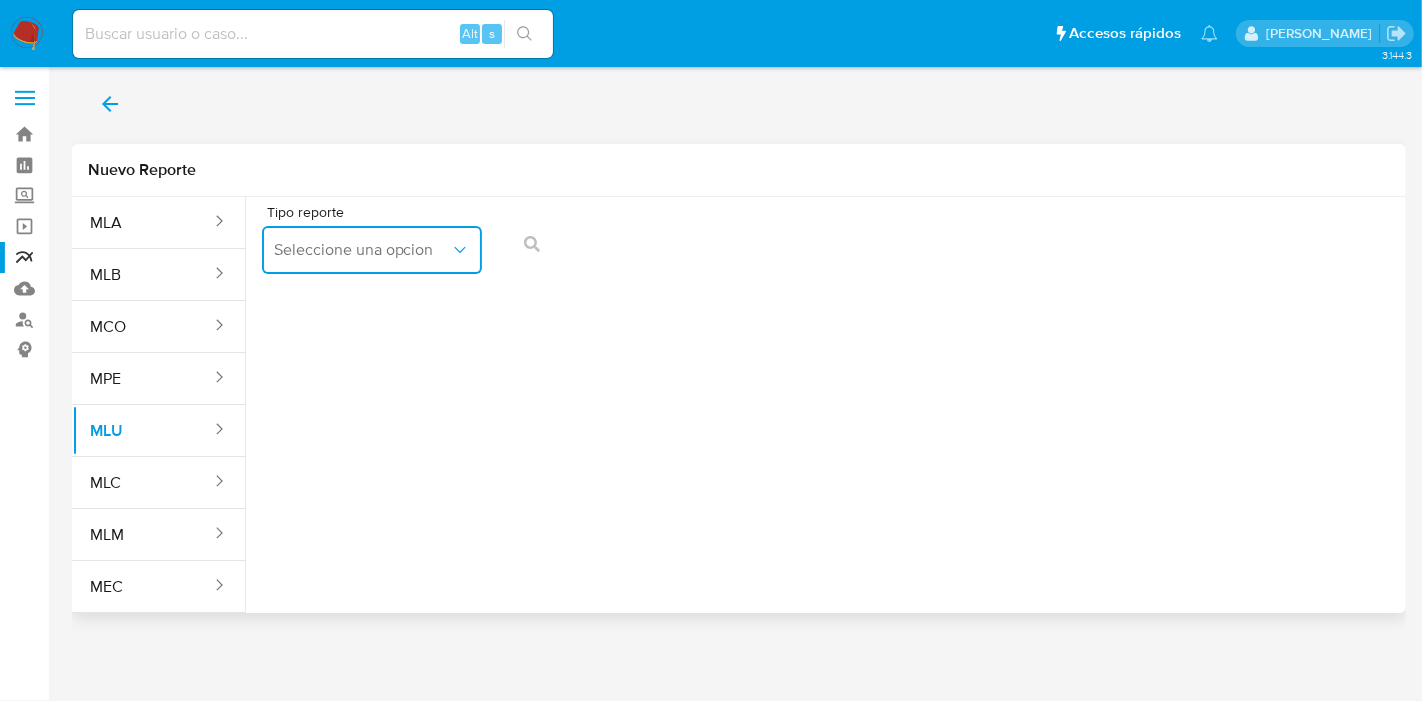 click on "Seleccione una opcion" at bounding box center [372, 250] 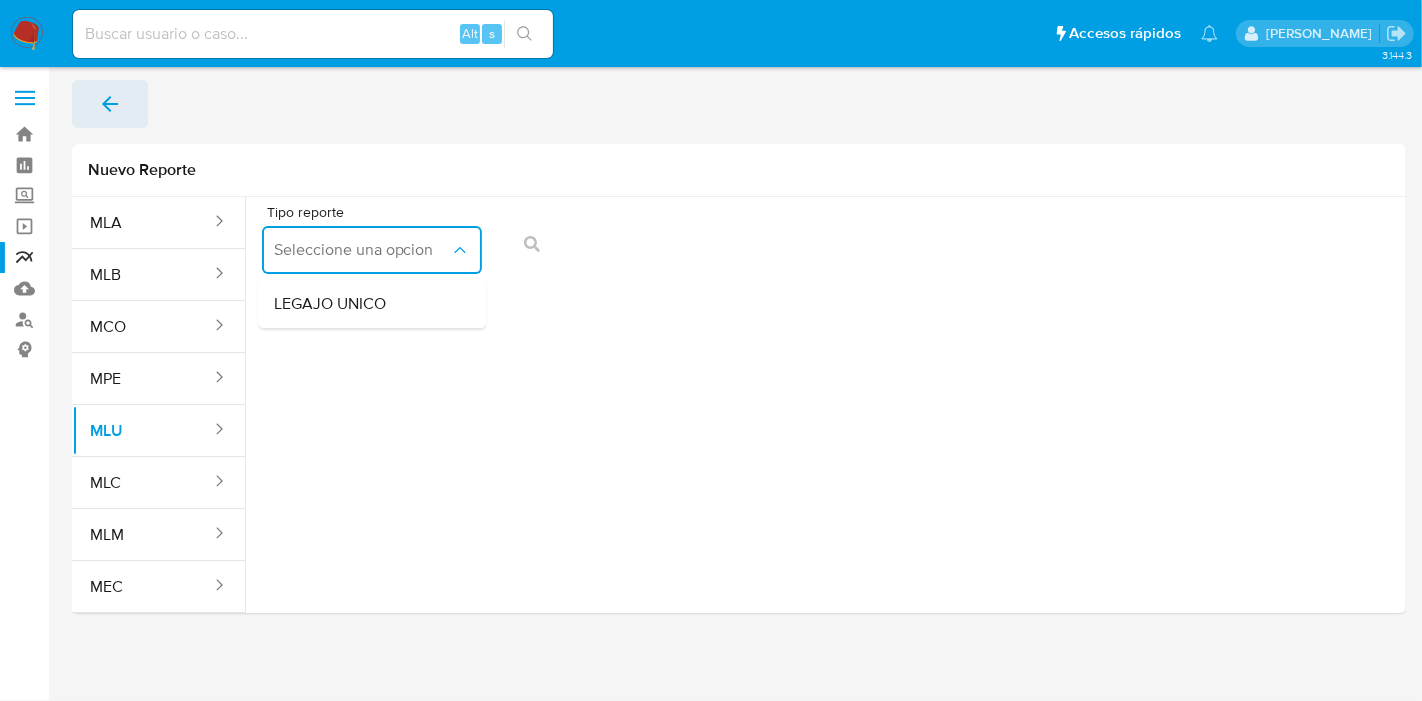 click 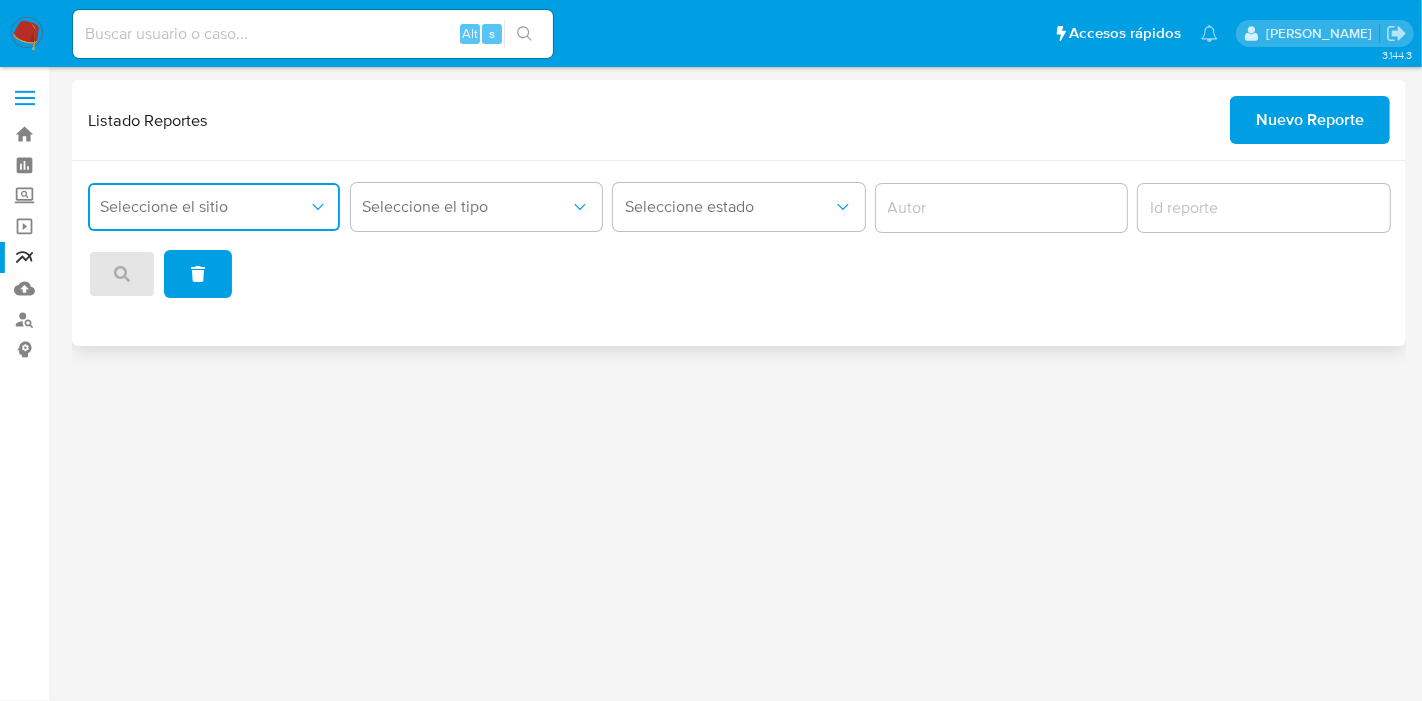 click on "Seleccione el sitio" at bounding box center (204, 207) 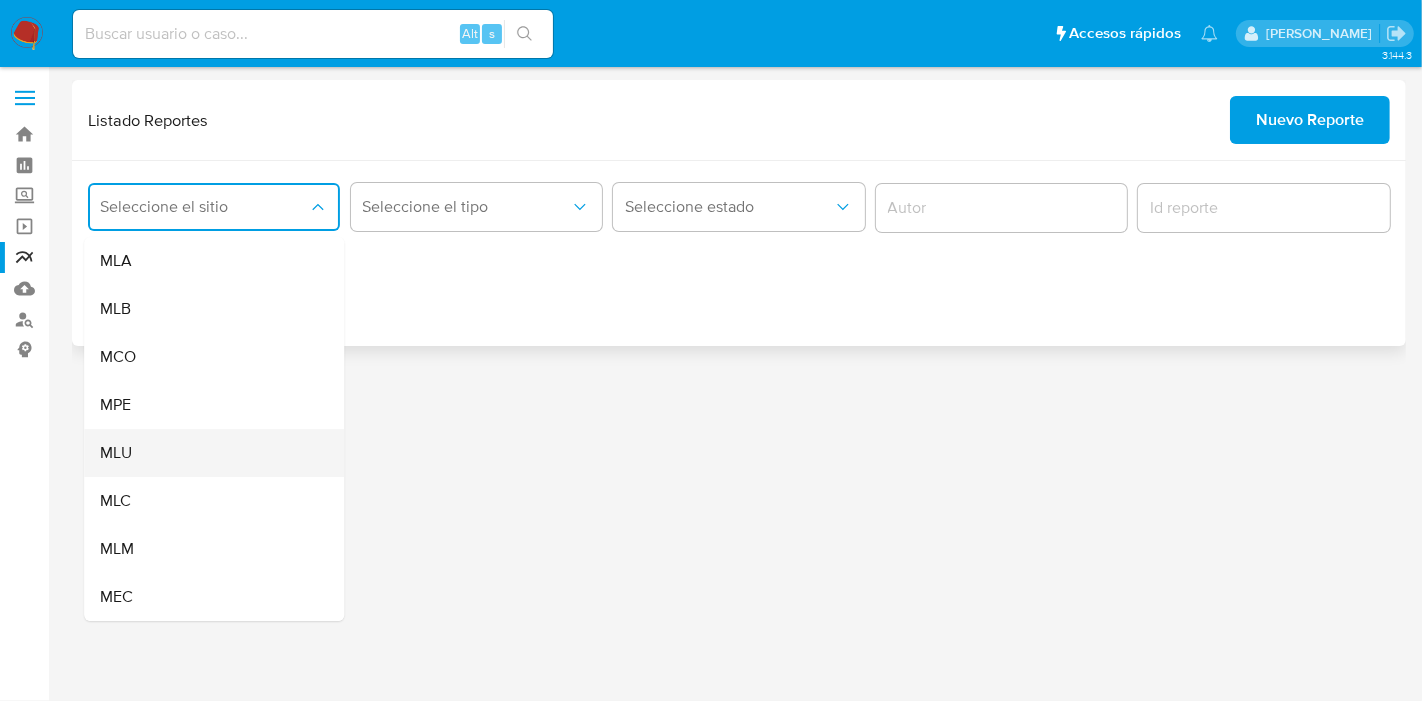 click on "MLU" at bounding box center [208, 453] 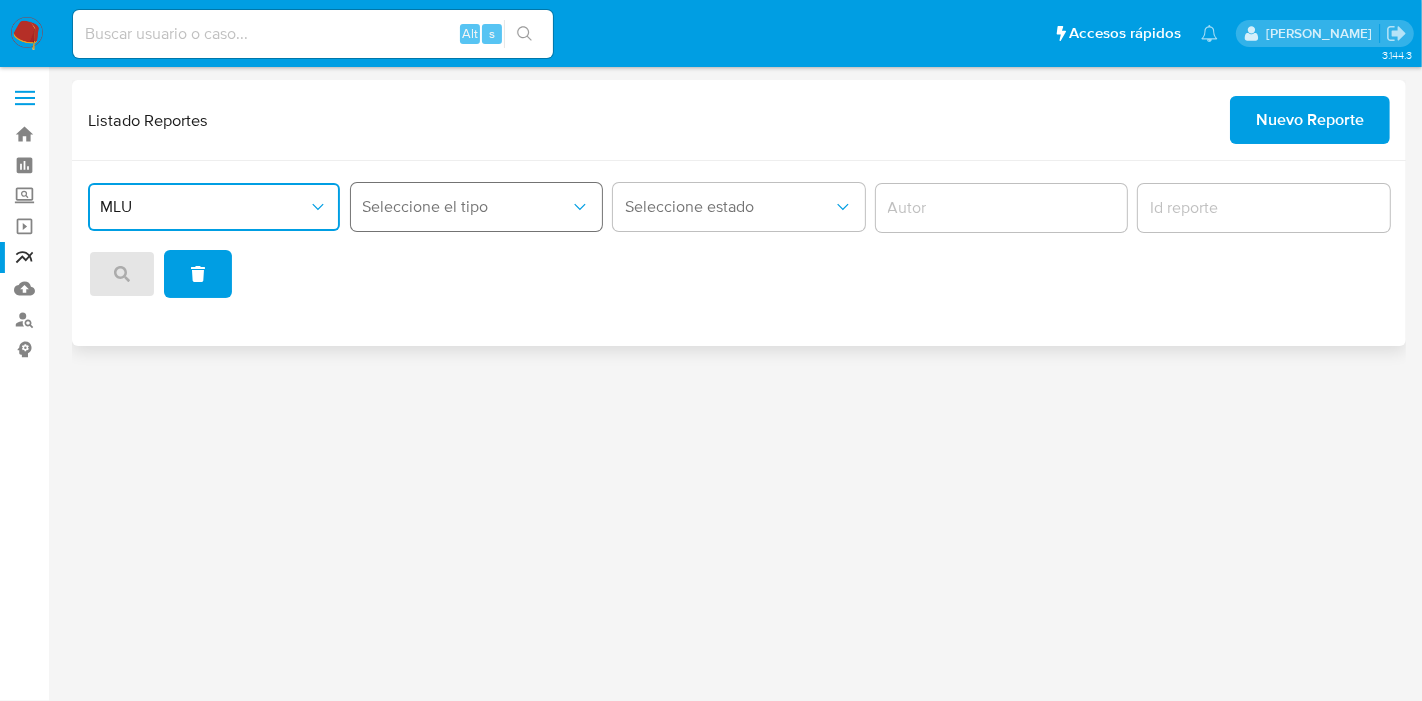 click on "Seleccione el tipo" at bounding box center [467, 207] 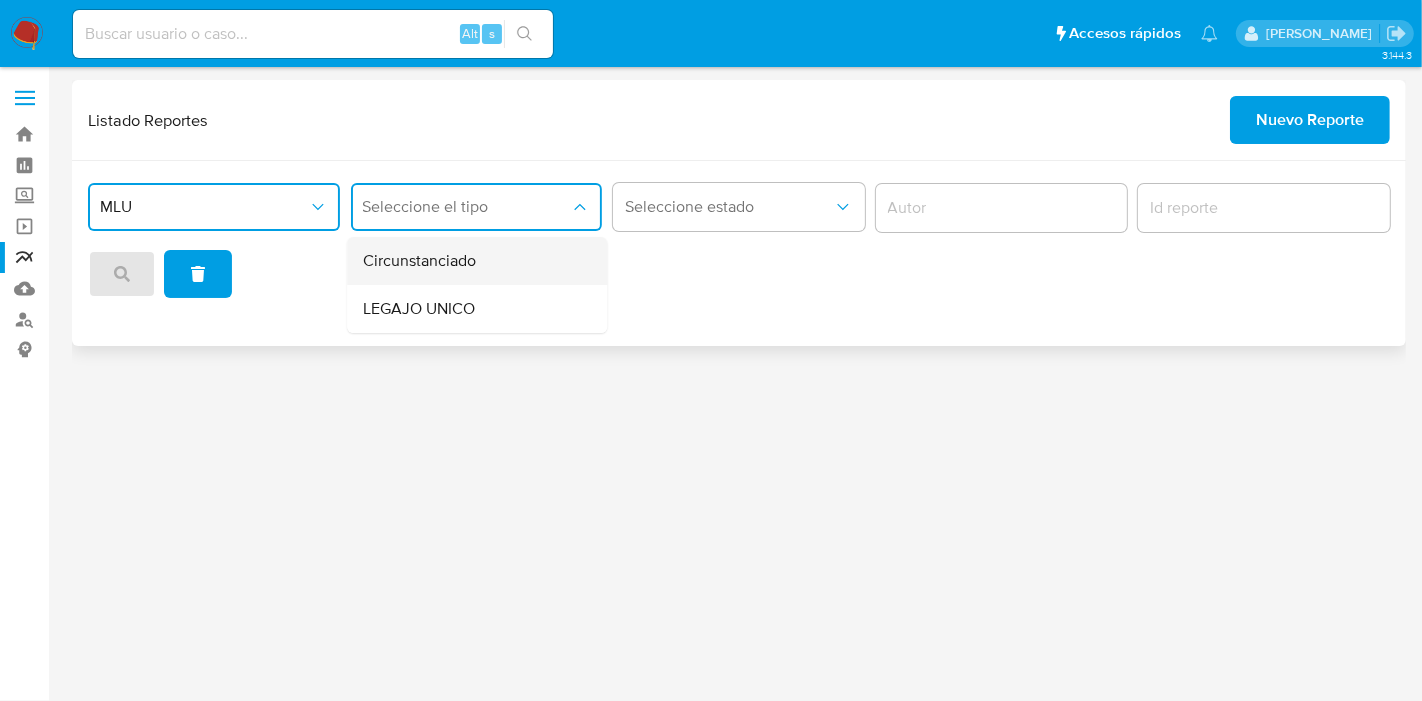 click on "Circunstanciado" at bounding box center (419, 261) 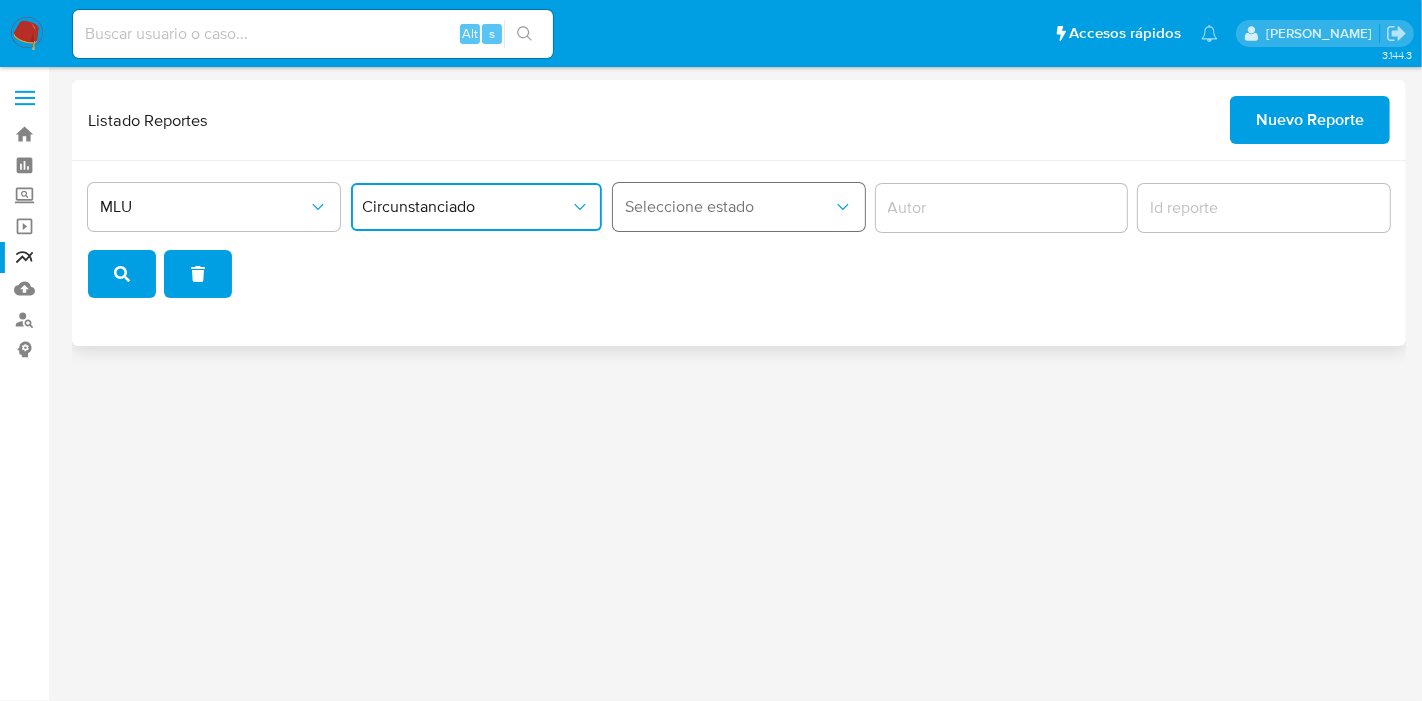 click on "Seleccione estado" at bounding box center [729, 207] 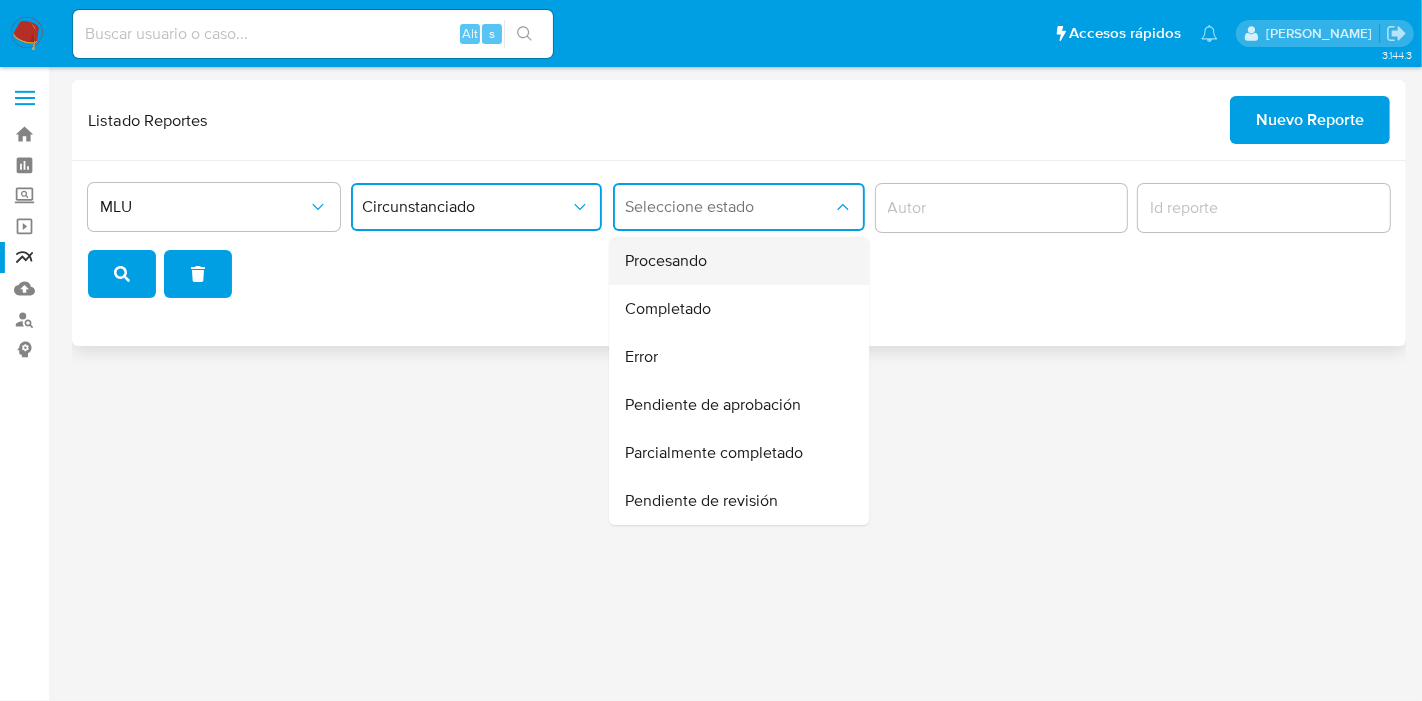 click on "Procesando" at bounding box center [666, 261] 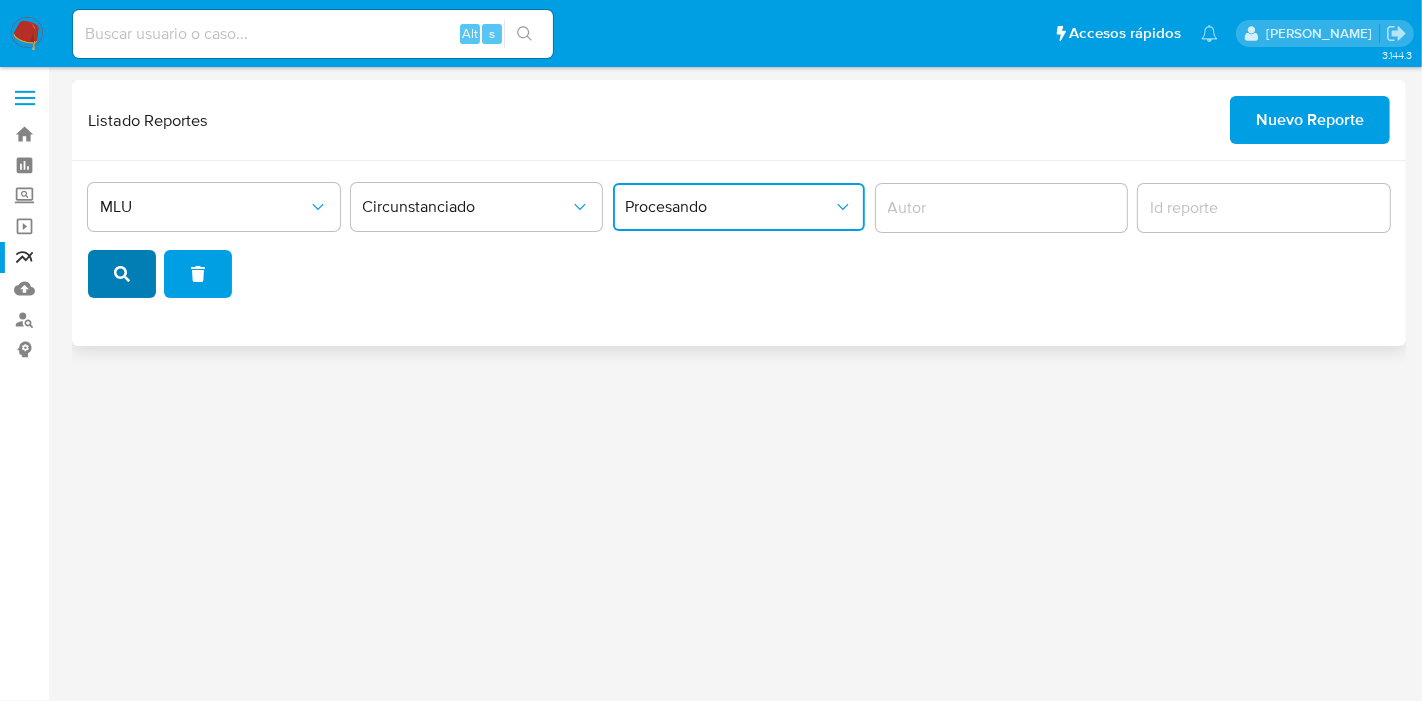 click 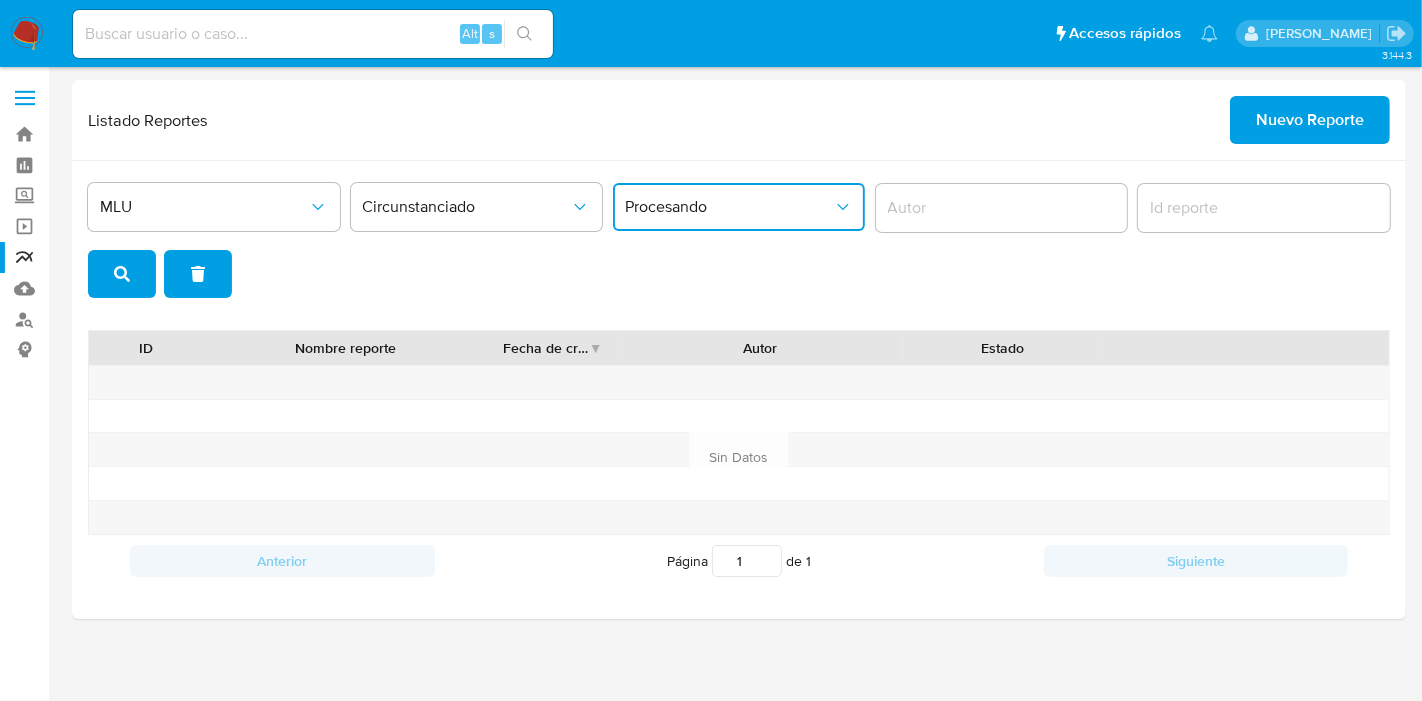 click on "Procesando" at bounding box center [739, 207] 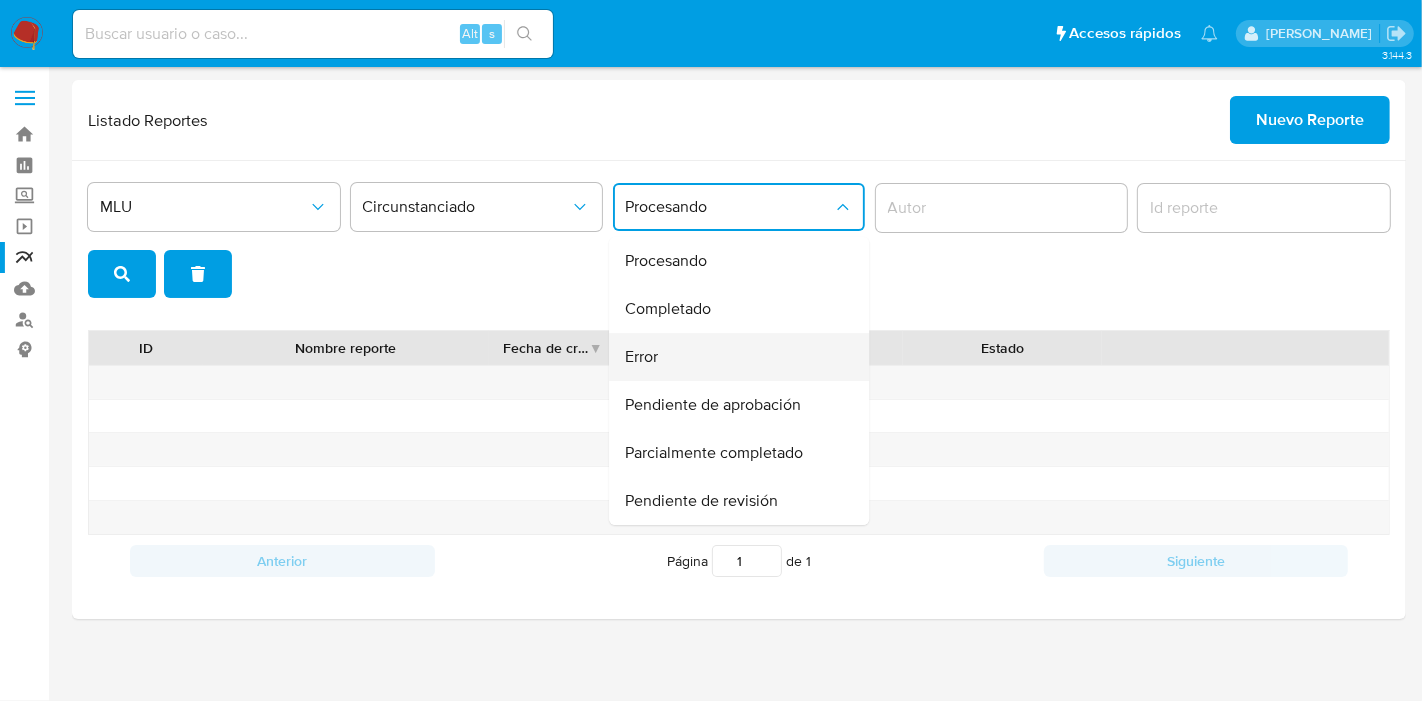 click on "Error" at bounding box center [733, 357] 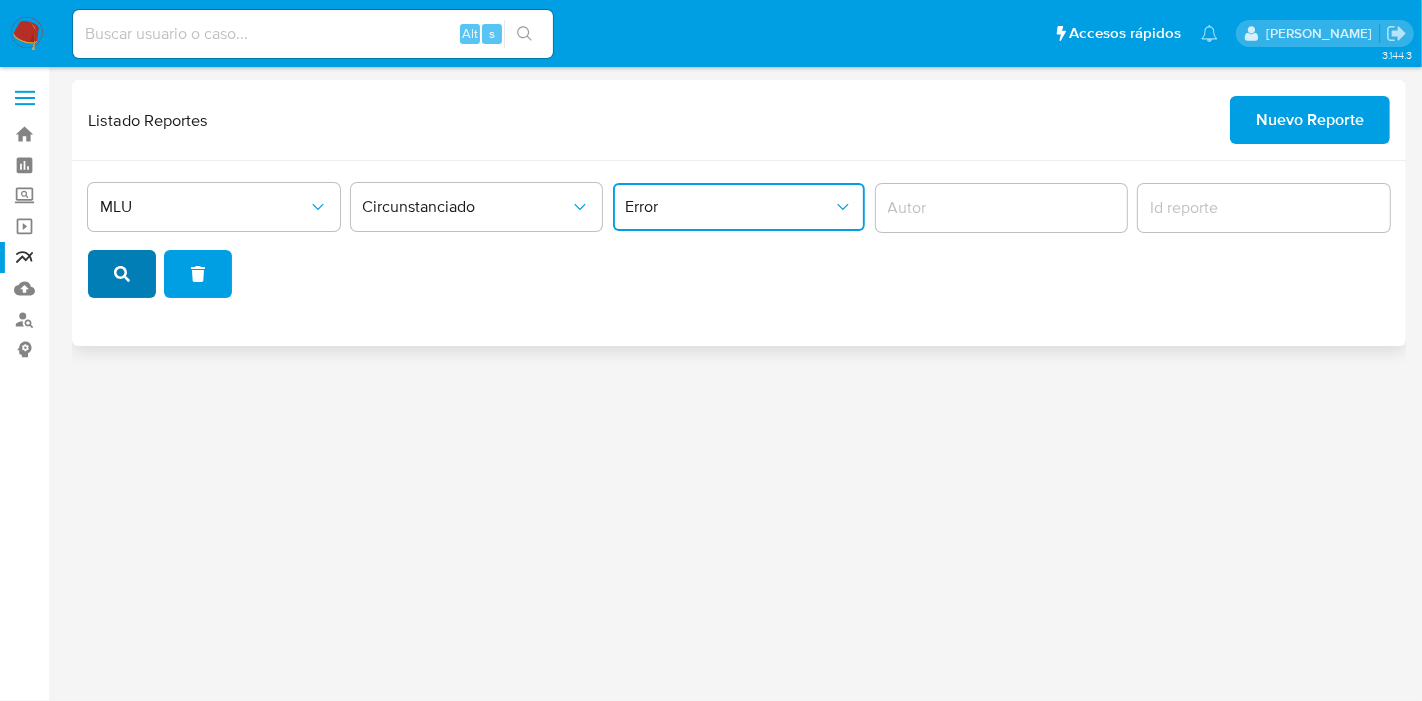 click 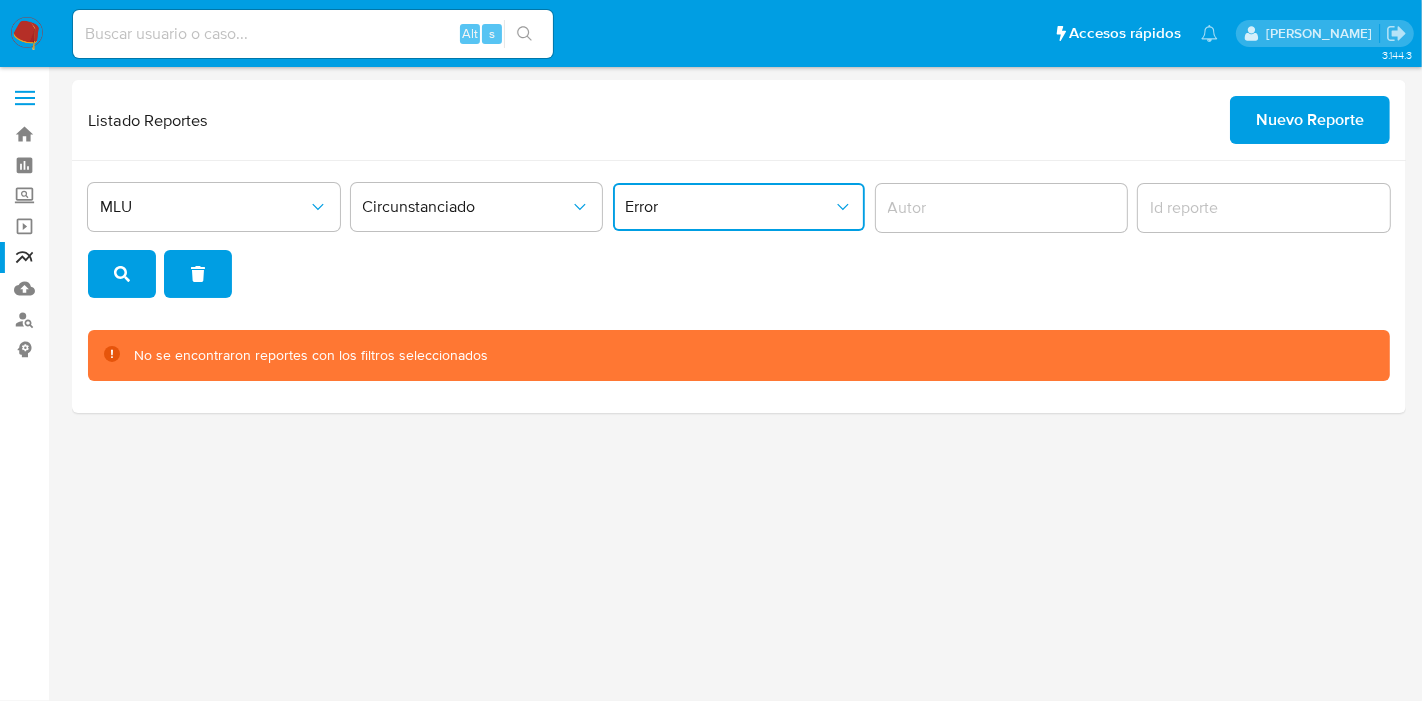 click on "Error" at bounding box center (729, 207) 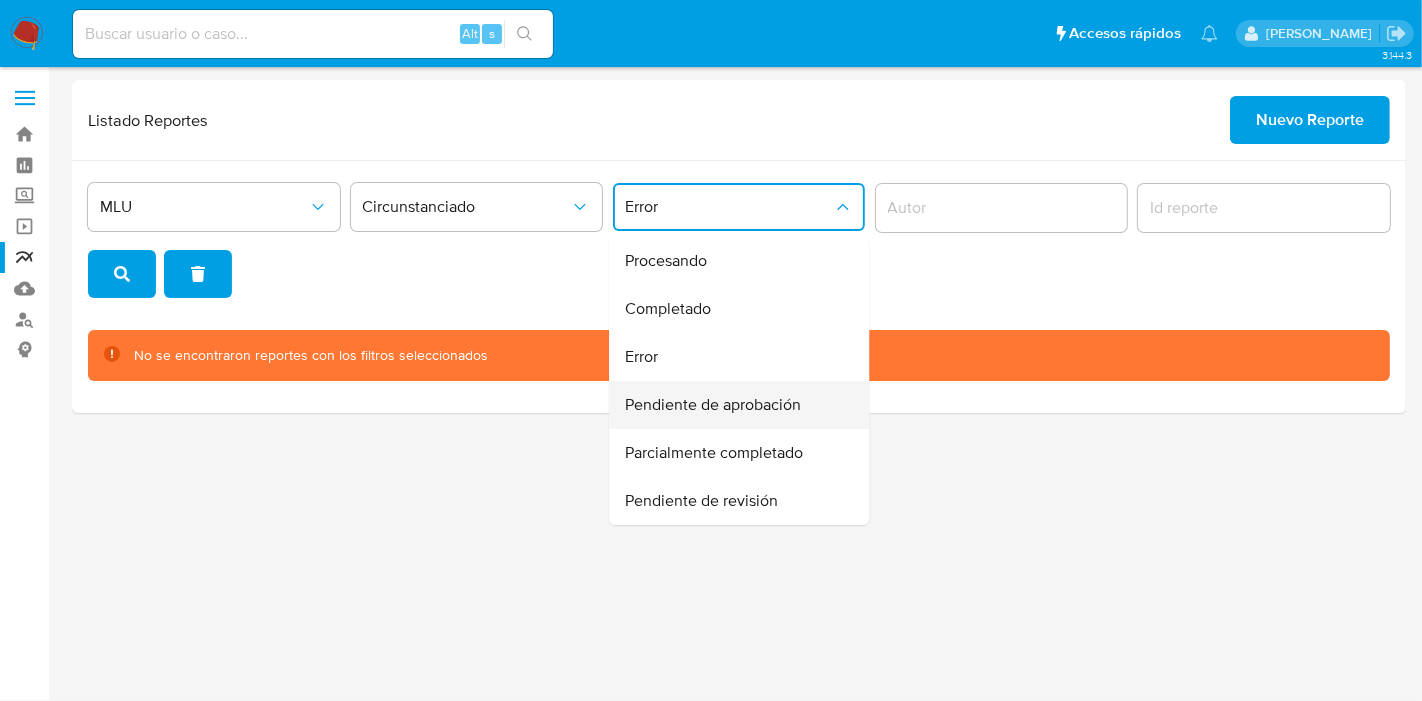 click on "Pendiente de aprobación" at bounding box center (733, 405) 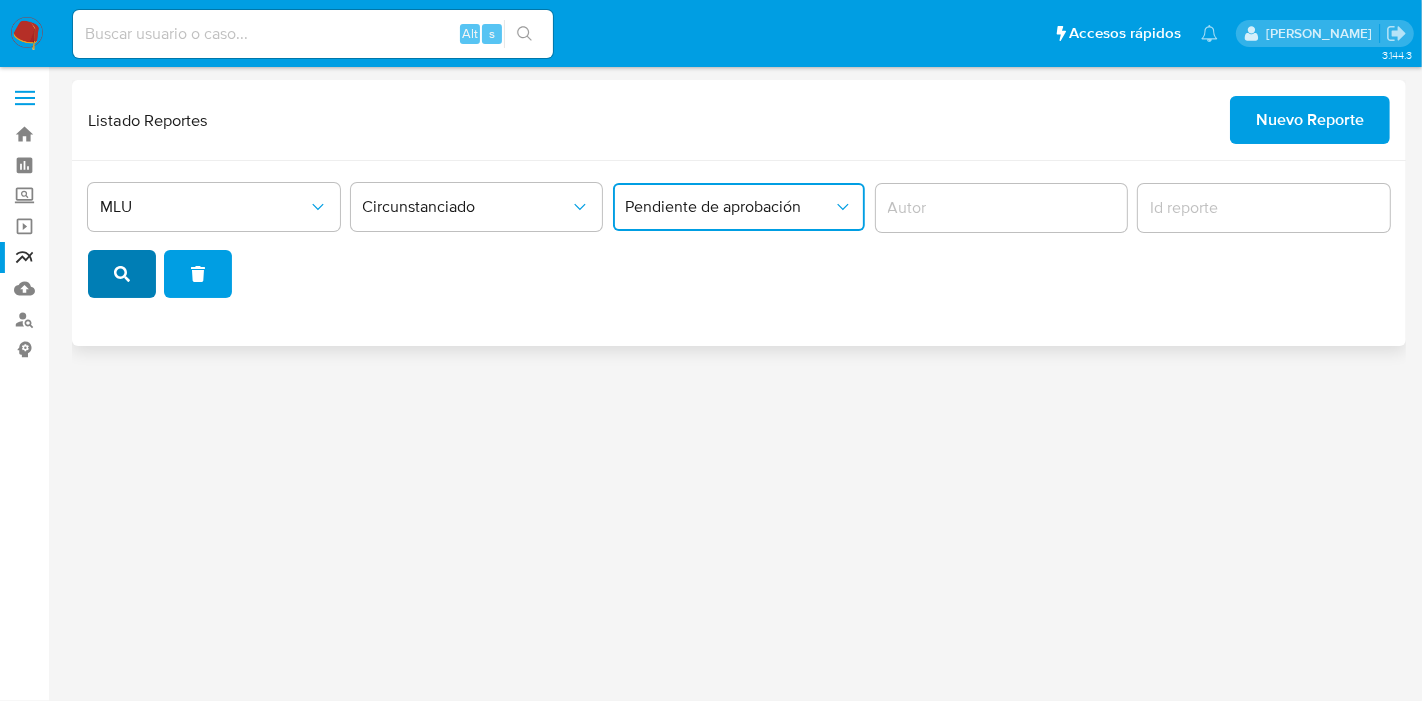 click at bounding box center [122, 274] 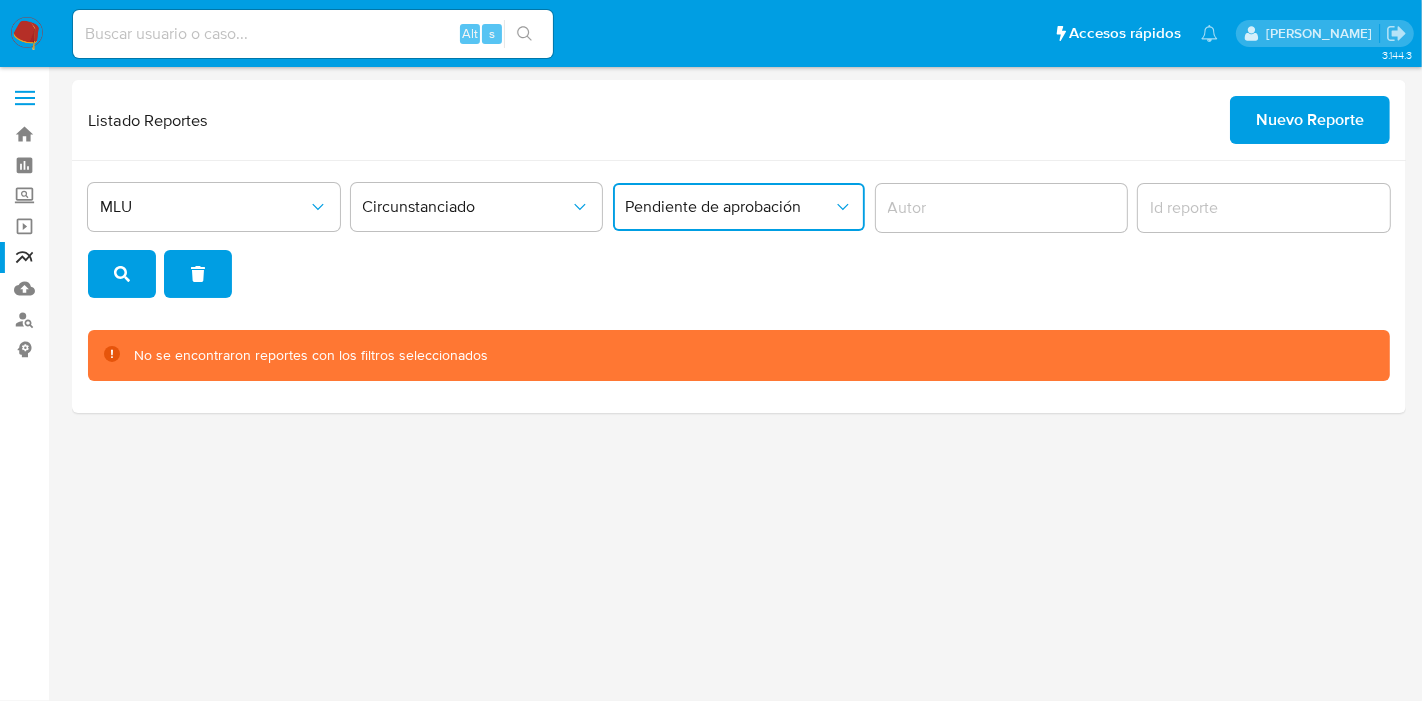 click on "Pendiente de aprobación" at bounding box center [739, 207] 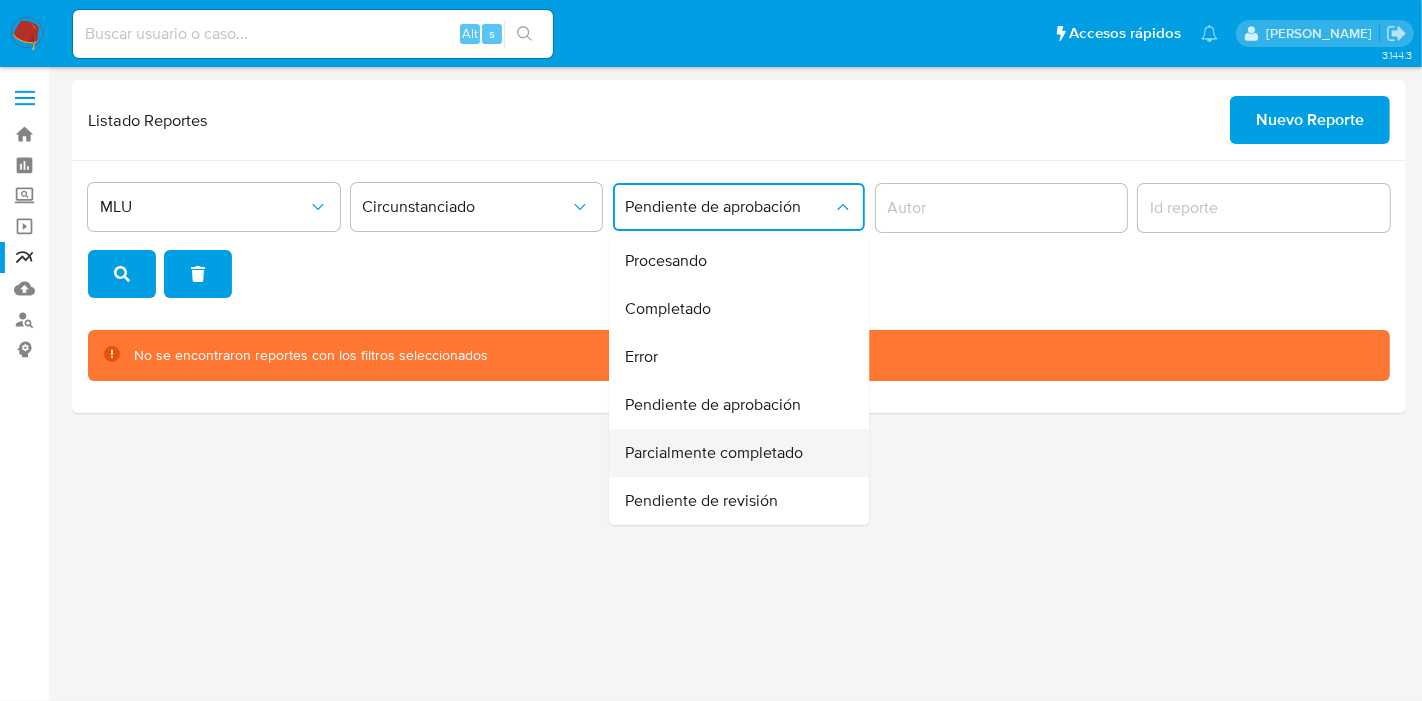 click on "Parcialmente completado" at bounding box center [714, 453] 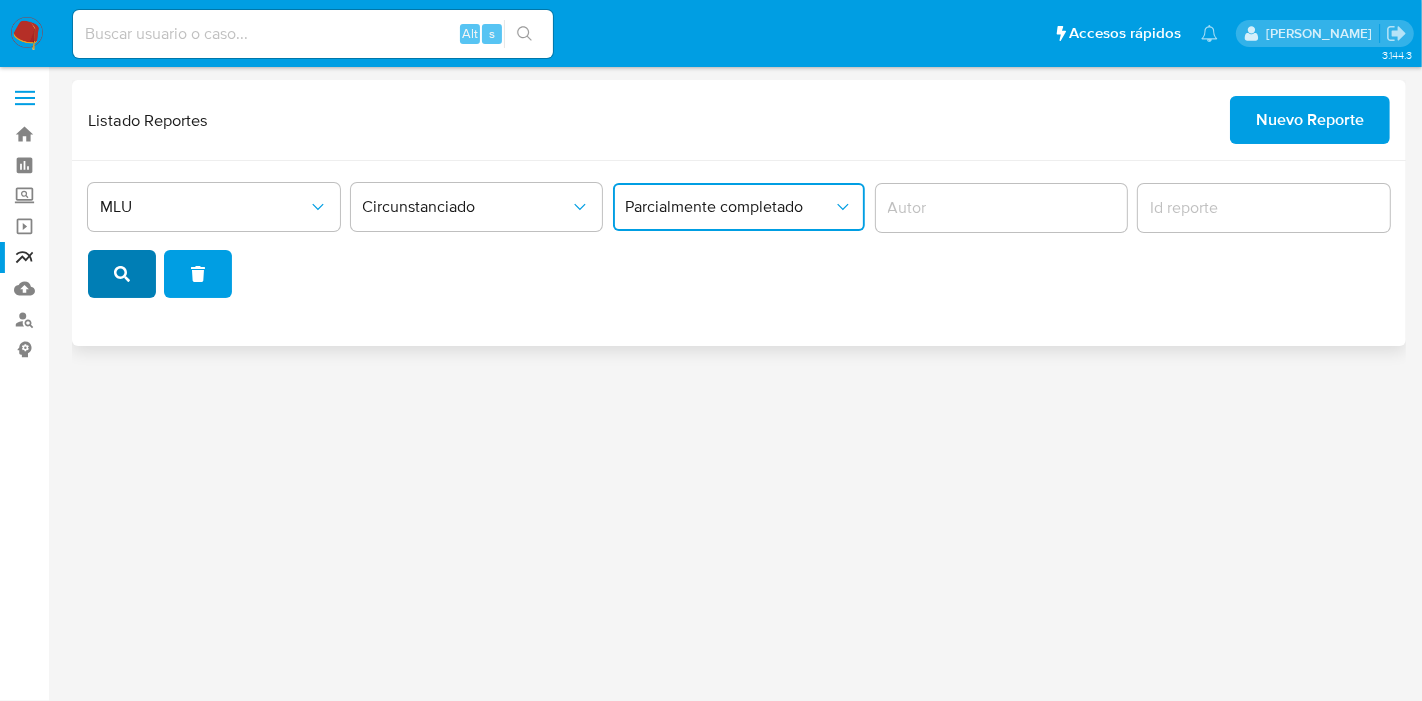 click at bounding box center (122, 274) 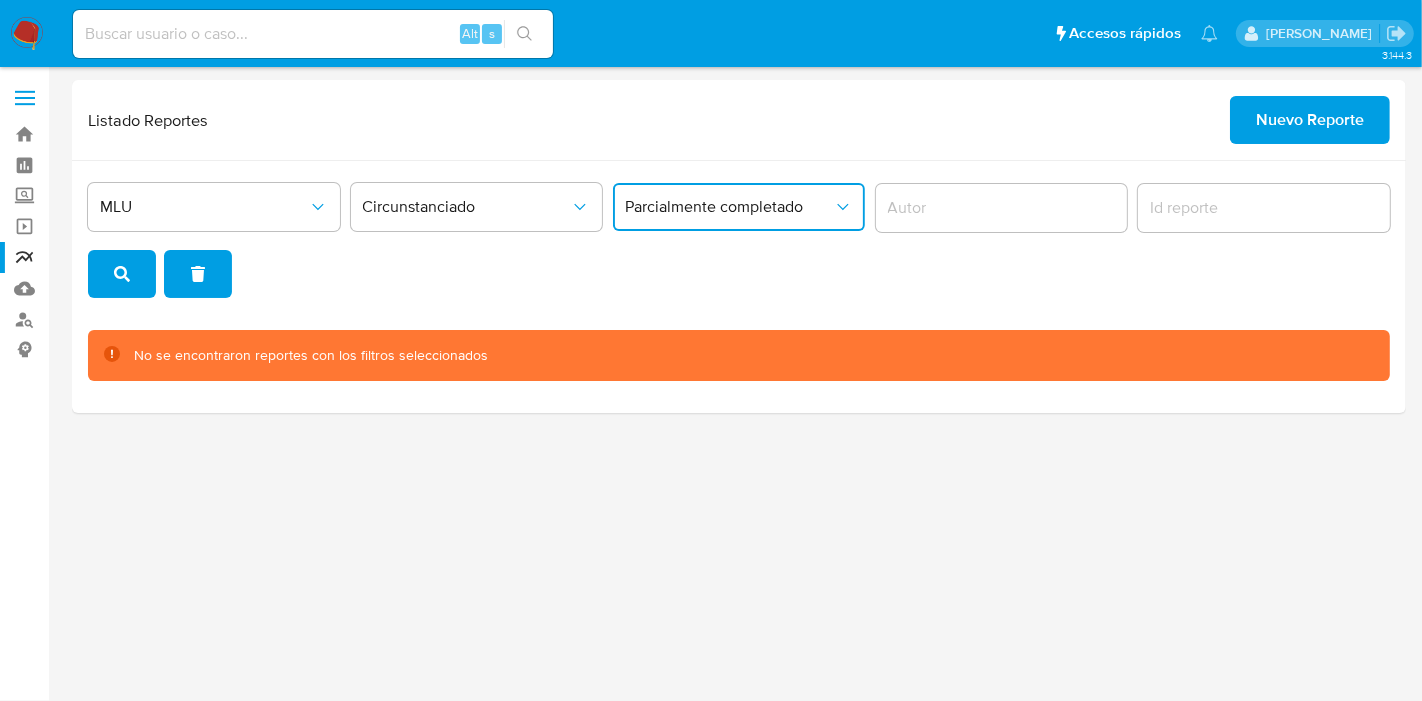 click on "Parcialmente completado" at bounding box center (729, 207) 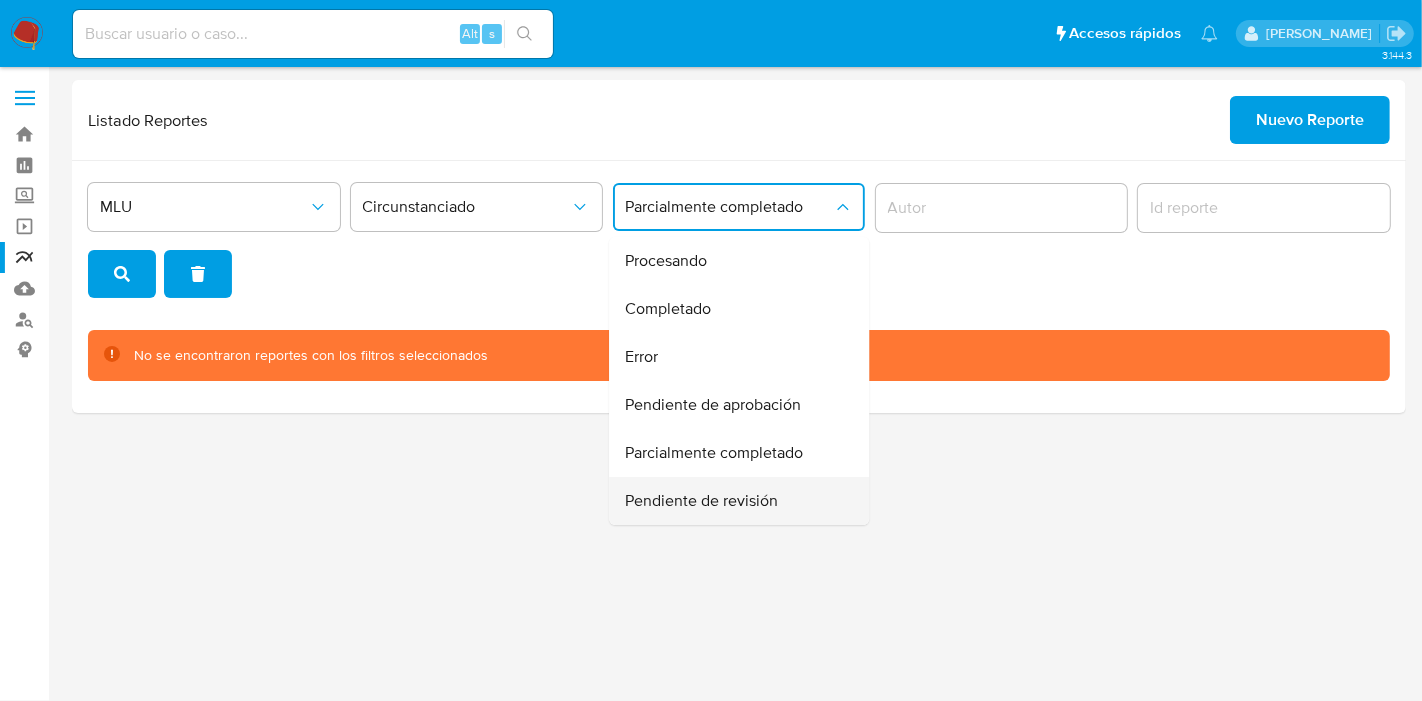 click on "Pendiente de revisión" at bounding box center [701, 501] 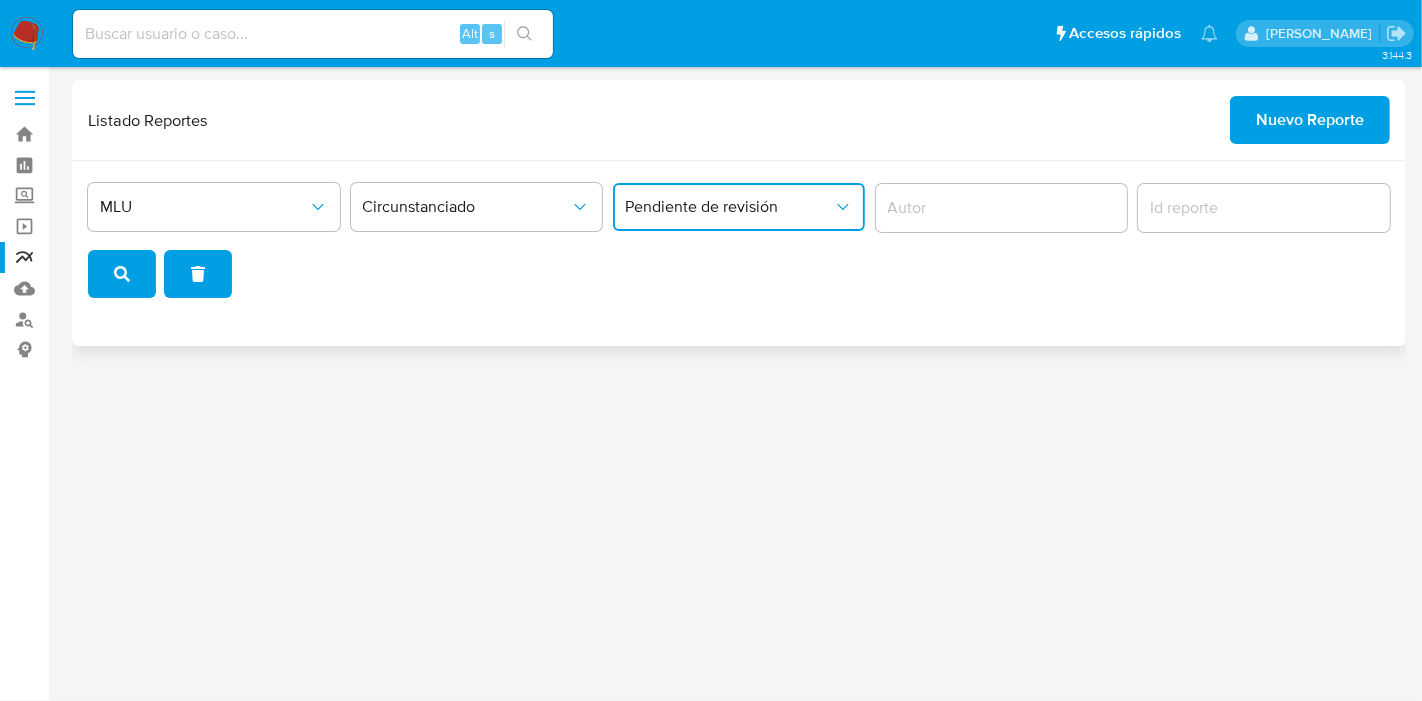drag, startPoint x: 126, startPoint y: 275, endPoint x: 160, endPoint y: 275, distance: 34 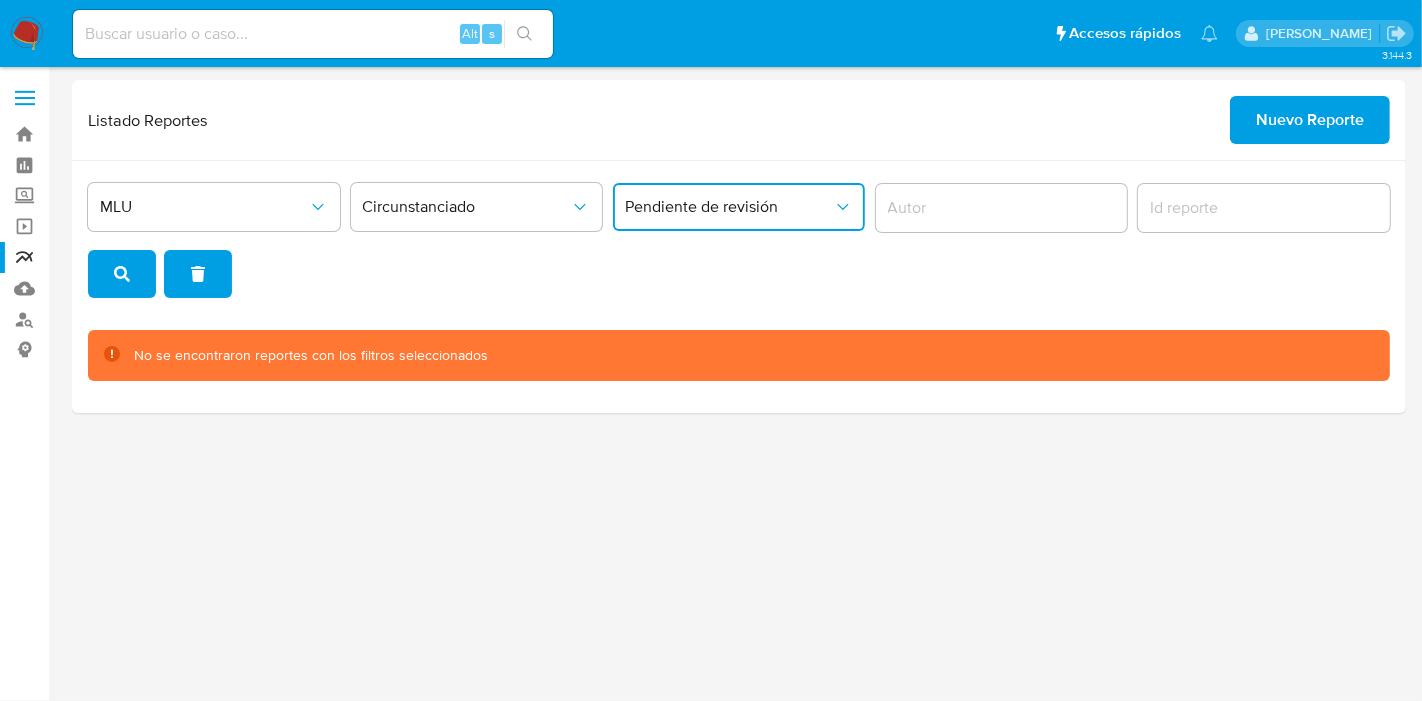 click on "Pendiente de revisión" at bounding box center [739, 207] 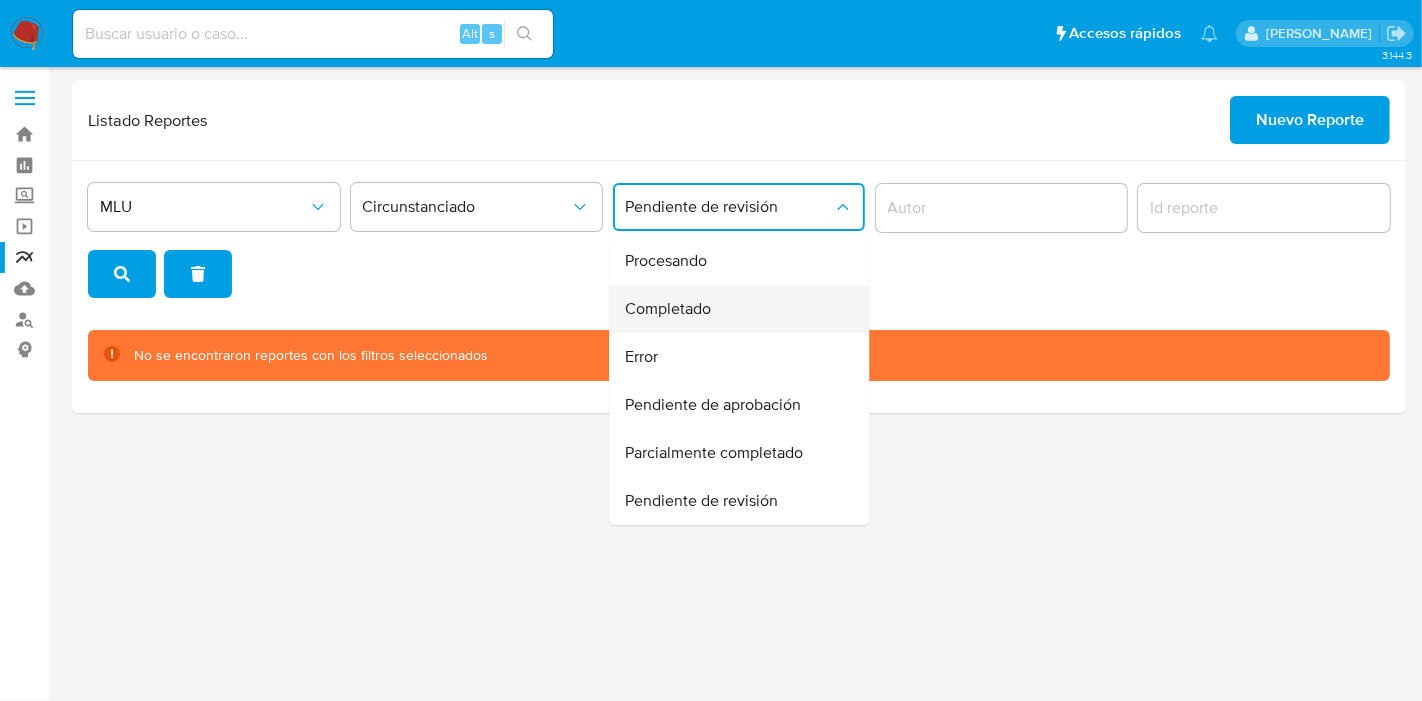 click on "Completado" at bounding box center [733, 309] 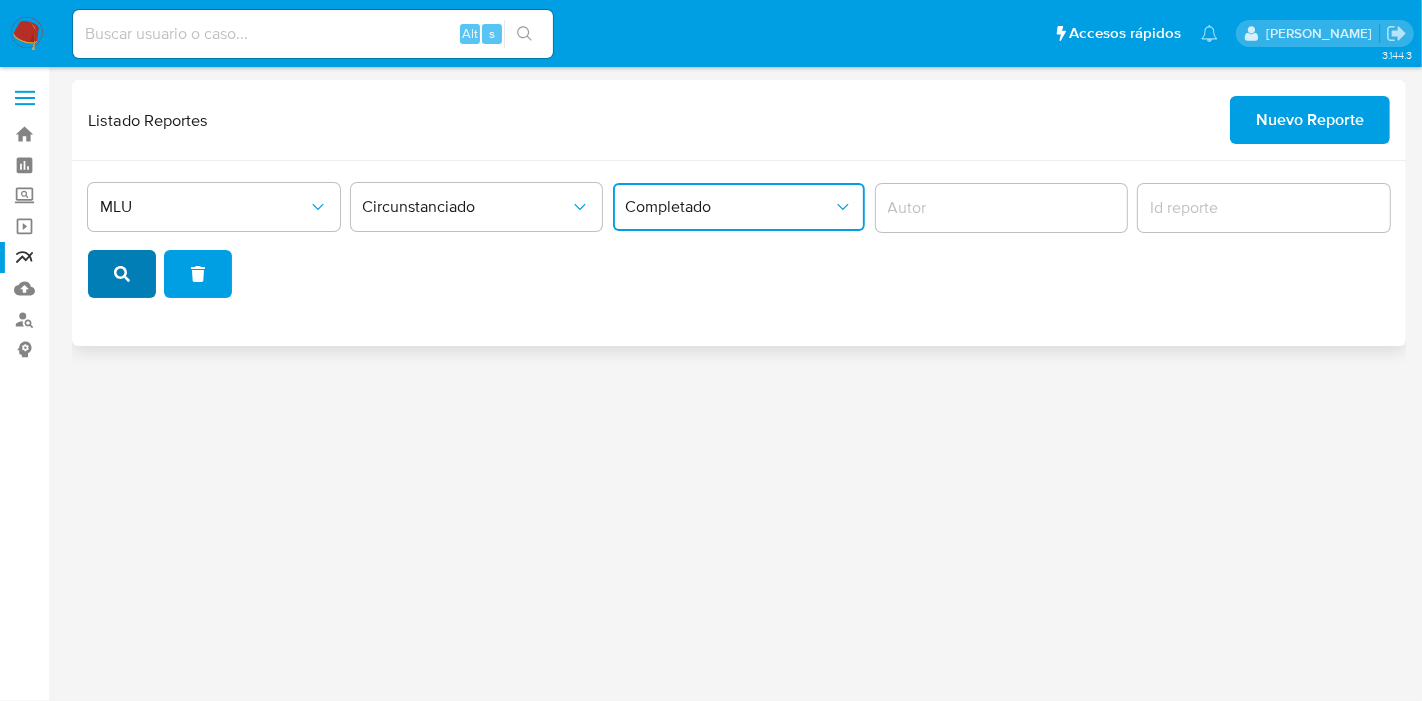 click at bounding box center [122, 274] 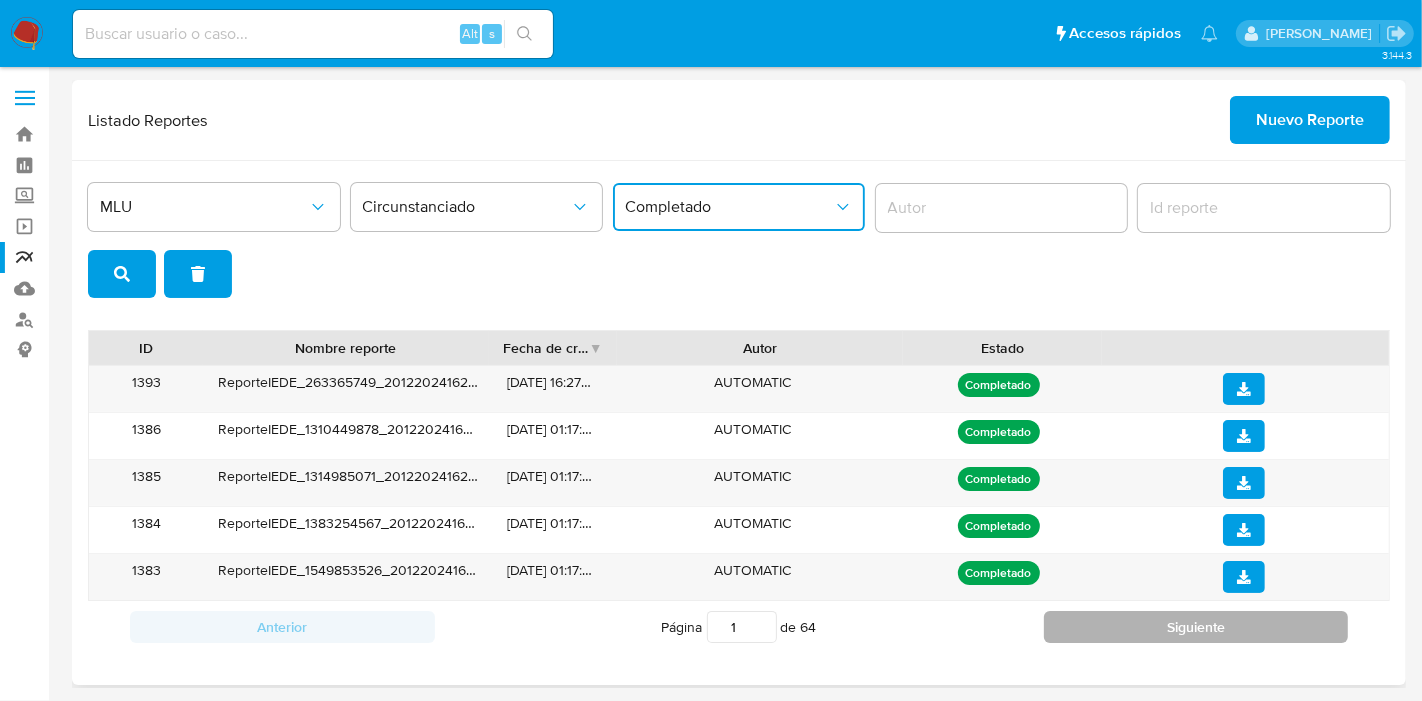 click on "Siguiente" at bounding box center (1196, 627) 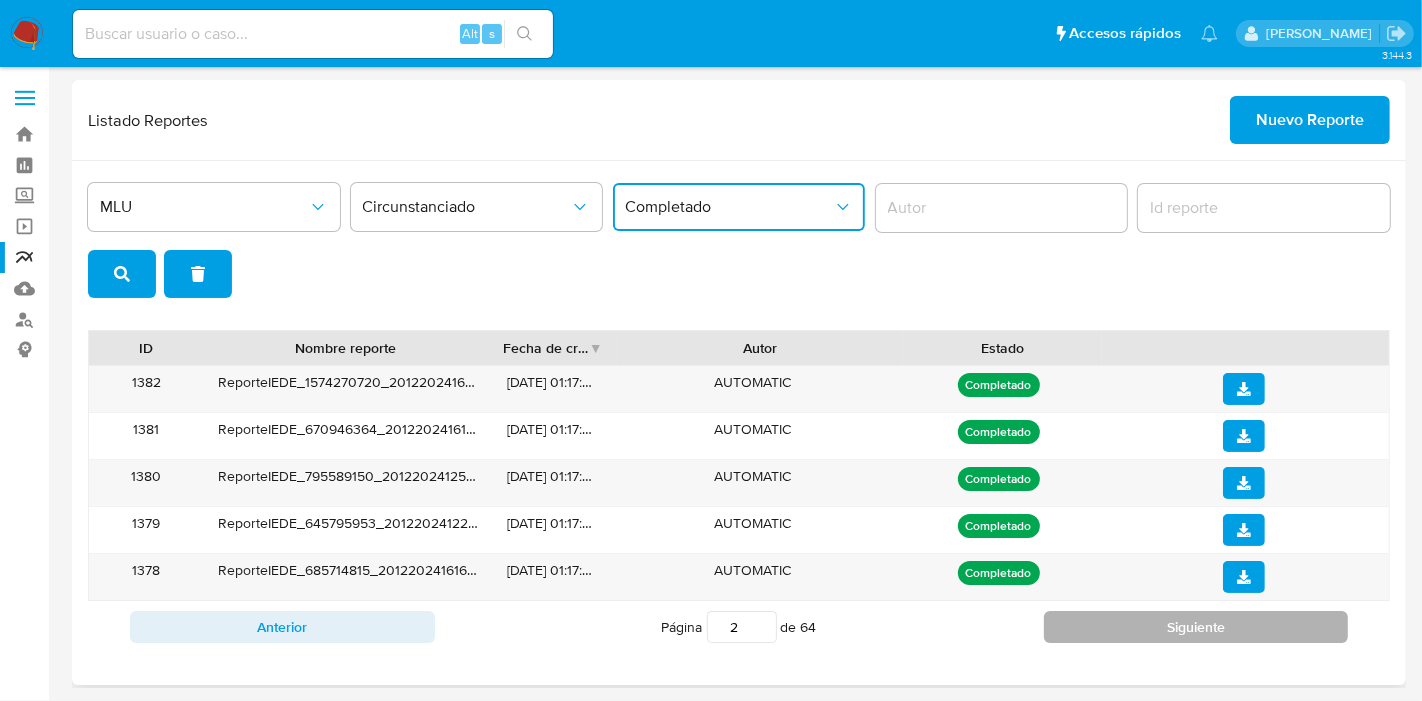 click on "Siguiente" at bounding box center [1196, 627] 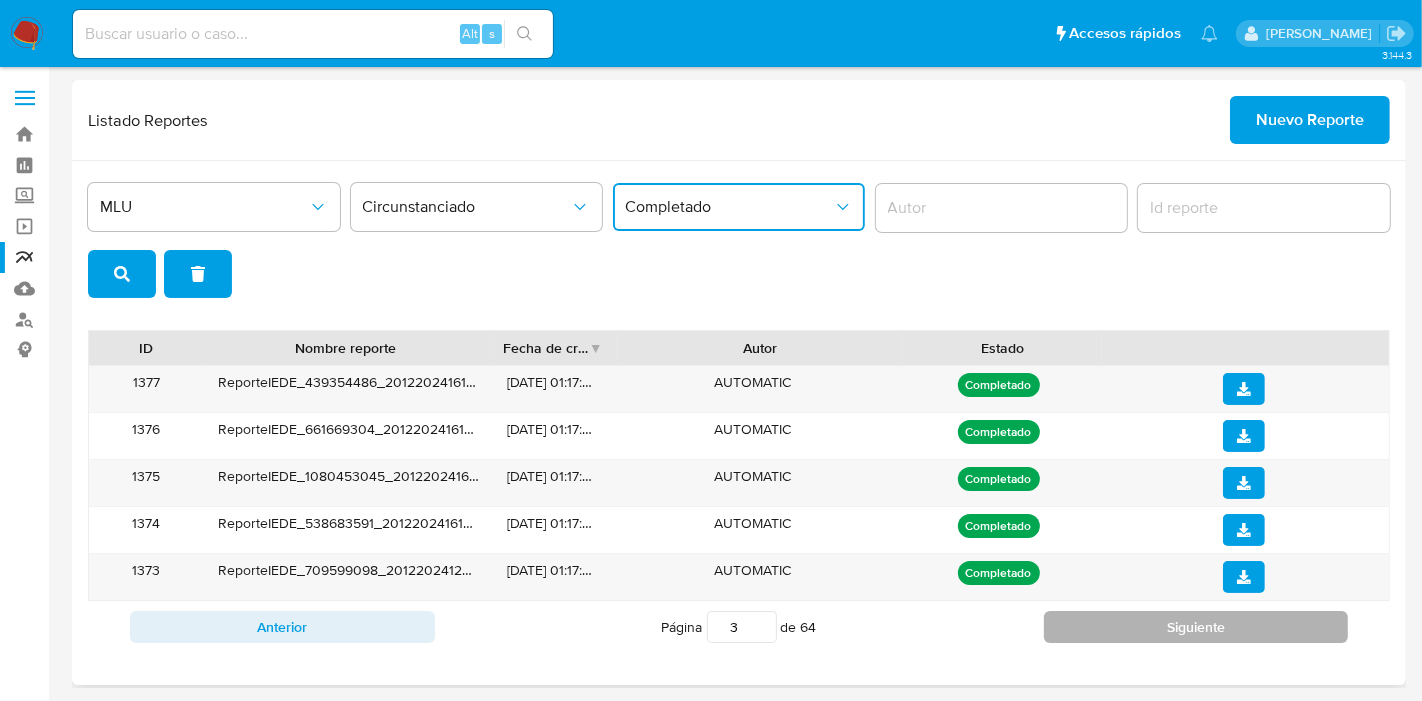 click on "Siguiente" at bounding box center [1196, 627] 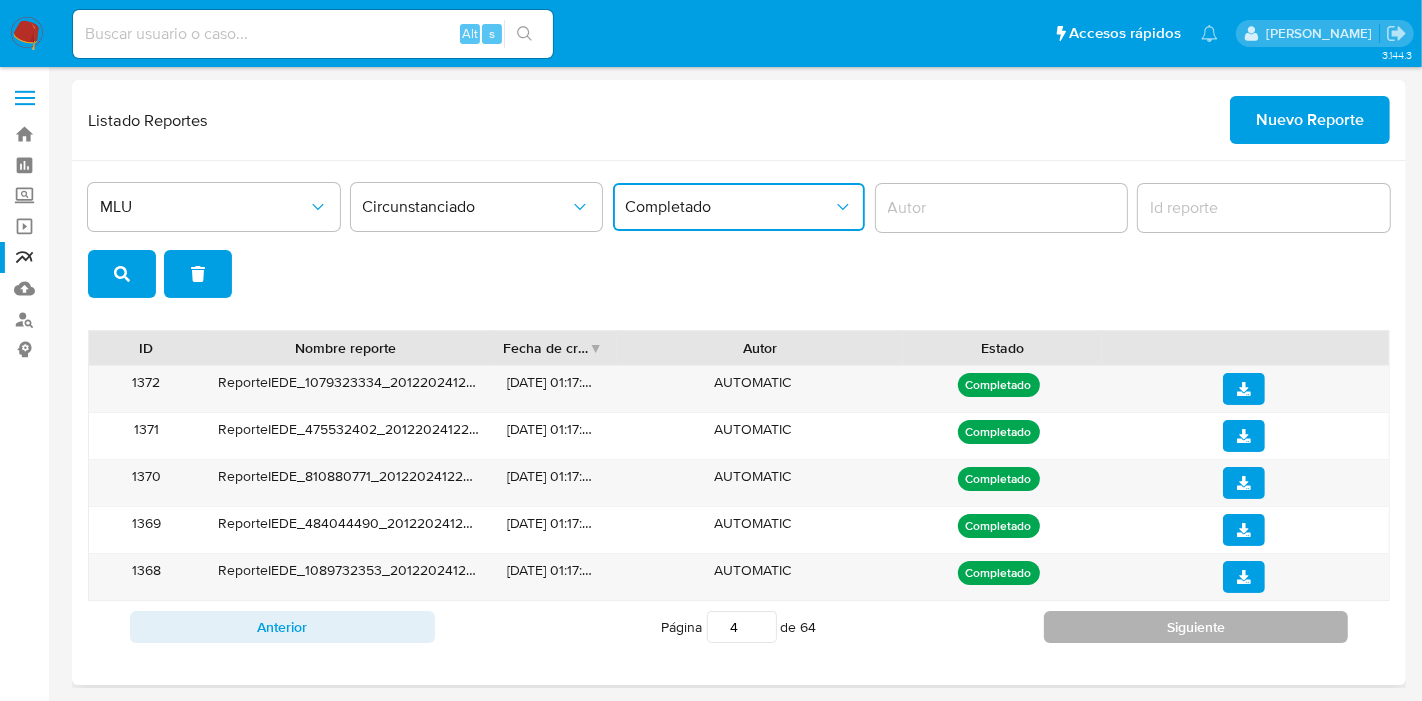 click on "Siguiente" at bounding box center (1196, 627) 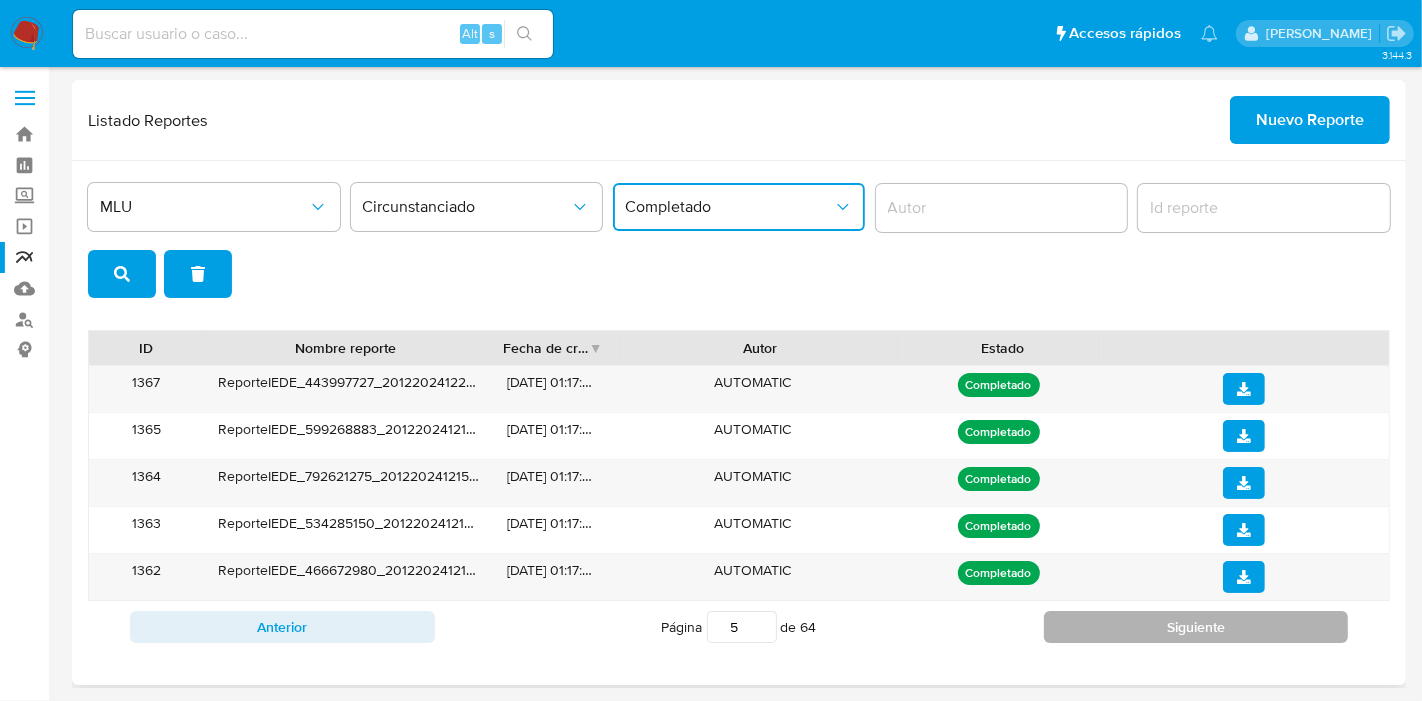 click on "Siguiente" at bounding box center (1196, 627) 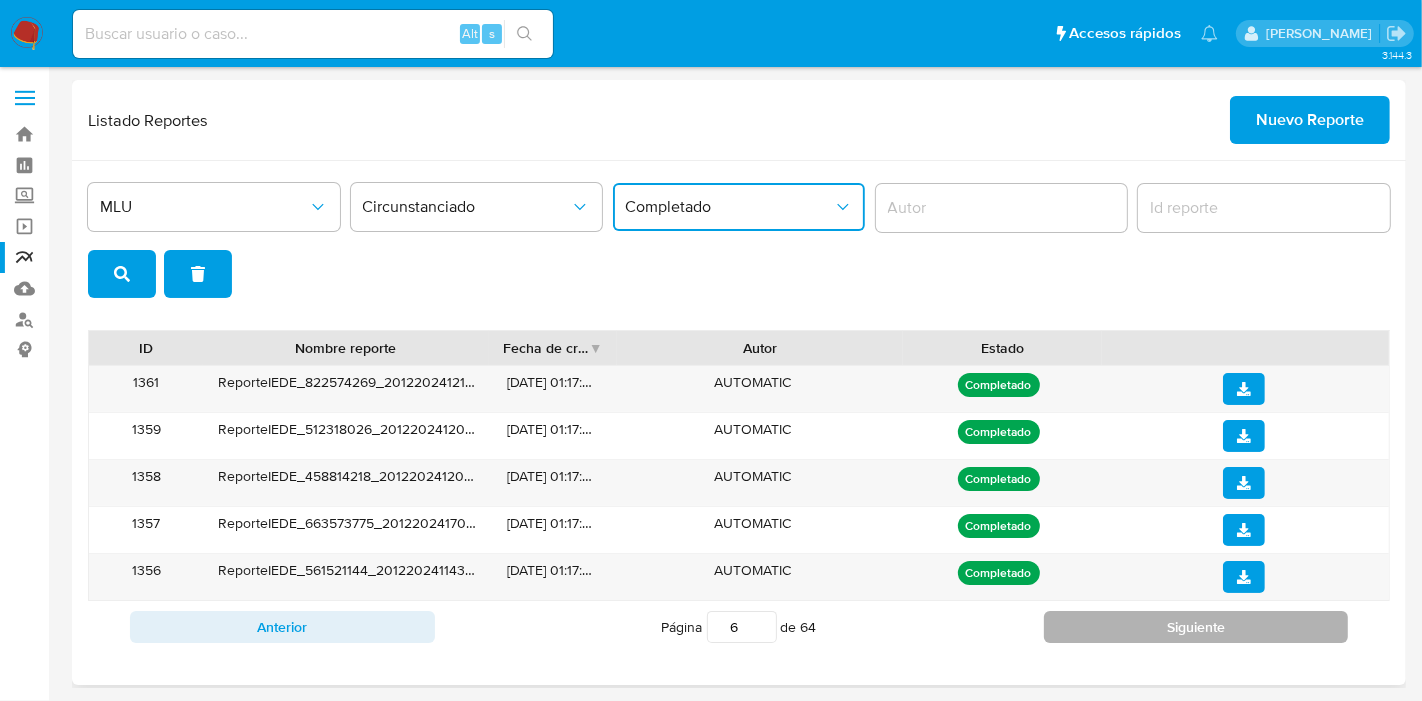 click on "Siguiente" at bounding box center (1196, 627) 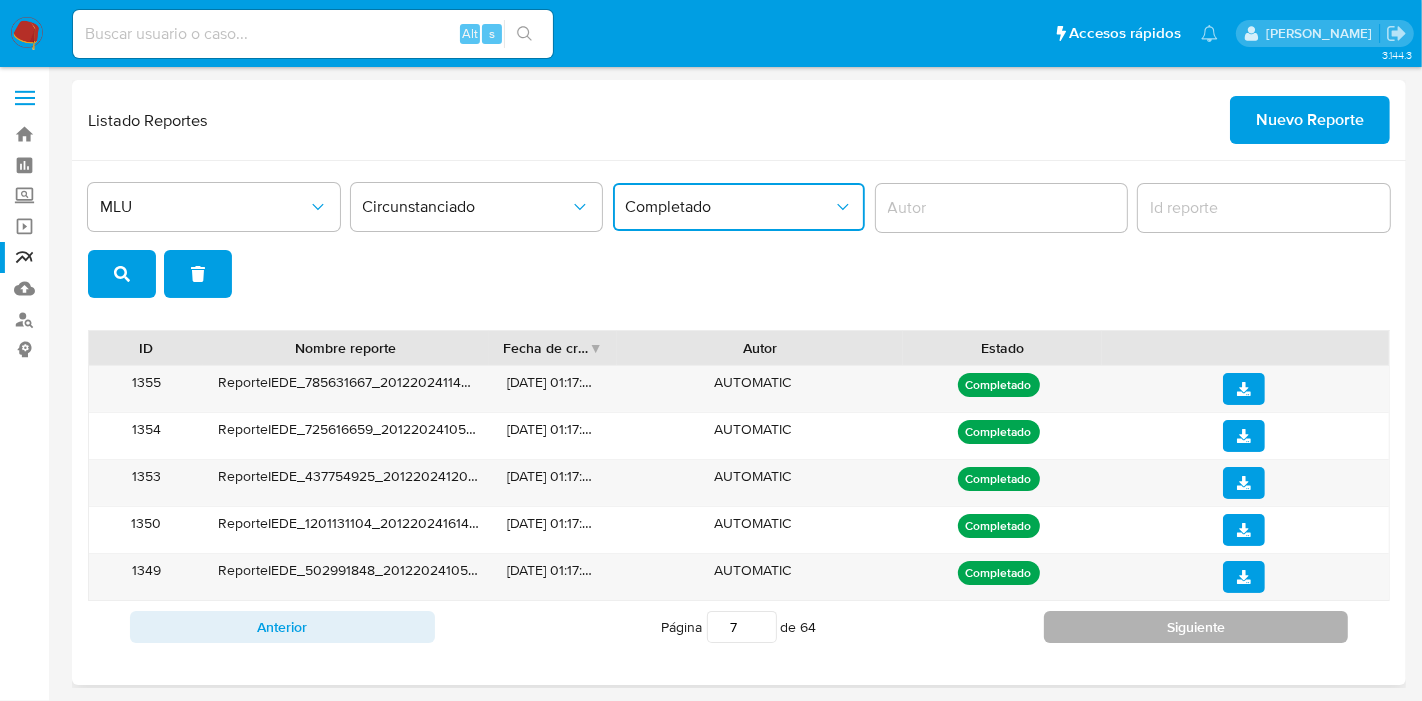 click on "Siguiente" at bounding box center [1196, 627] 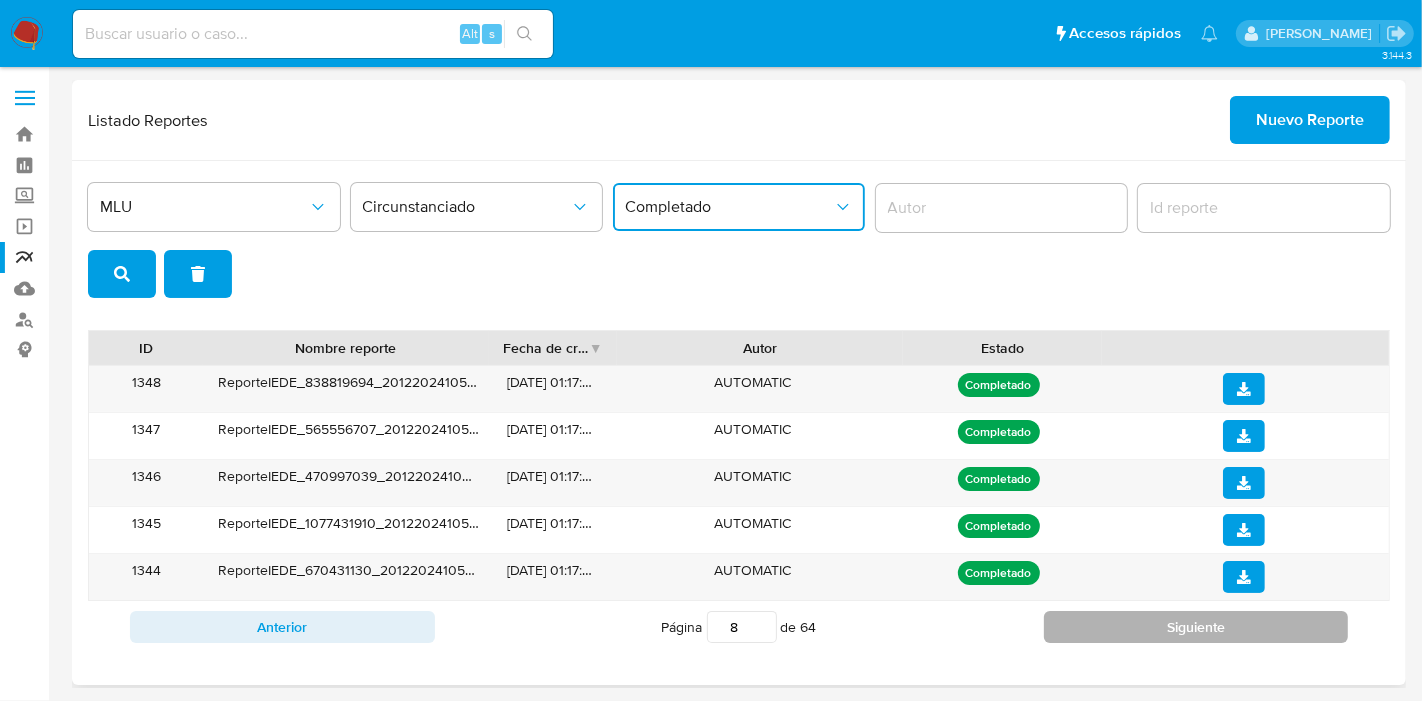click on "Siguiente" at bounding box center [1196, 627] 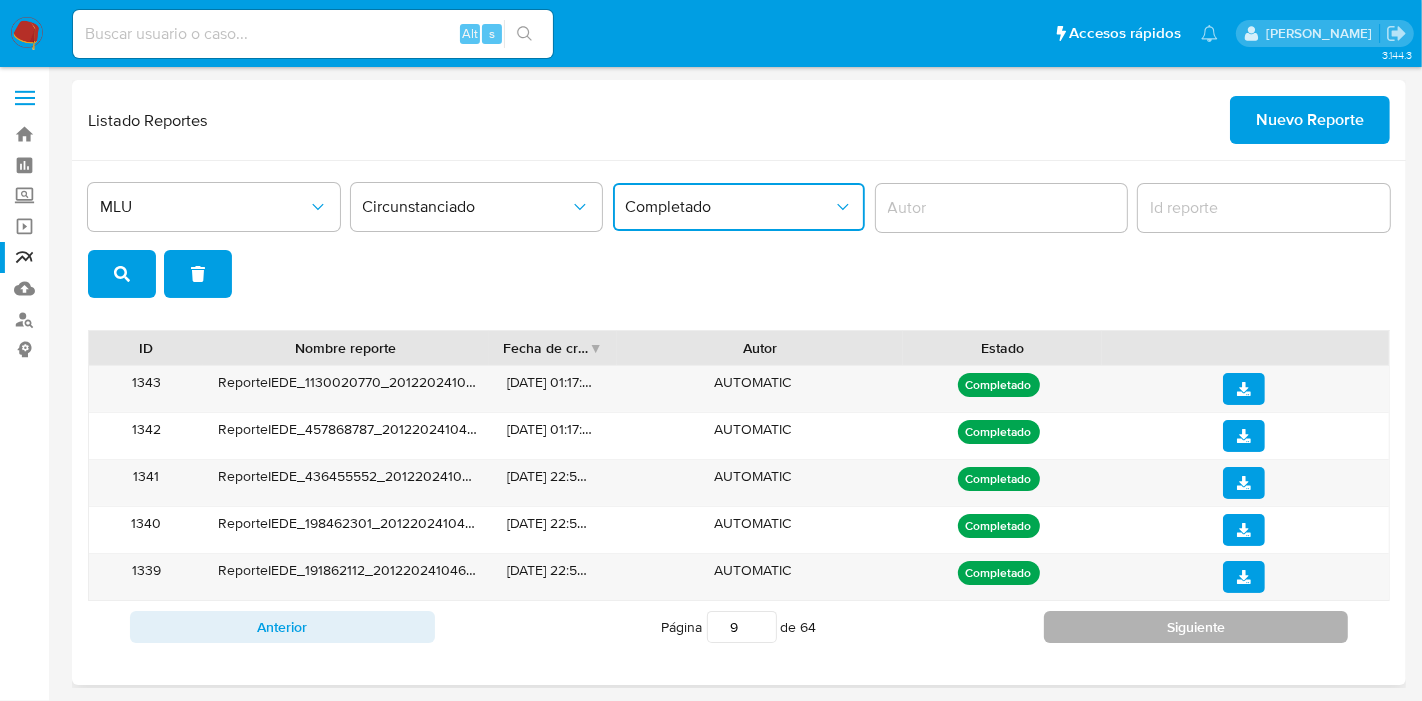 click on "Siguiente" at bounding box center (1196, 627) 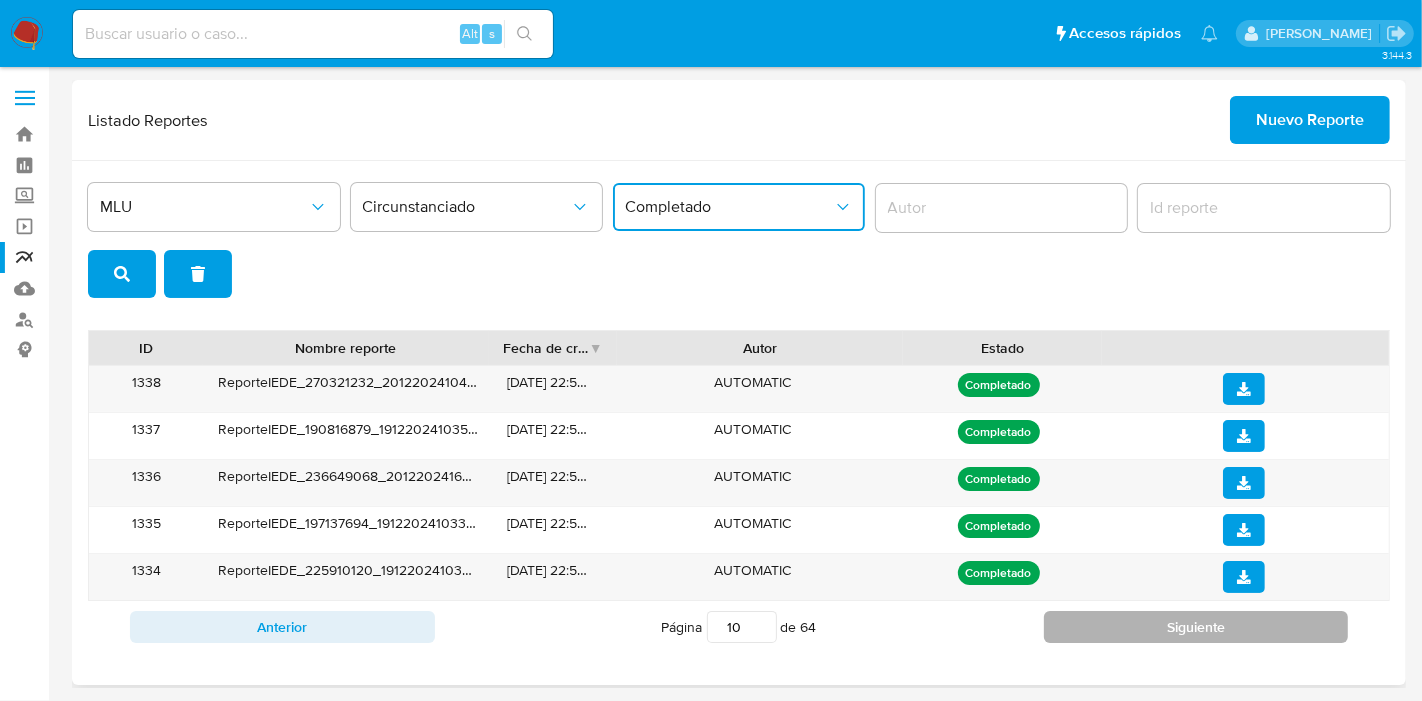 click on "Siguiente" at bounding box center (1196, 627) 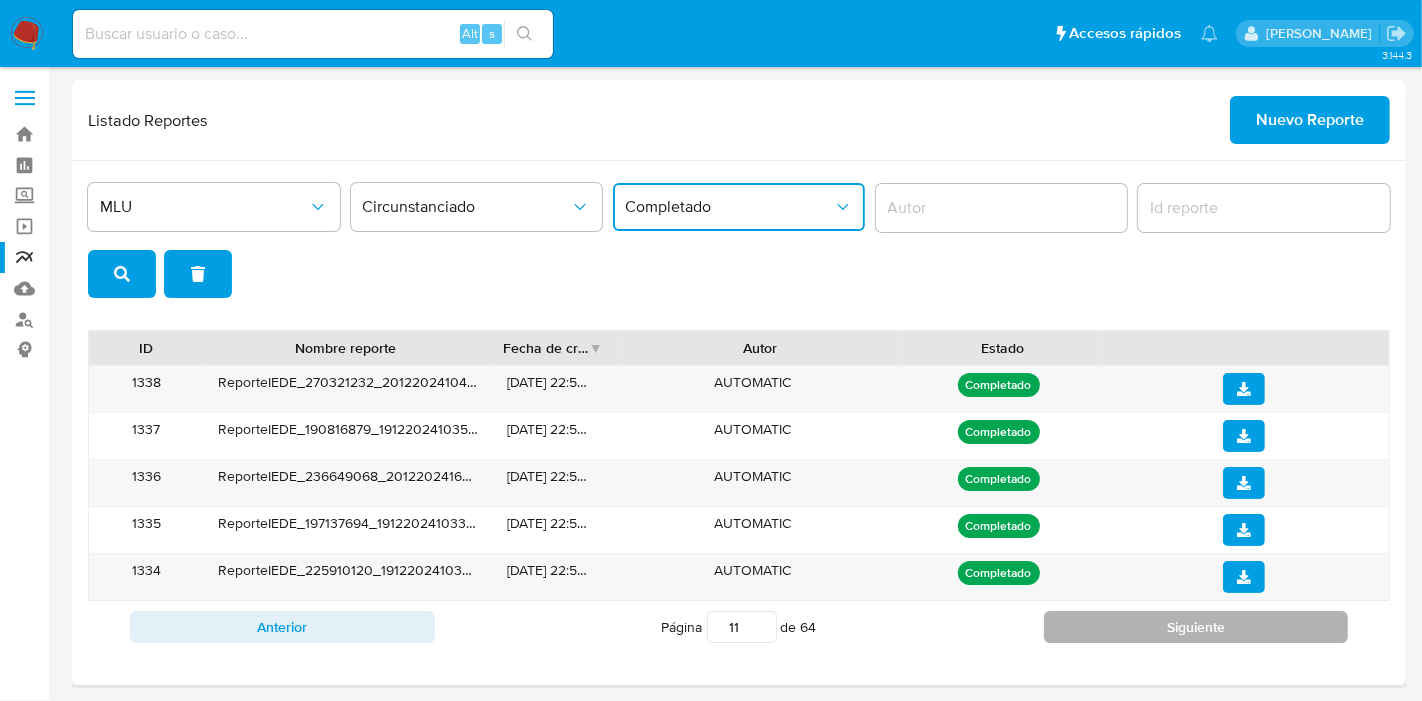 click on "Siguiente" at bounding box center [1196, 627] 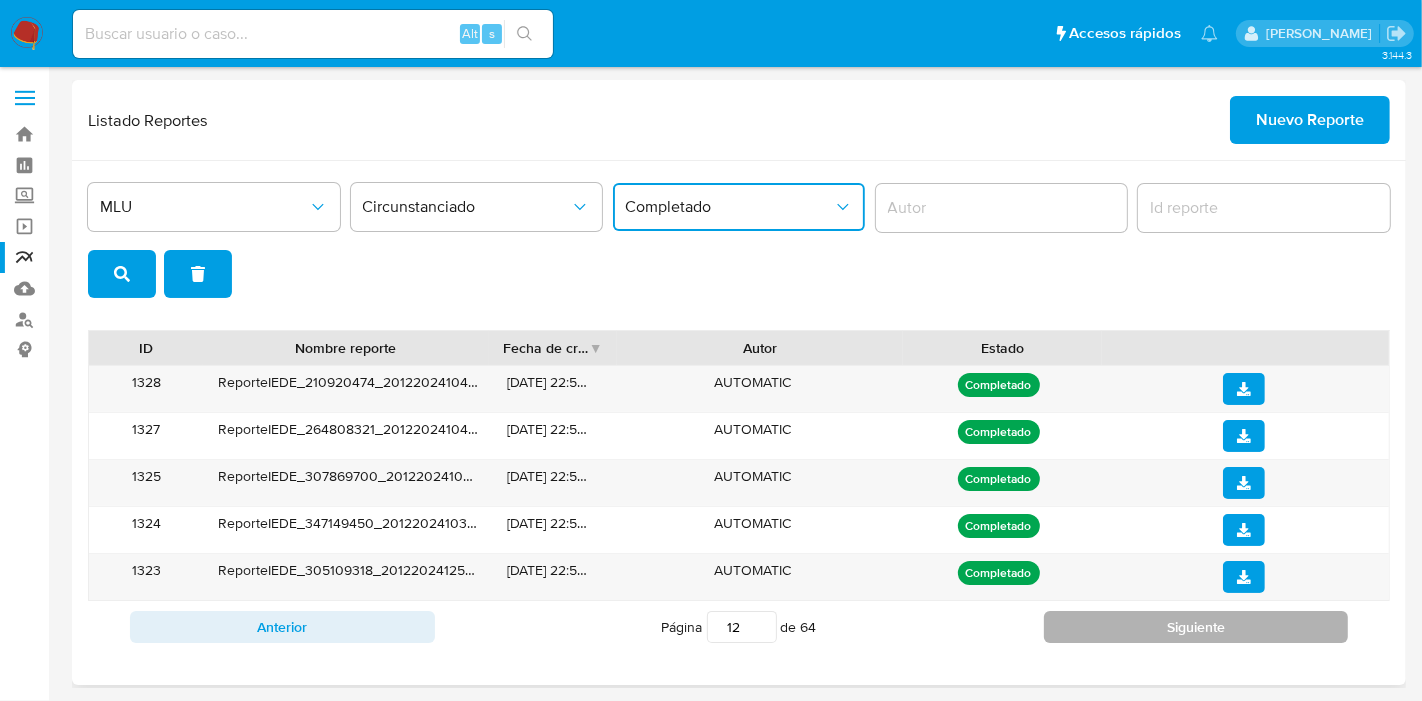 click on "Siguiente" at bounding box center (1196, 627) 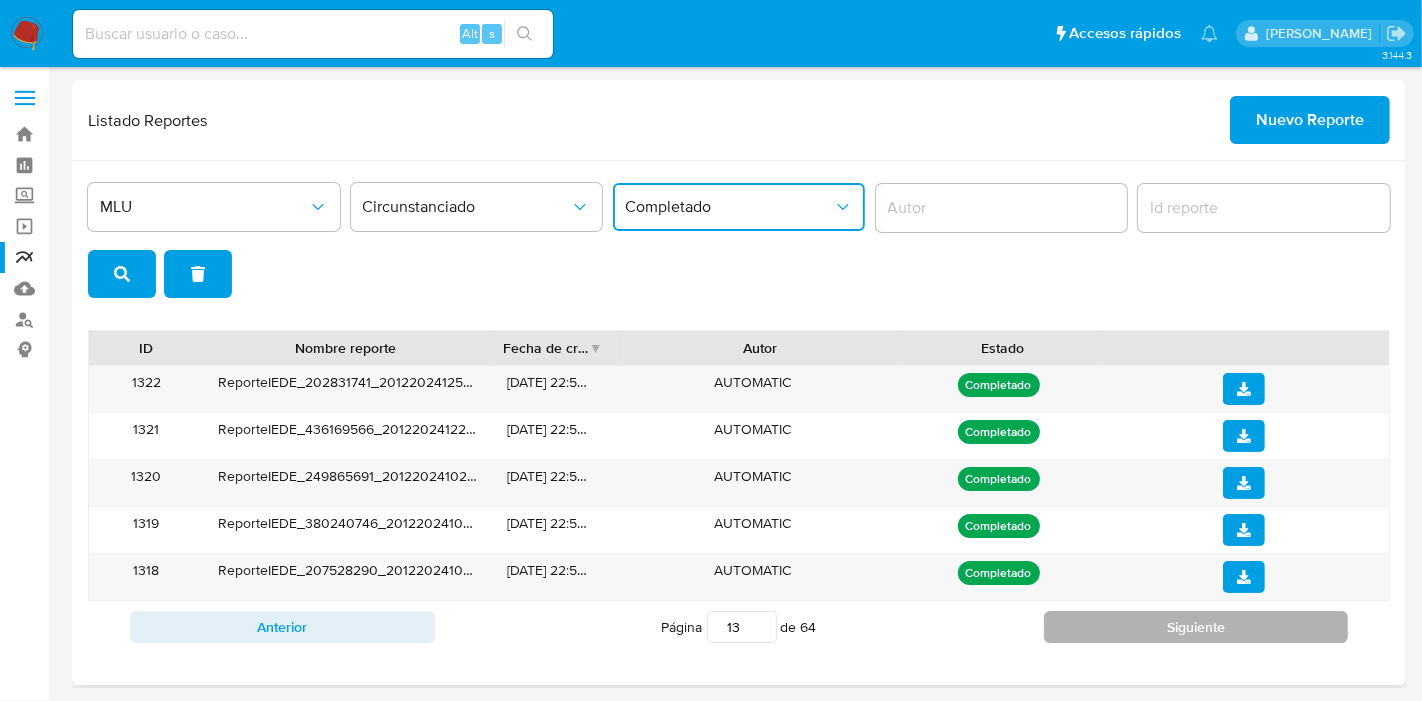 click on "Siguiente" at bounding box center (1196, 627) 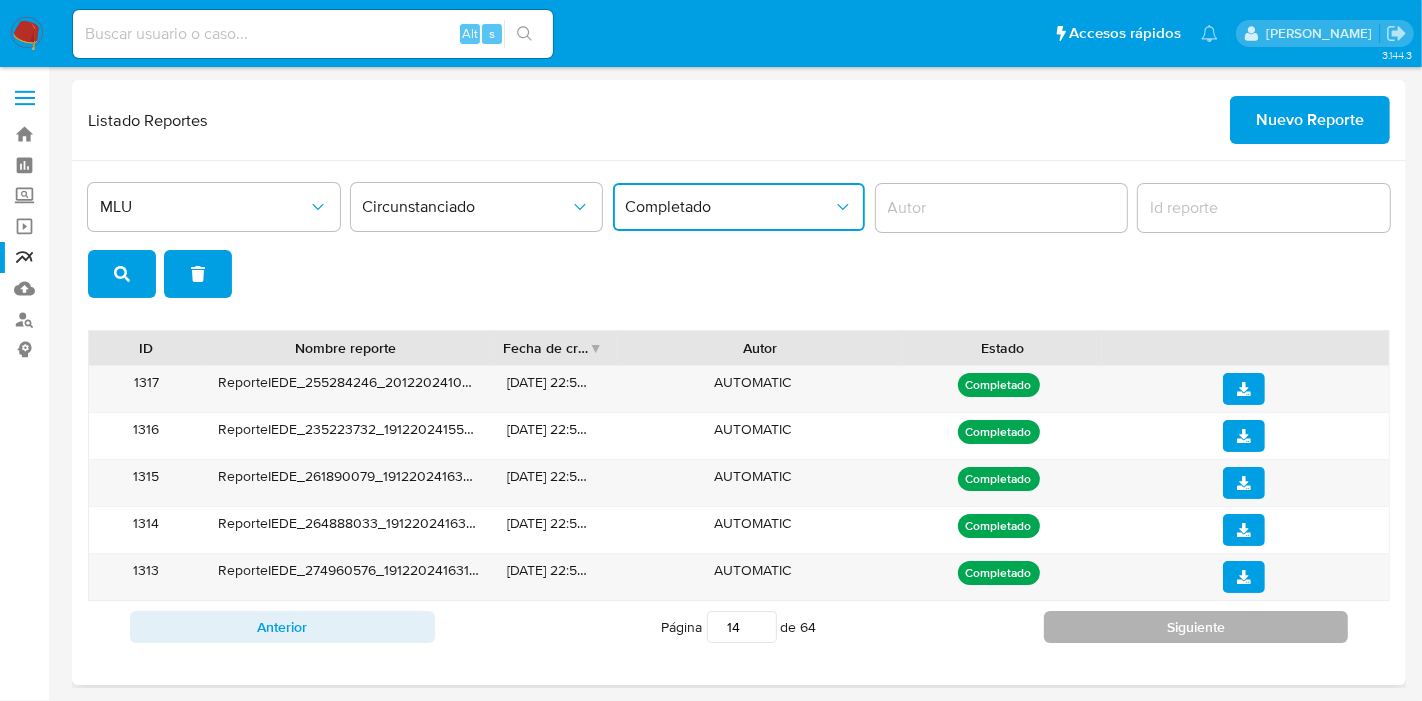 click on "Siguiente" at bounding box center [1196, 627] 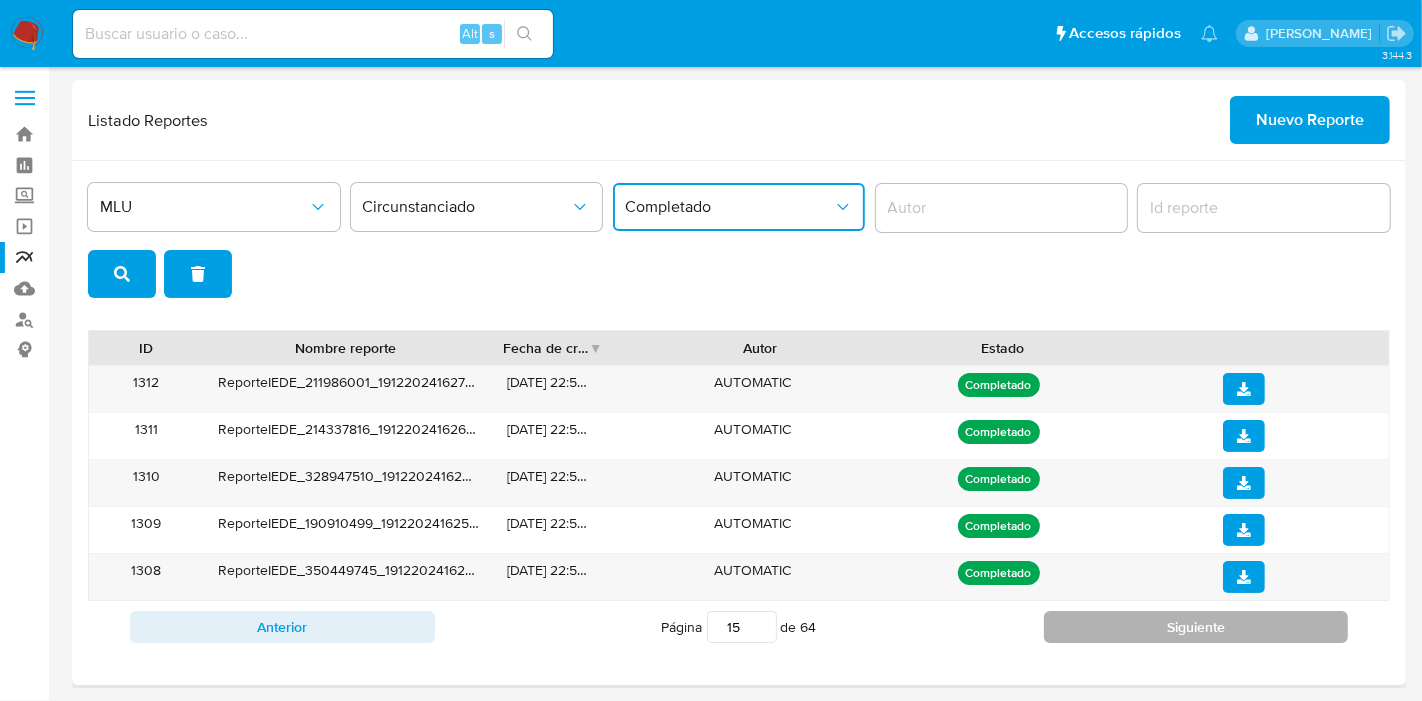 click on "Siguiente" at bounding box center [1196, 627] 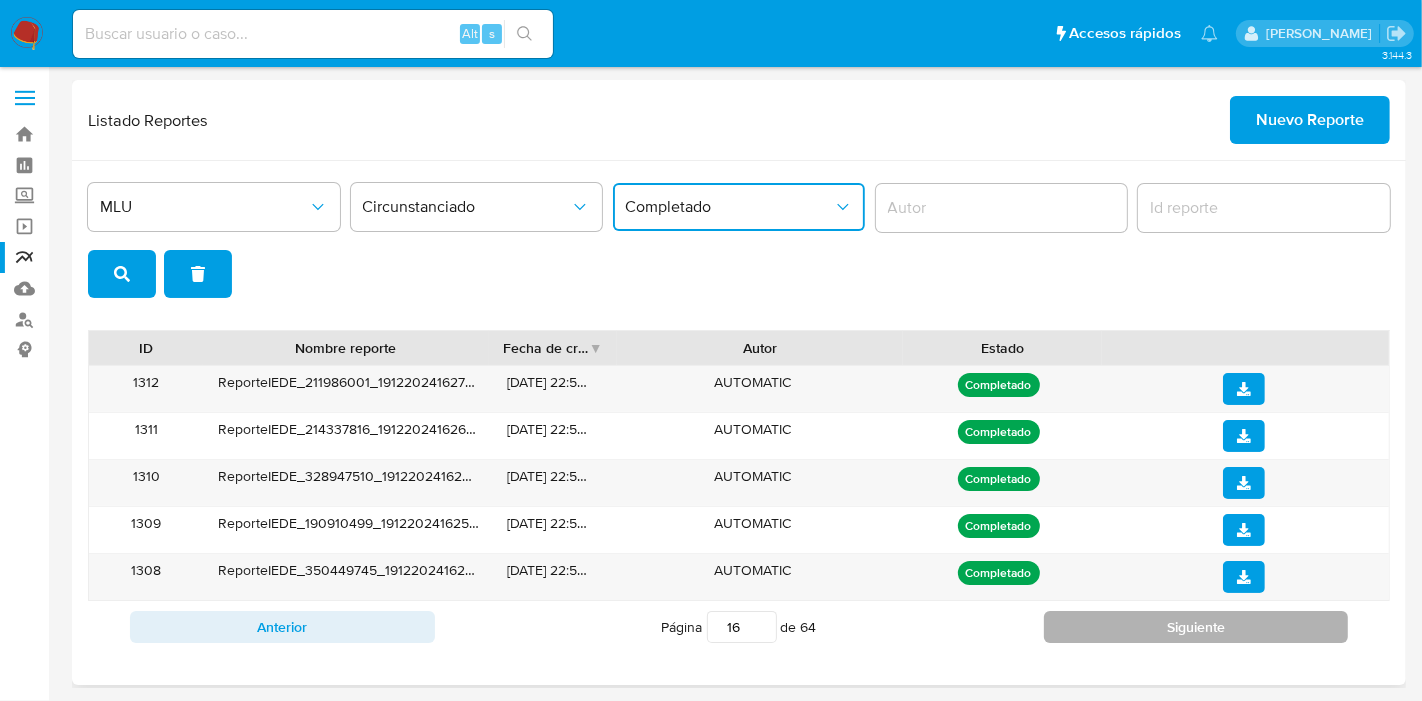 click on "Siguiente" at bounding box center (1196, 627) 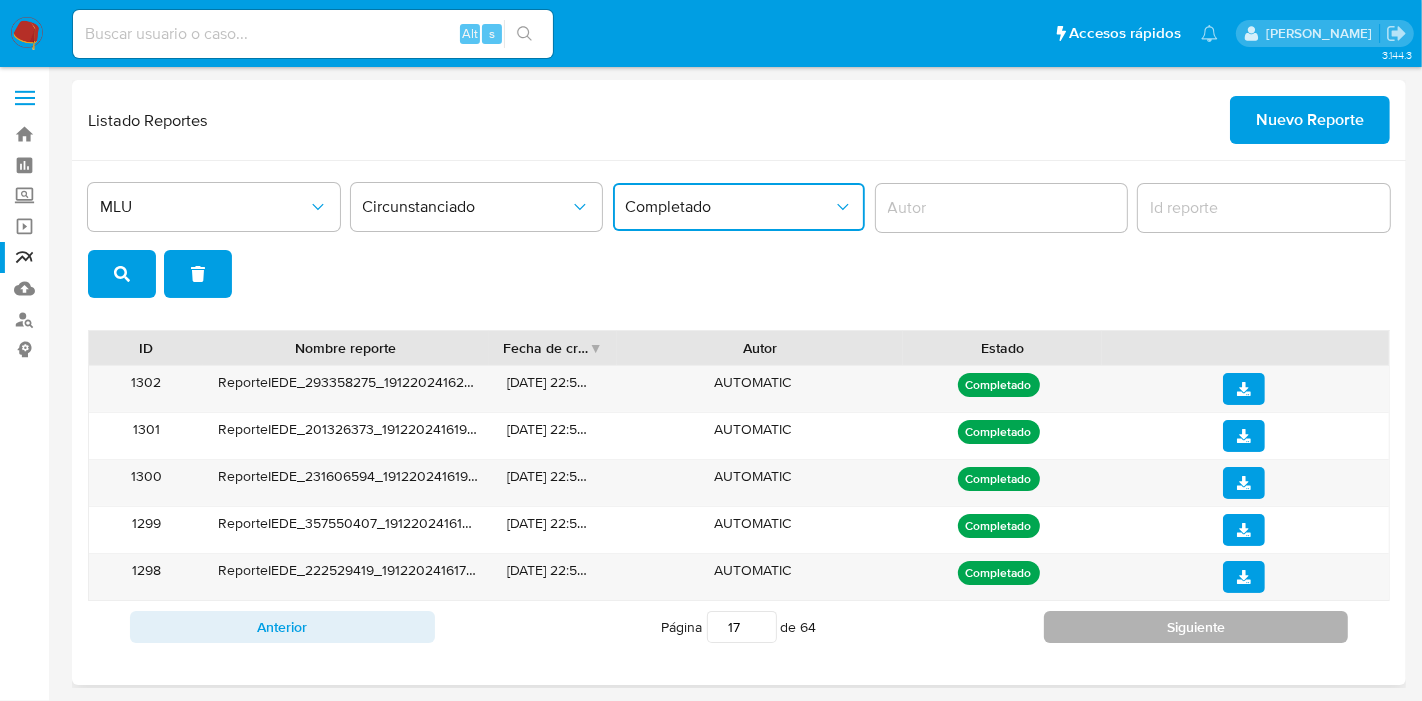 click on "Siguiente" at bounding box center (1196, 627) 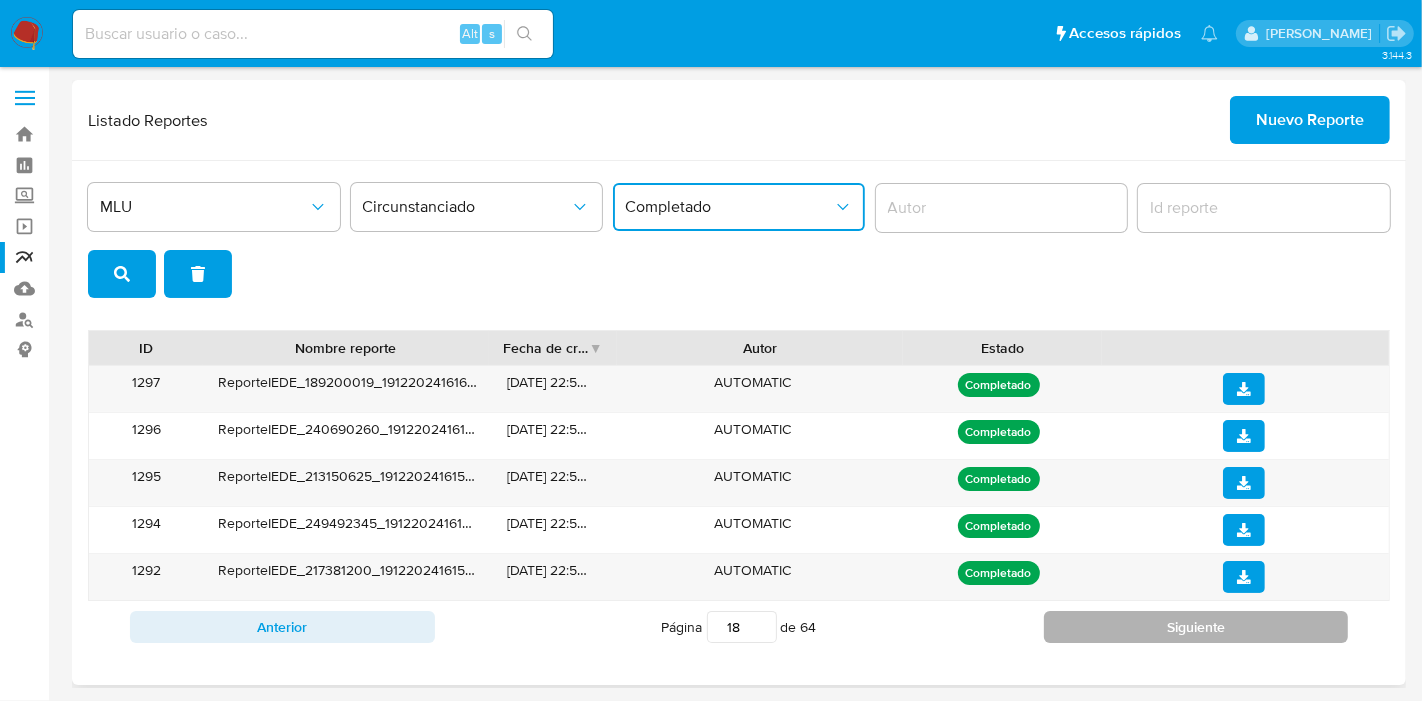 click on "Siguiente" at bounding box center [1196, 627] 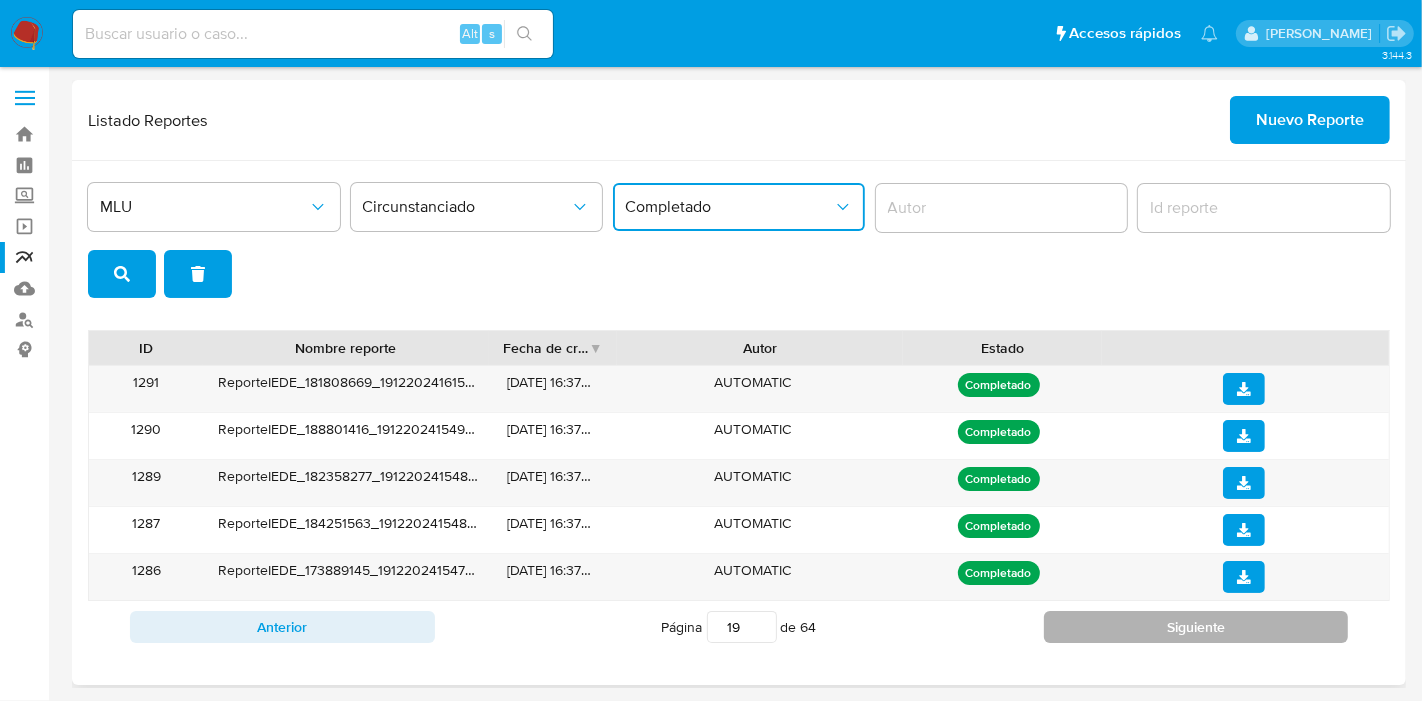 click on "Siguiente" at bounding box center (1196, 627) 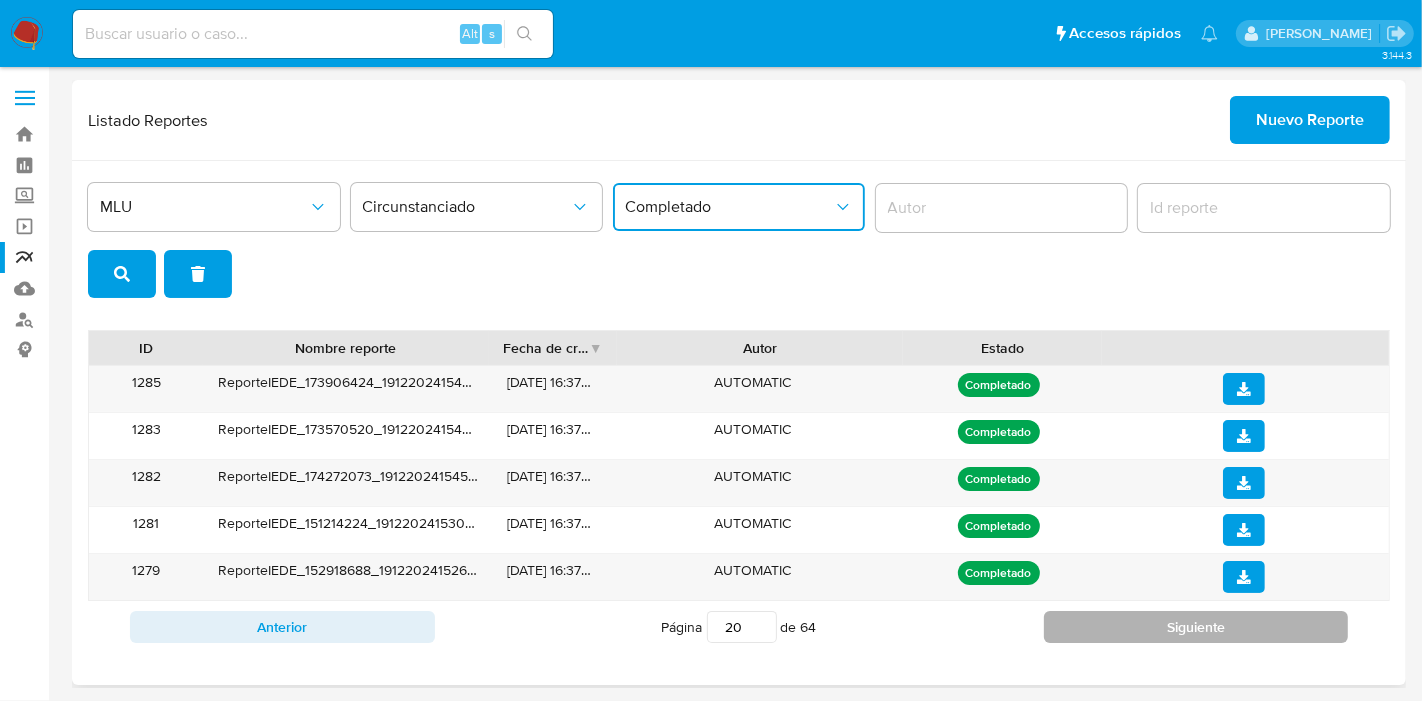 click on "Siguiente" at bounding box center (1196, 627) 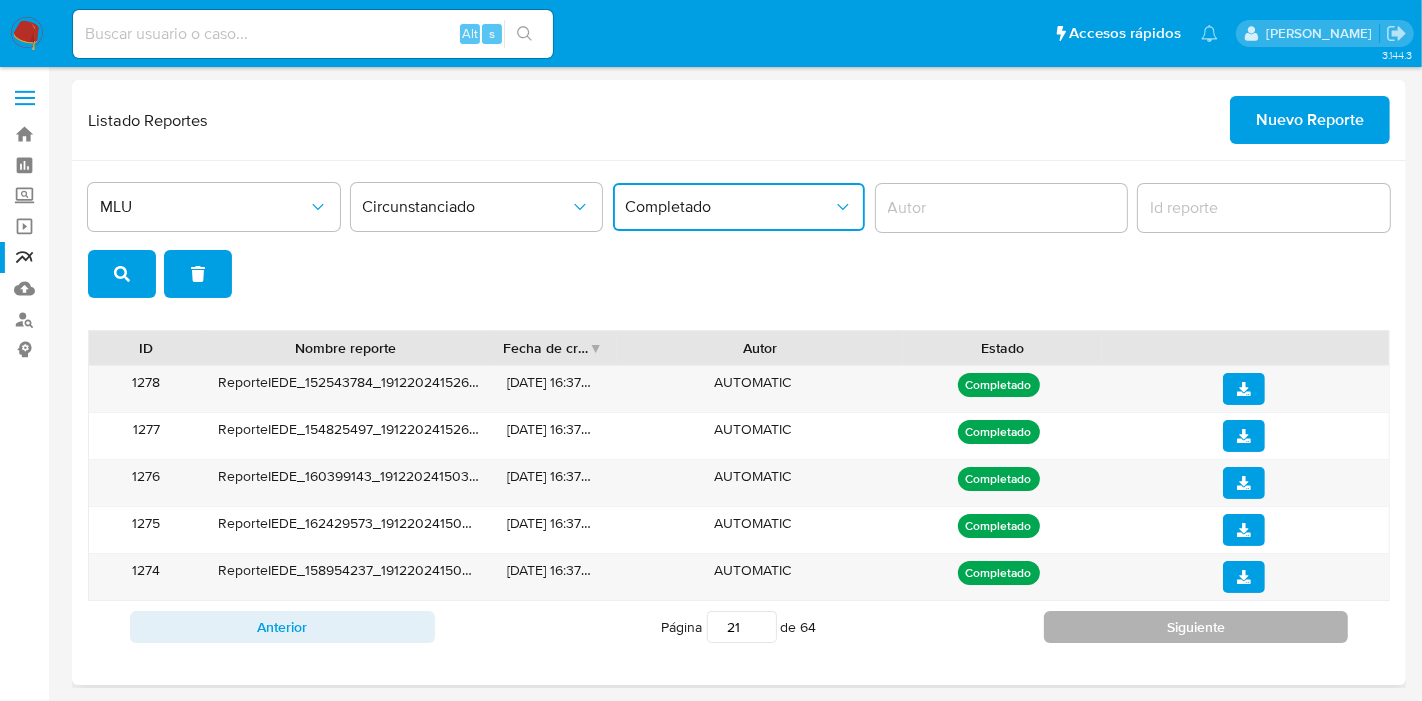 click on "Siguiente" at bounding box center [1196, 627] 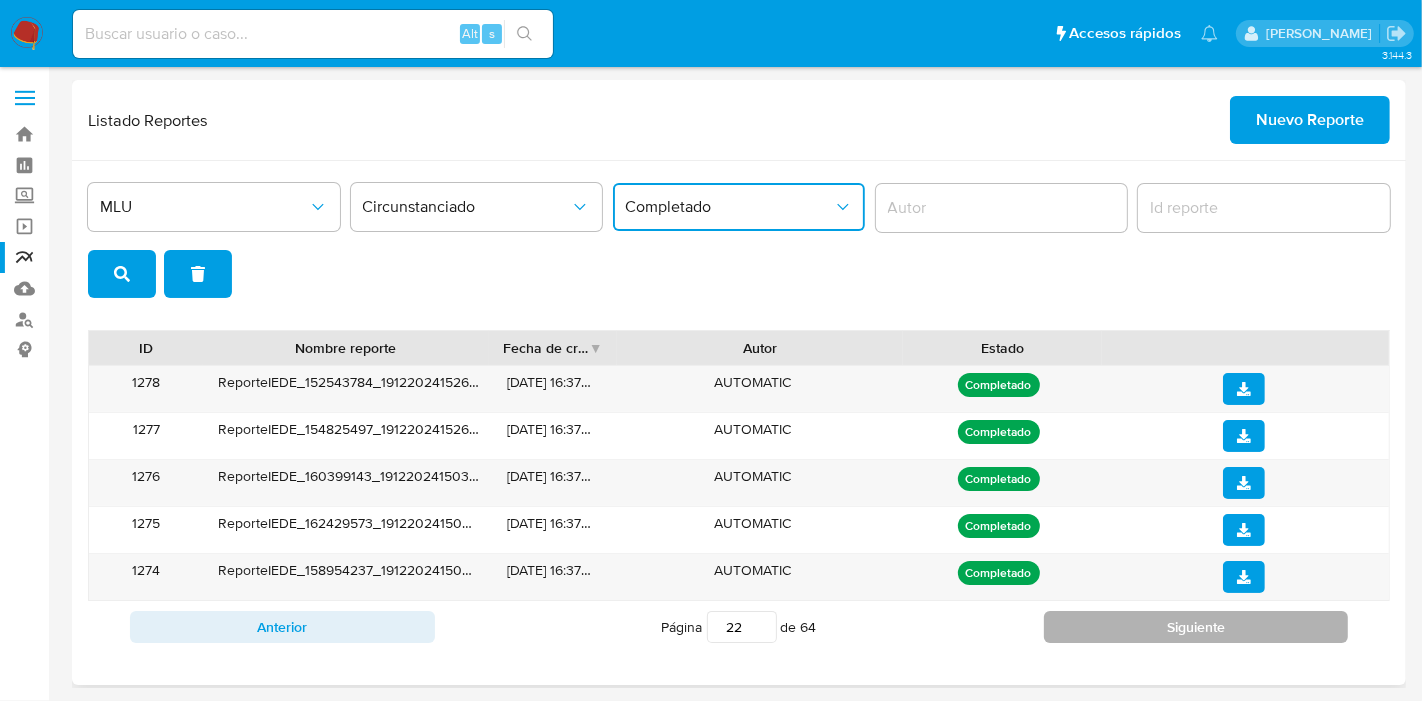 click on "Siguiente" at bounding box center (1196, 627) 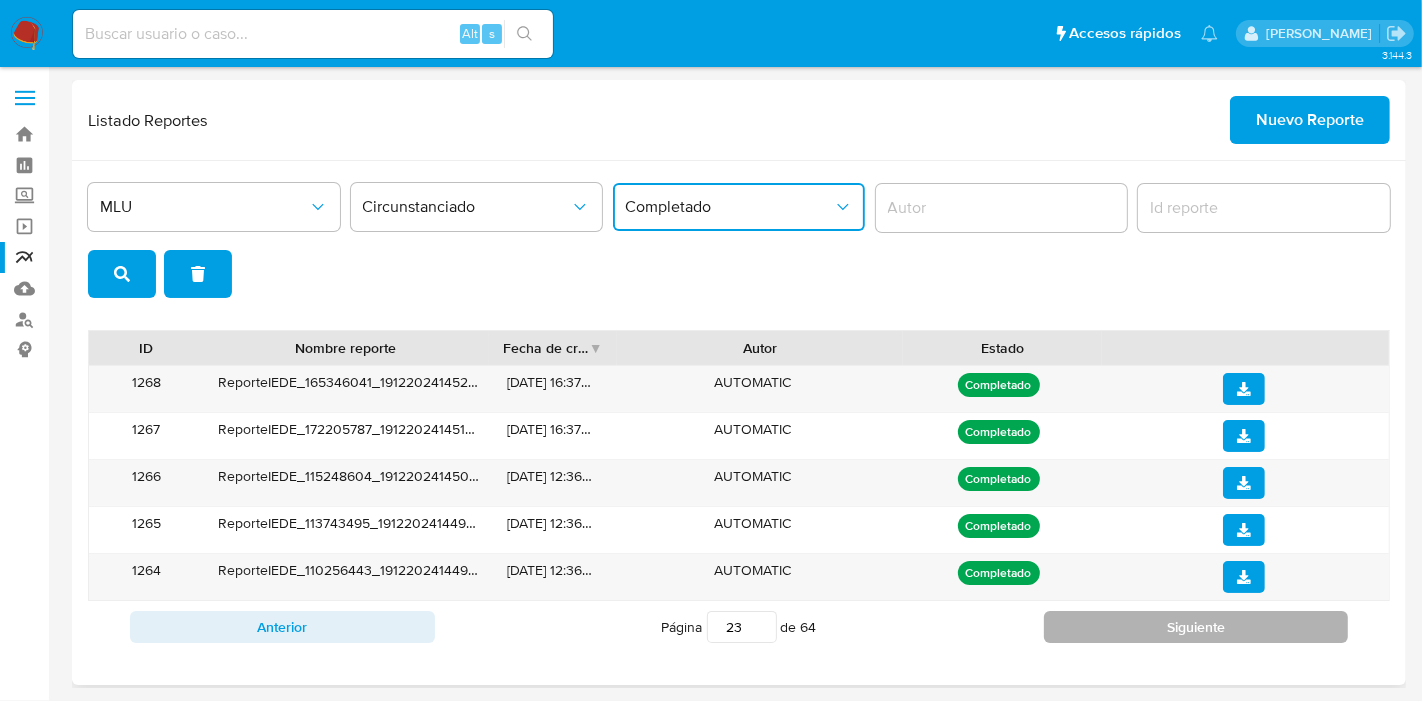 click on "Siguiente" at bounding box center [1196, 627] 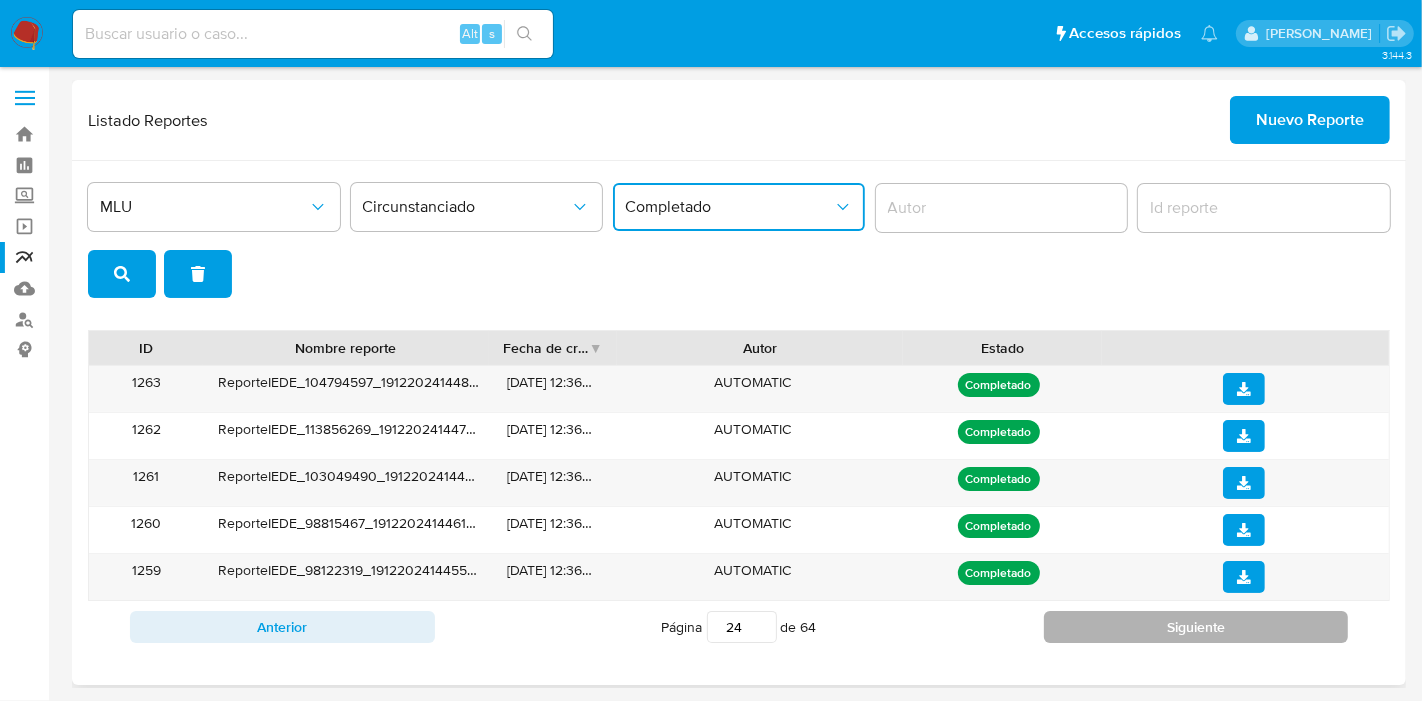 click on "Siguiente" at bounding box center [1196, 627] 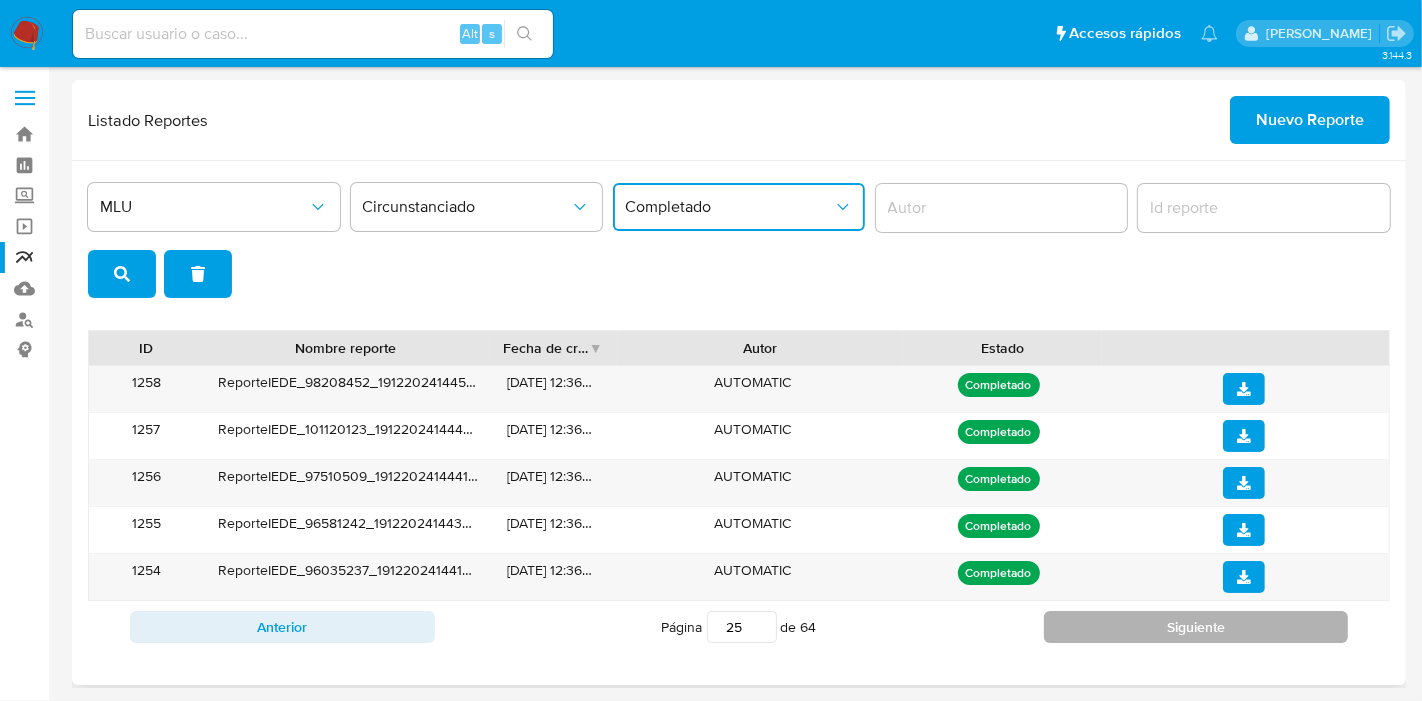 click on "Siguiente" at bounding box center [1196, 627] 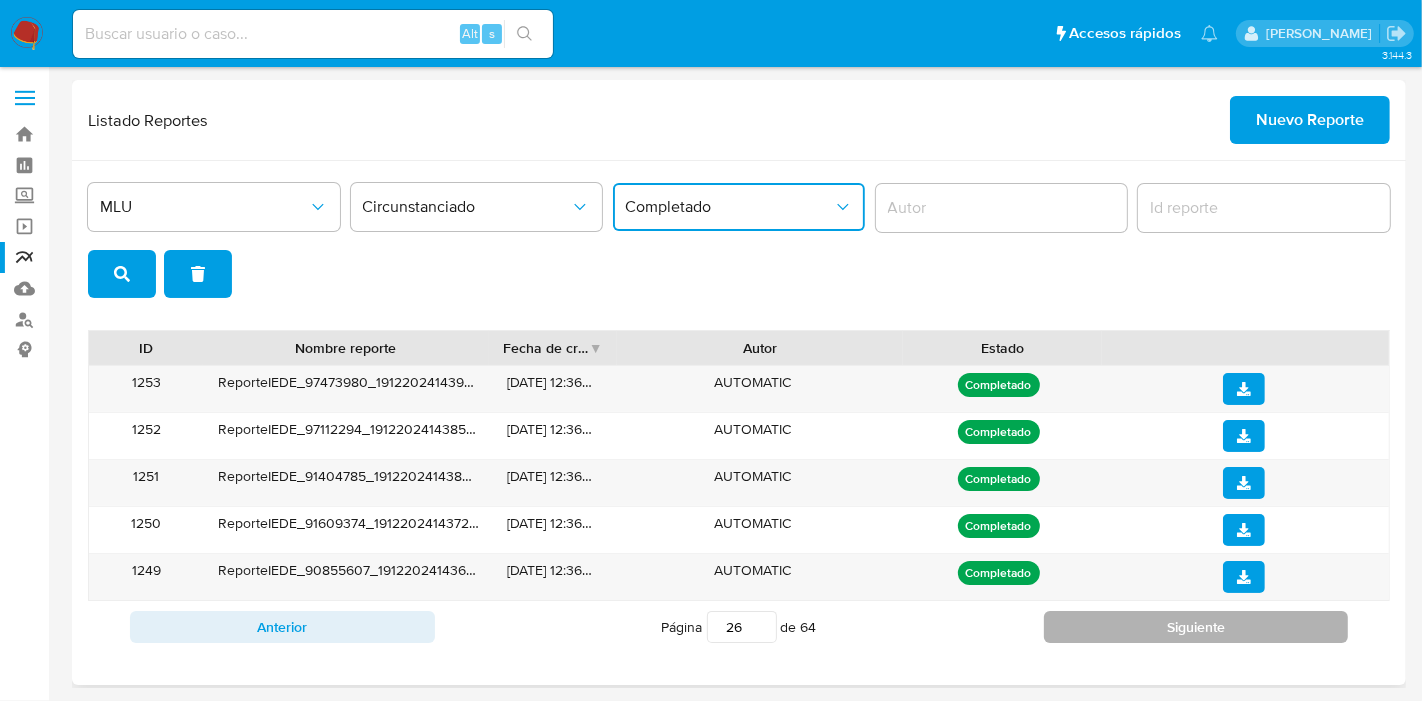 click on "Siguiente" at bounding box center (1196, 627) 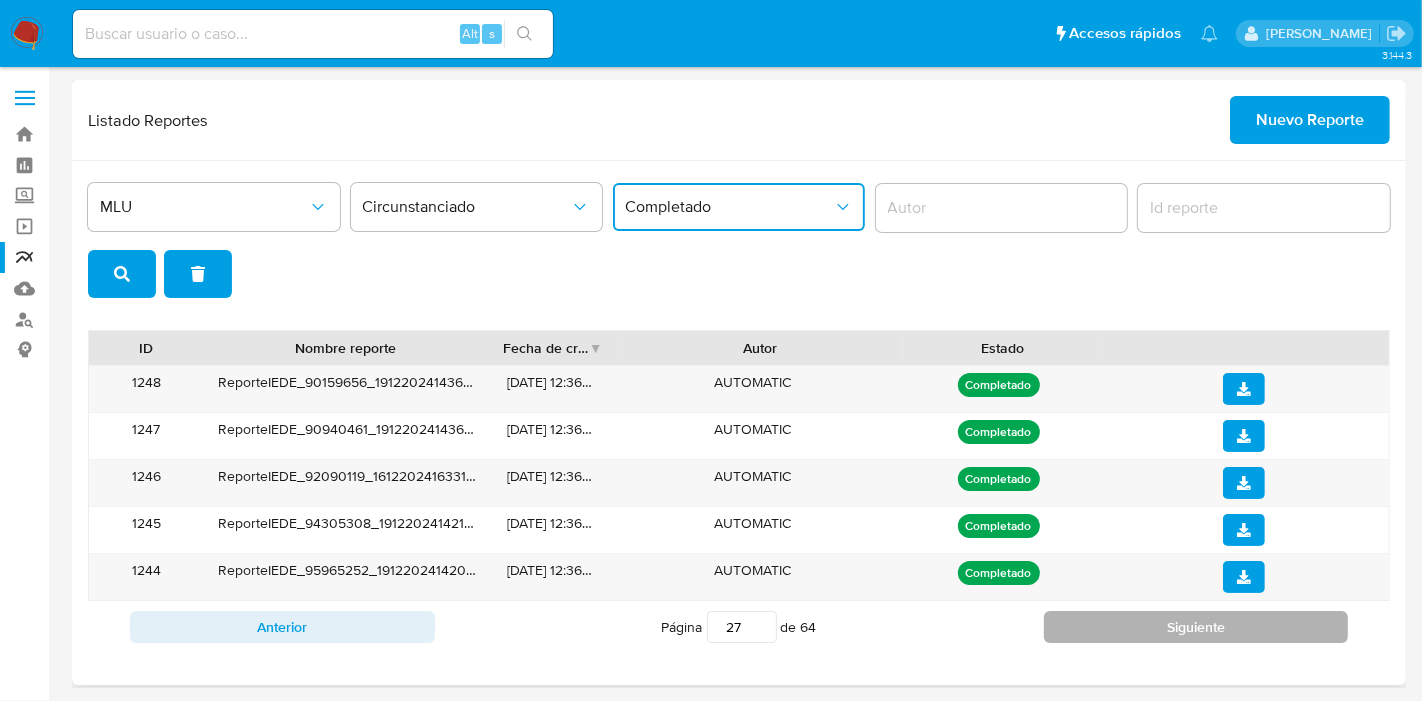click on "Siguiente" at bounding box center (1196, 627) 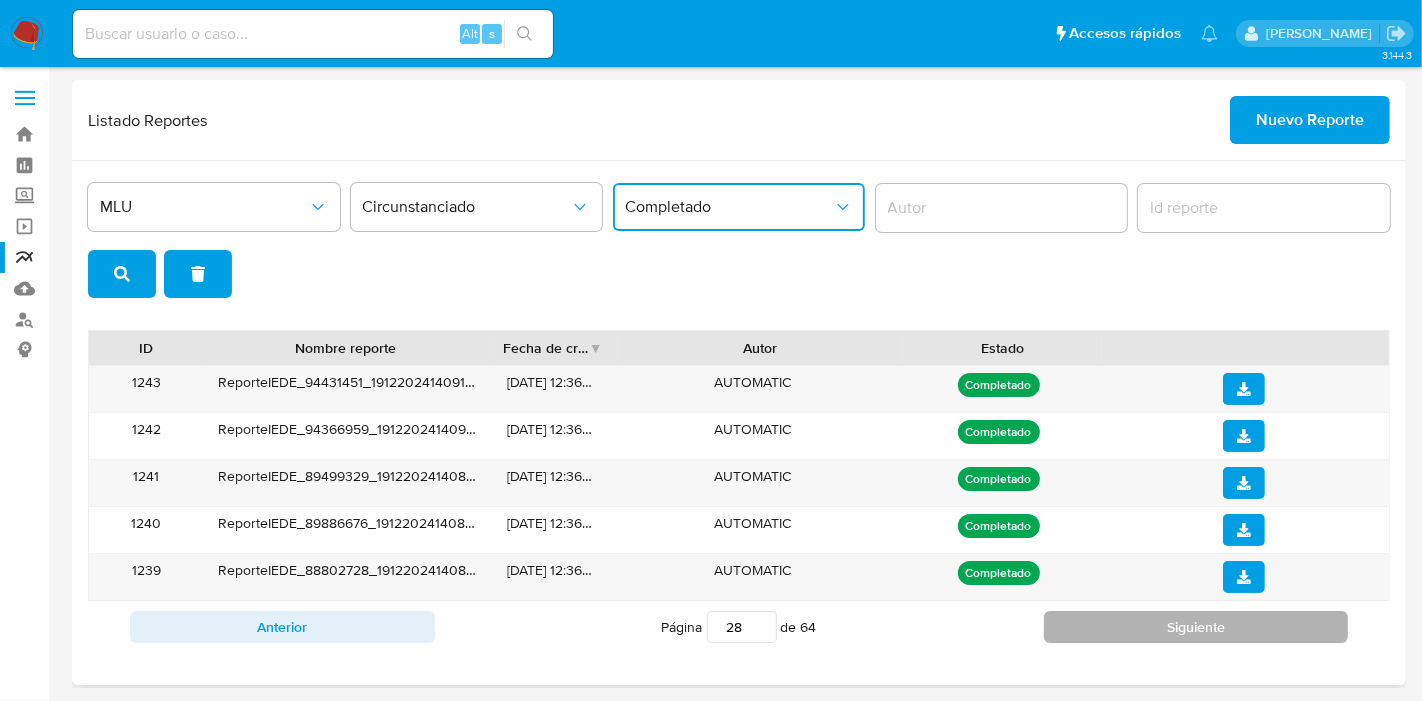click on "Siguiente" at bounding box center (1196, 627) 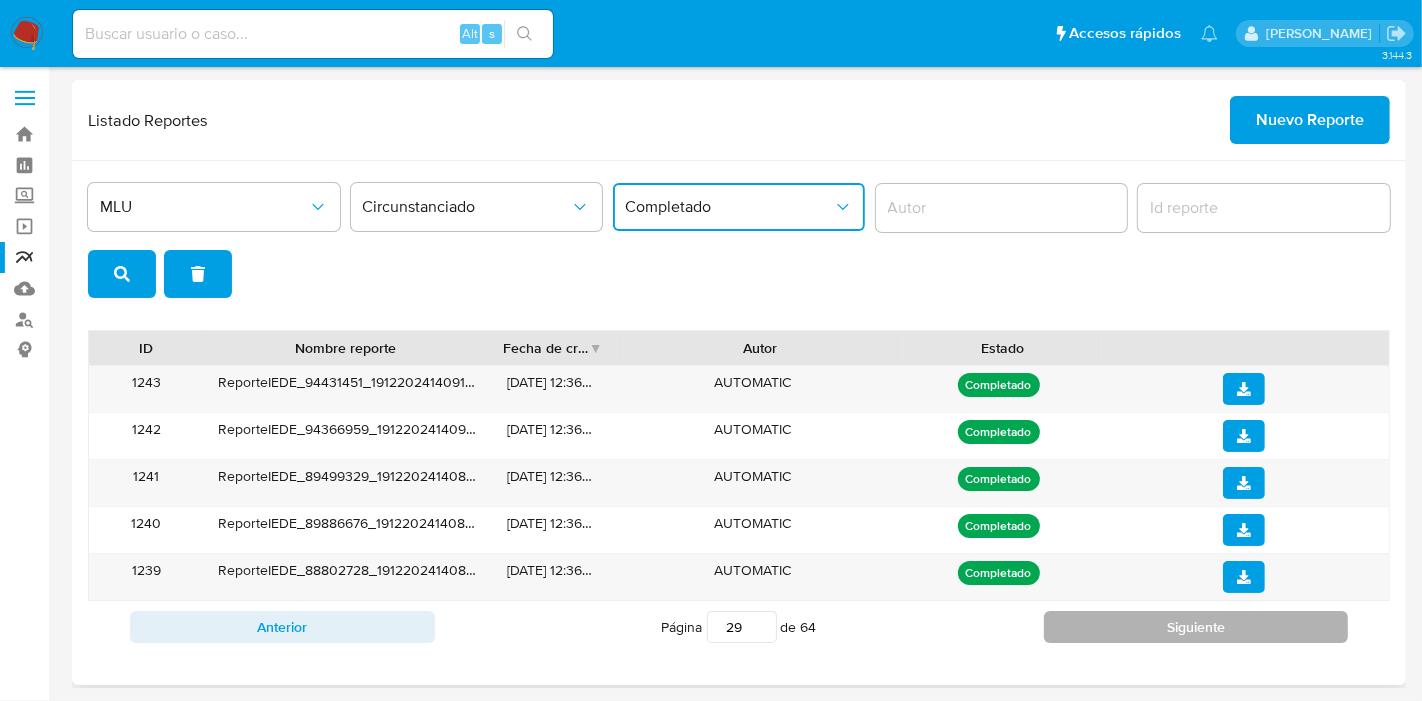 click on "Siguiente" at bounding box center (1196, 627) 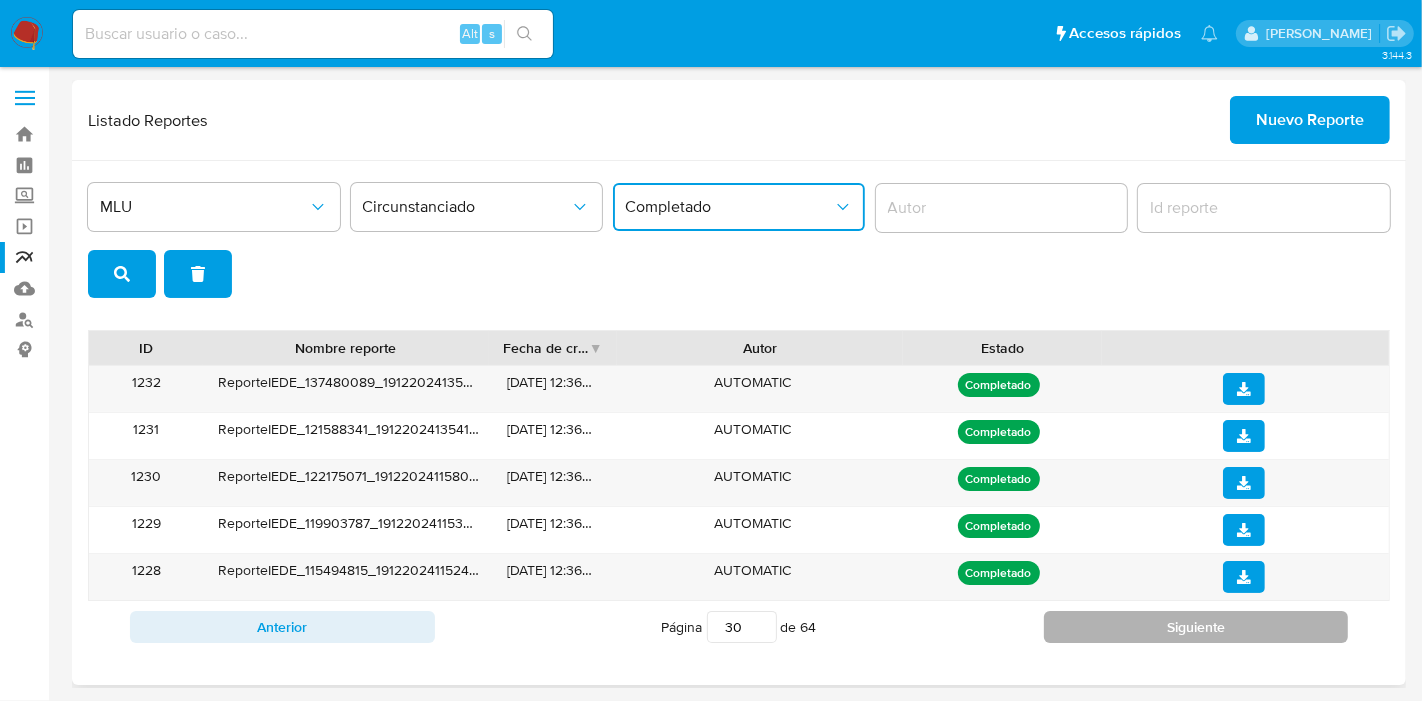 click on "Siguiente" at bounding box center [1196, 627] 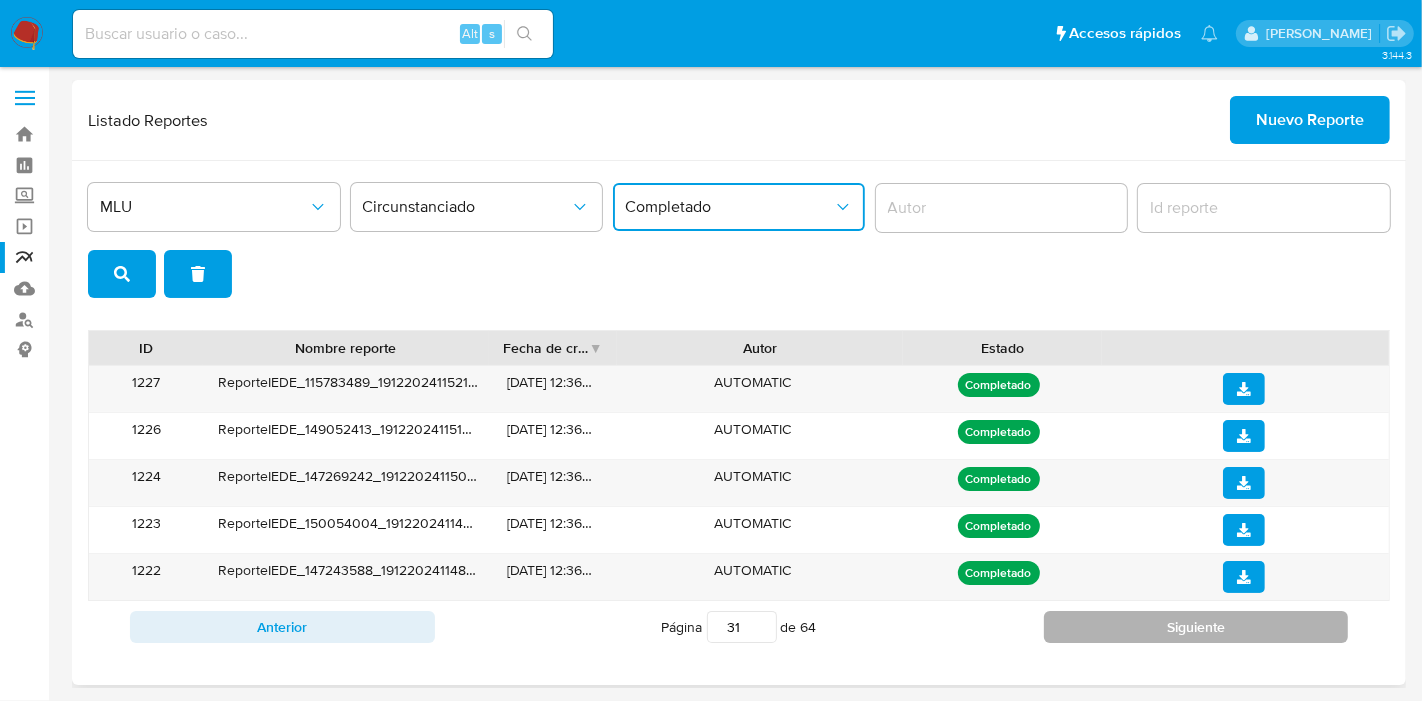 click on "Siguiente" at bounding box center (1196, 627) 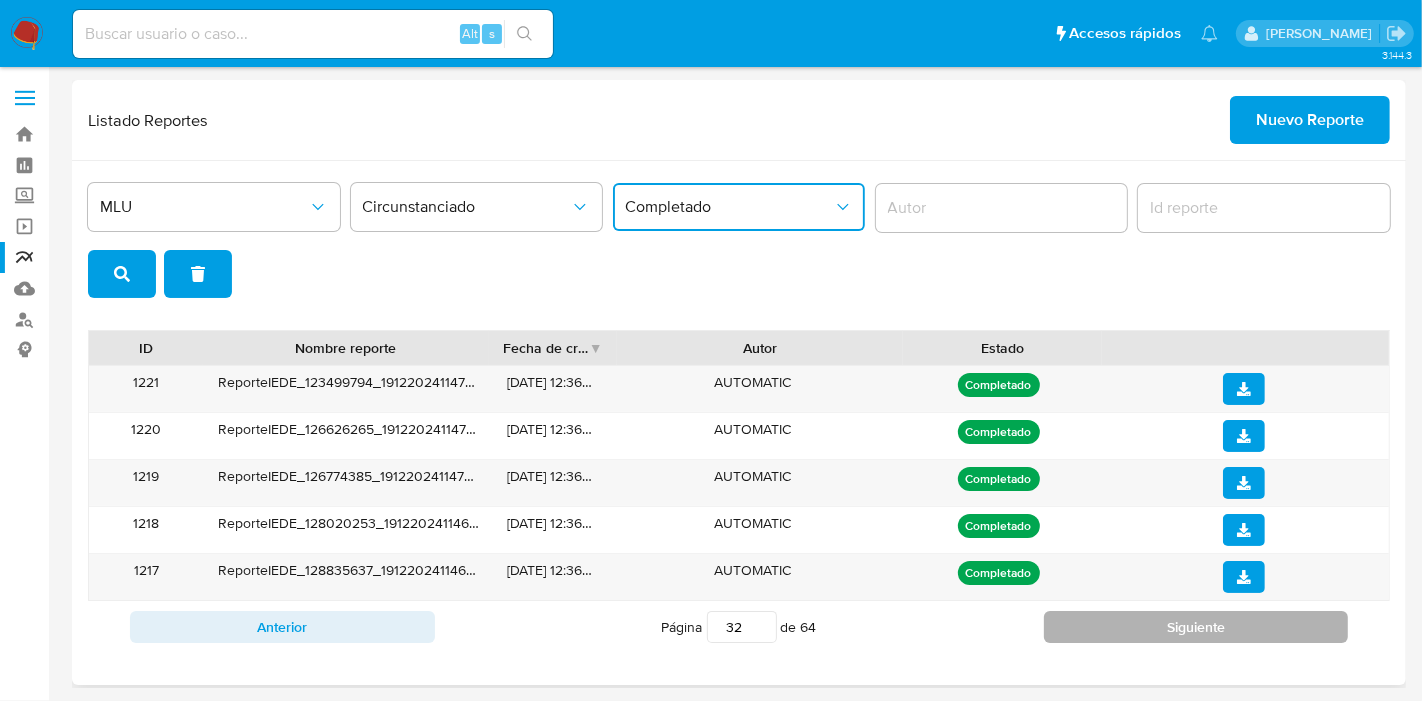 click on "Siguiente" at bounding box center (1196, 627) 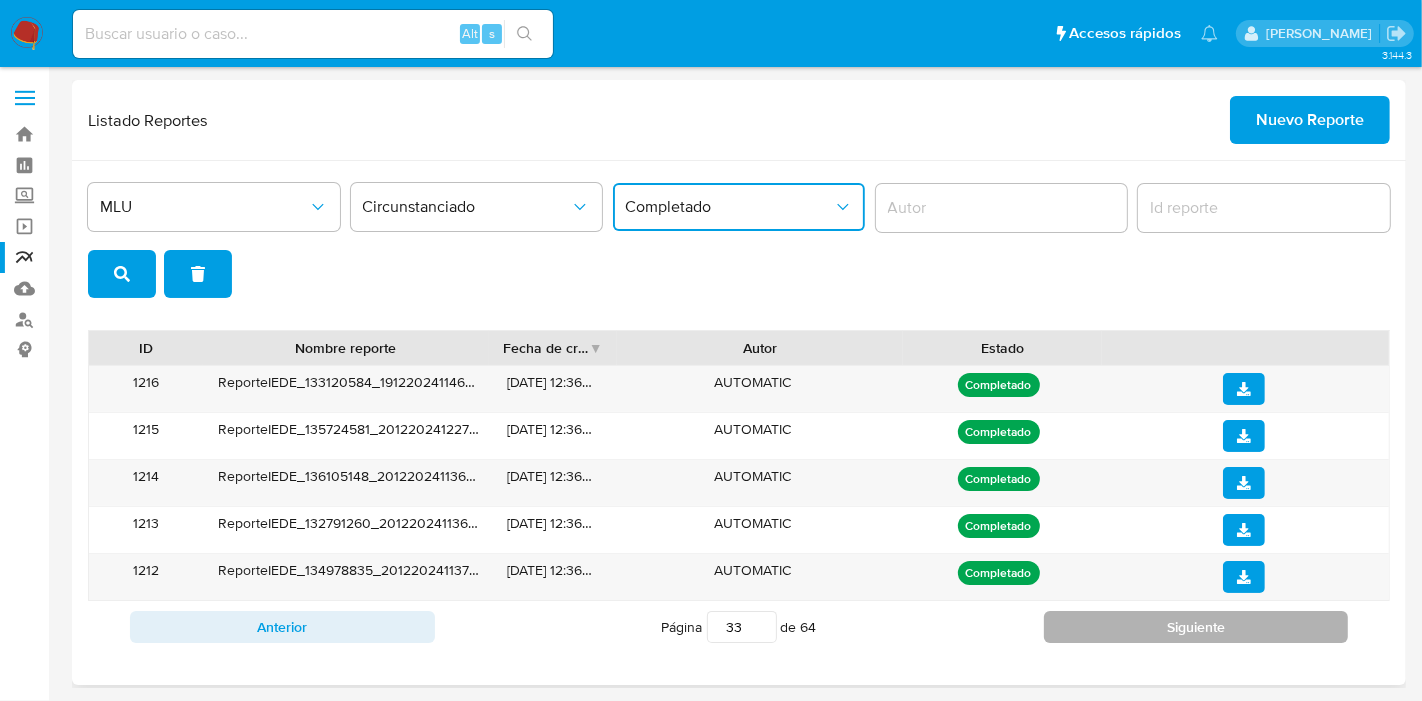 click on "Siguiente" at bounding box center (1196, 627) 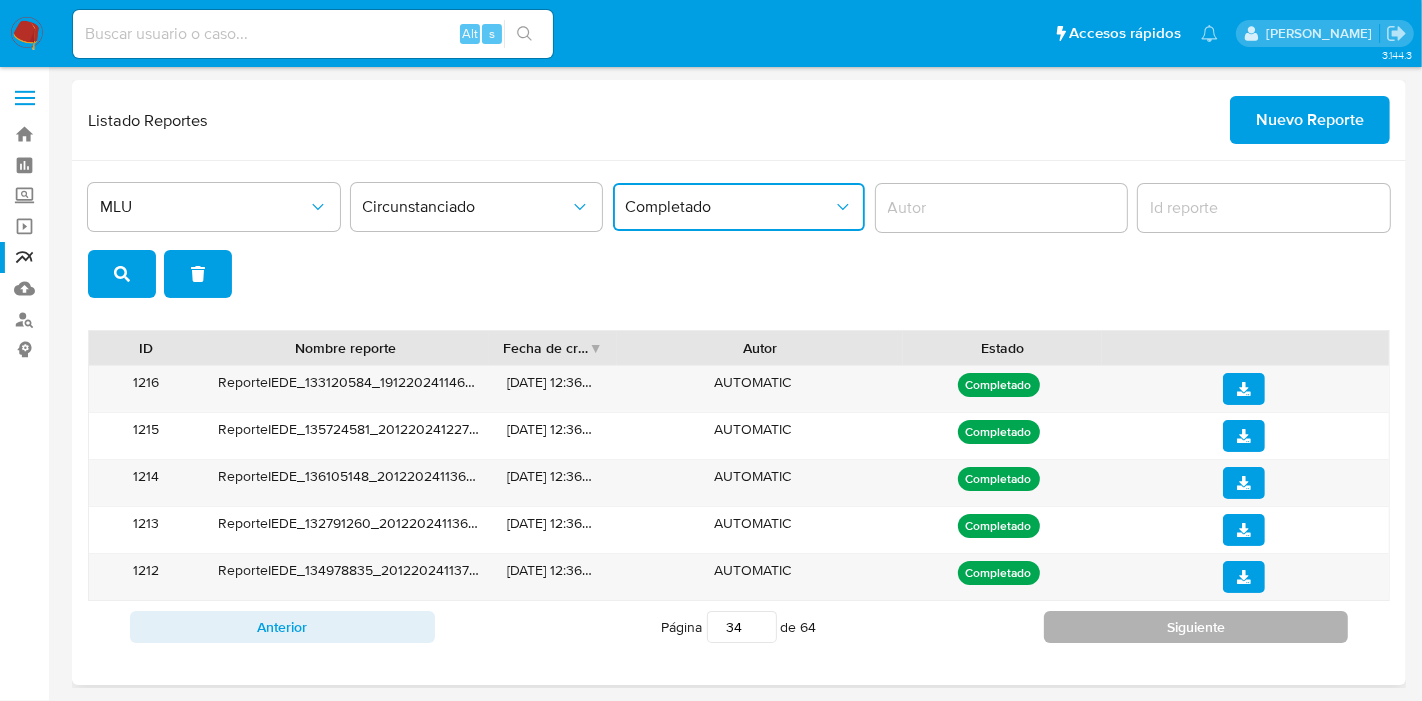 click on "Siguiente" at bounding box center (1196, 627) 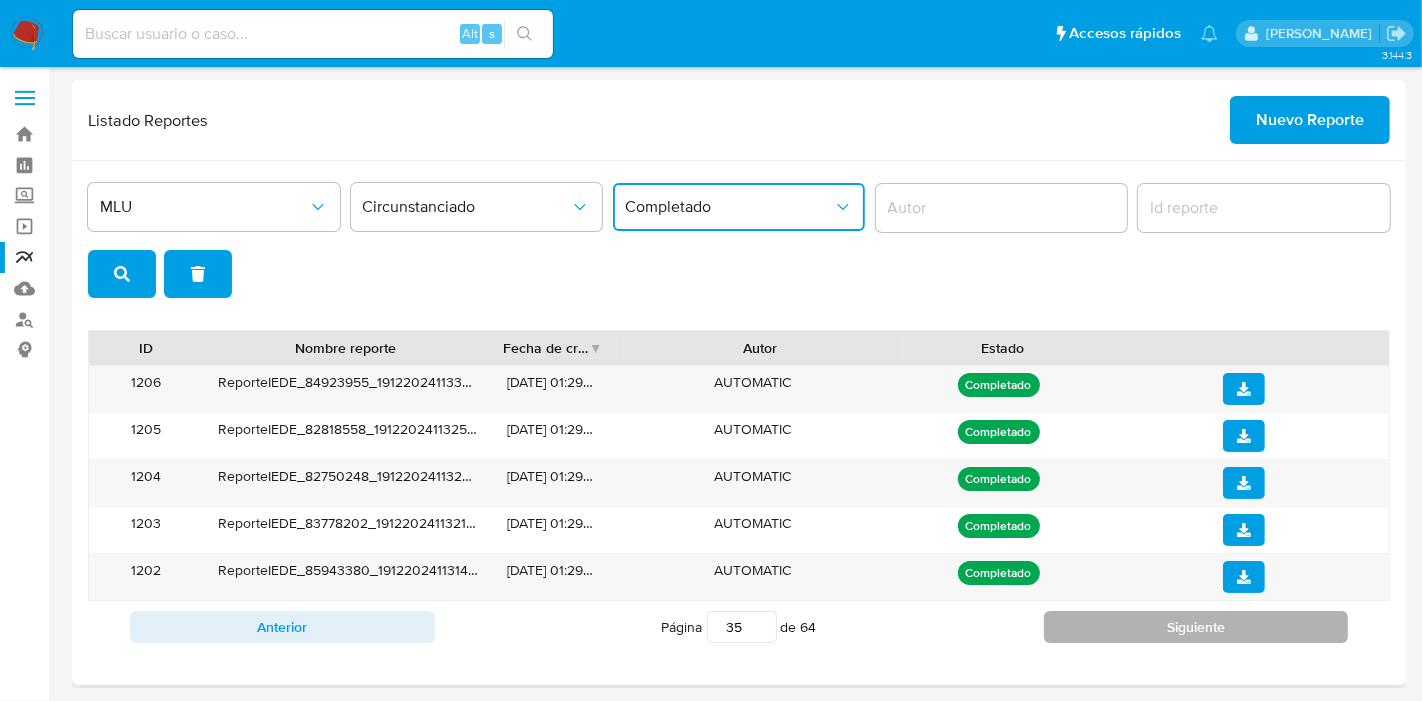 click on "Siguiente" at bounding box center [1196, 627] 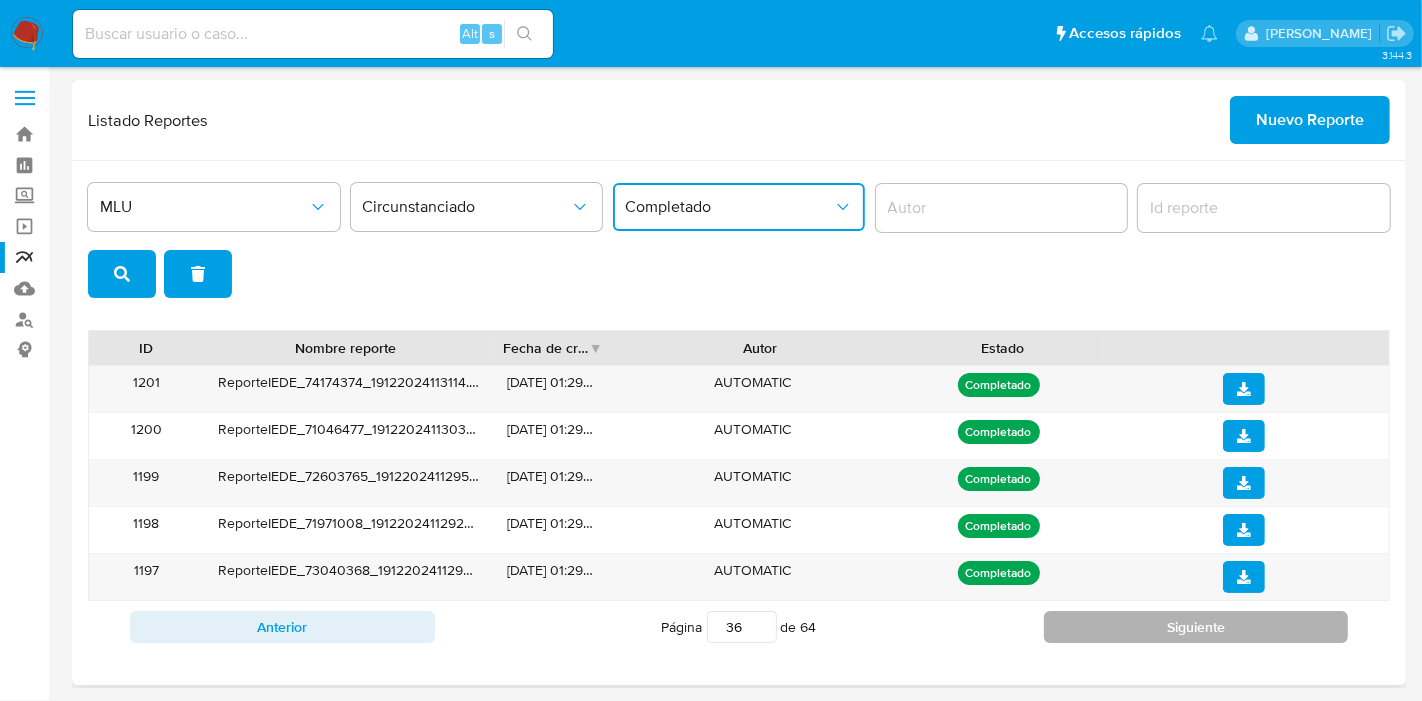 click on "Siguiente" at bounding box center [1196, 627] 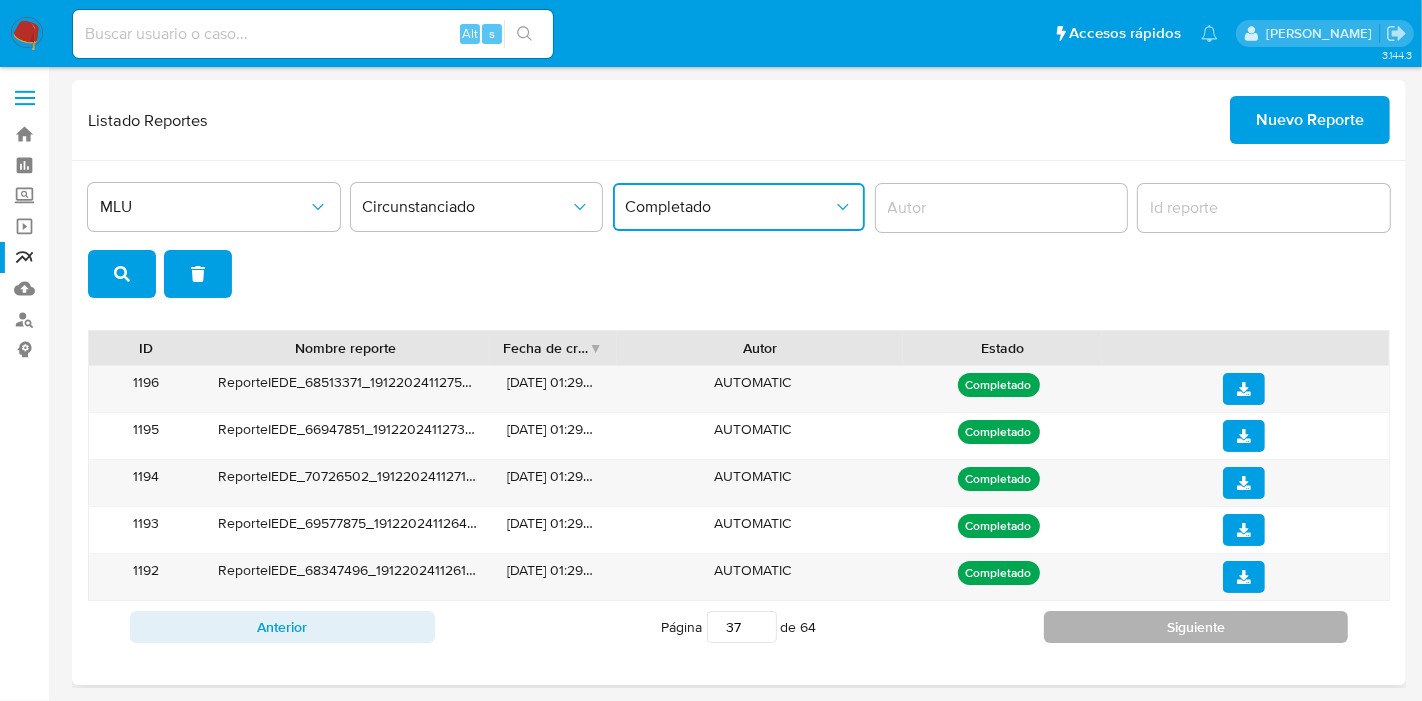 click on "Siguiente" at bounding box center [1196, 627] 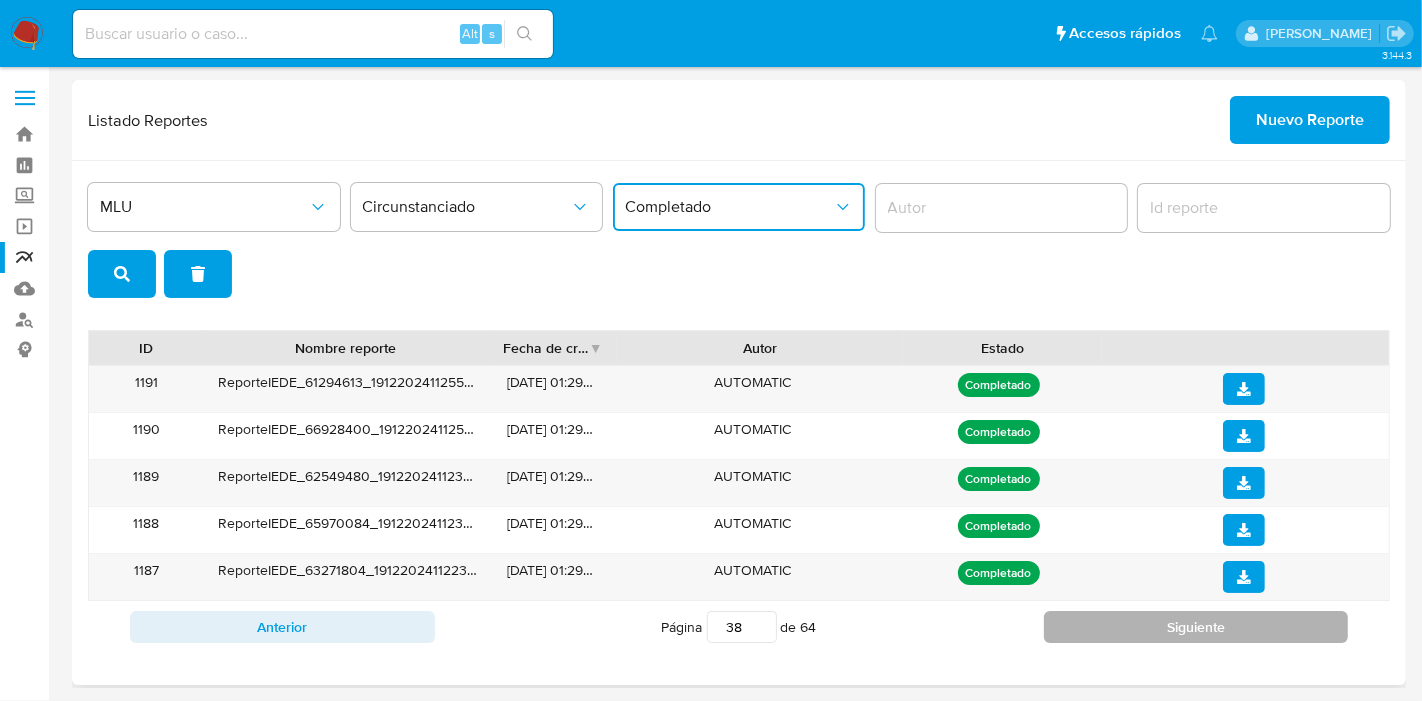 click on "Siguiente" at bounding box center (1196, 627) 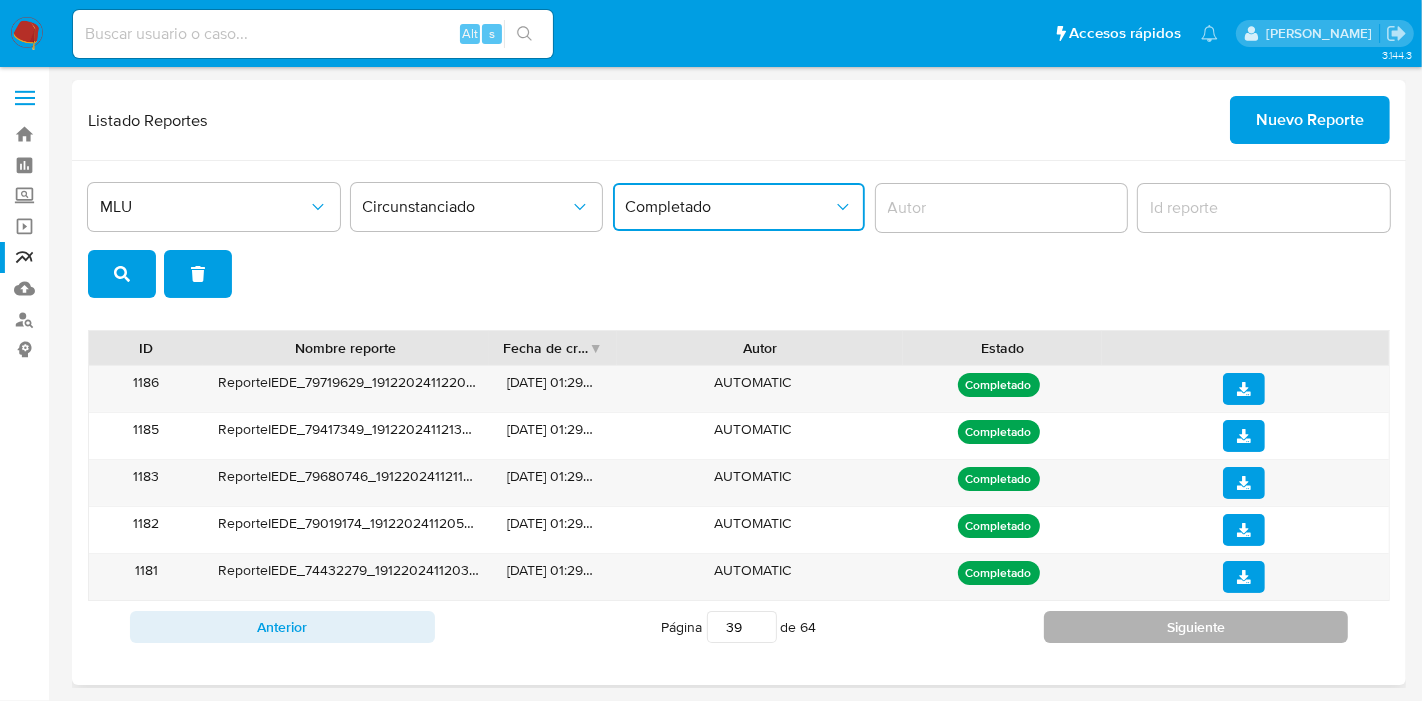 click on "Siguiente" at bounding box center (1196, 627) 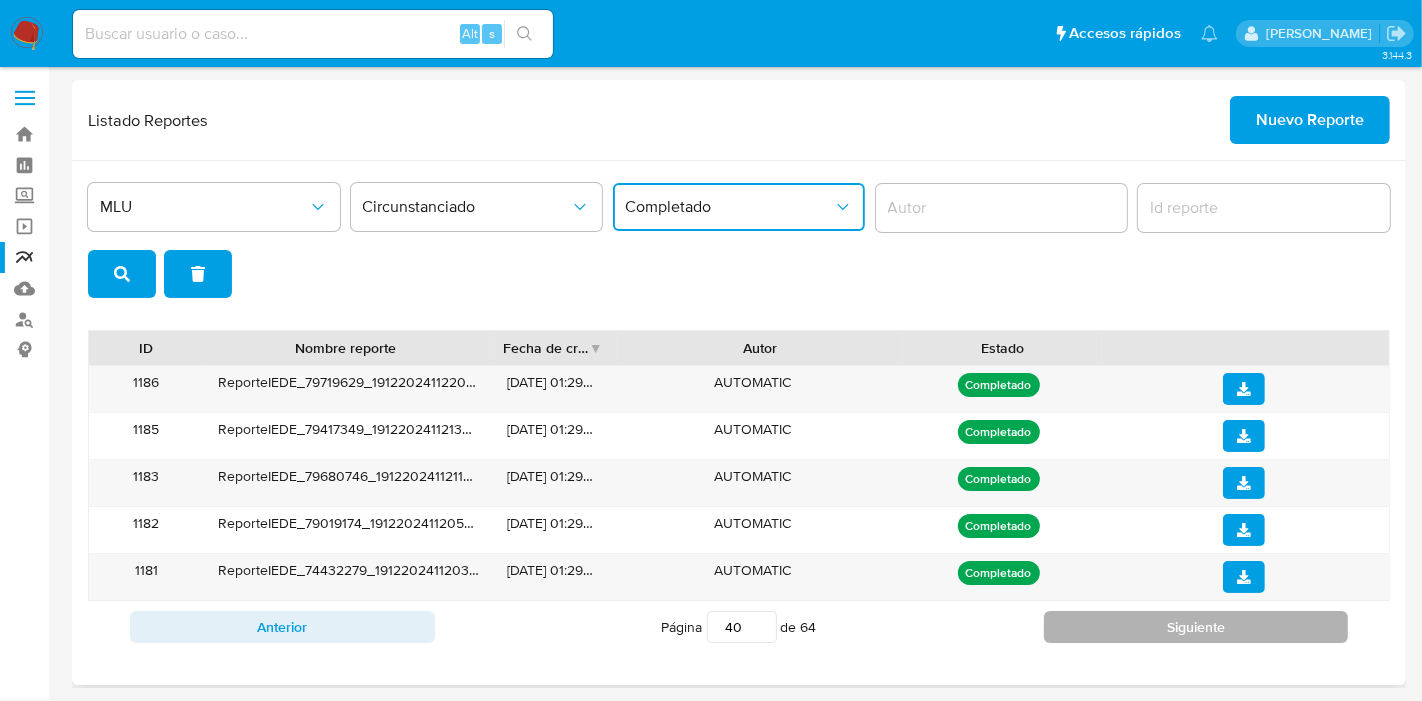 click on "Siguiente" at bounding box center (1196, 627) 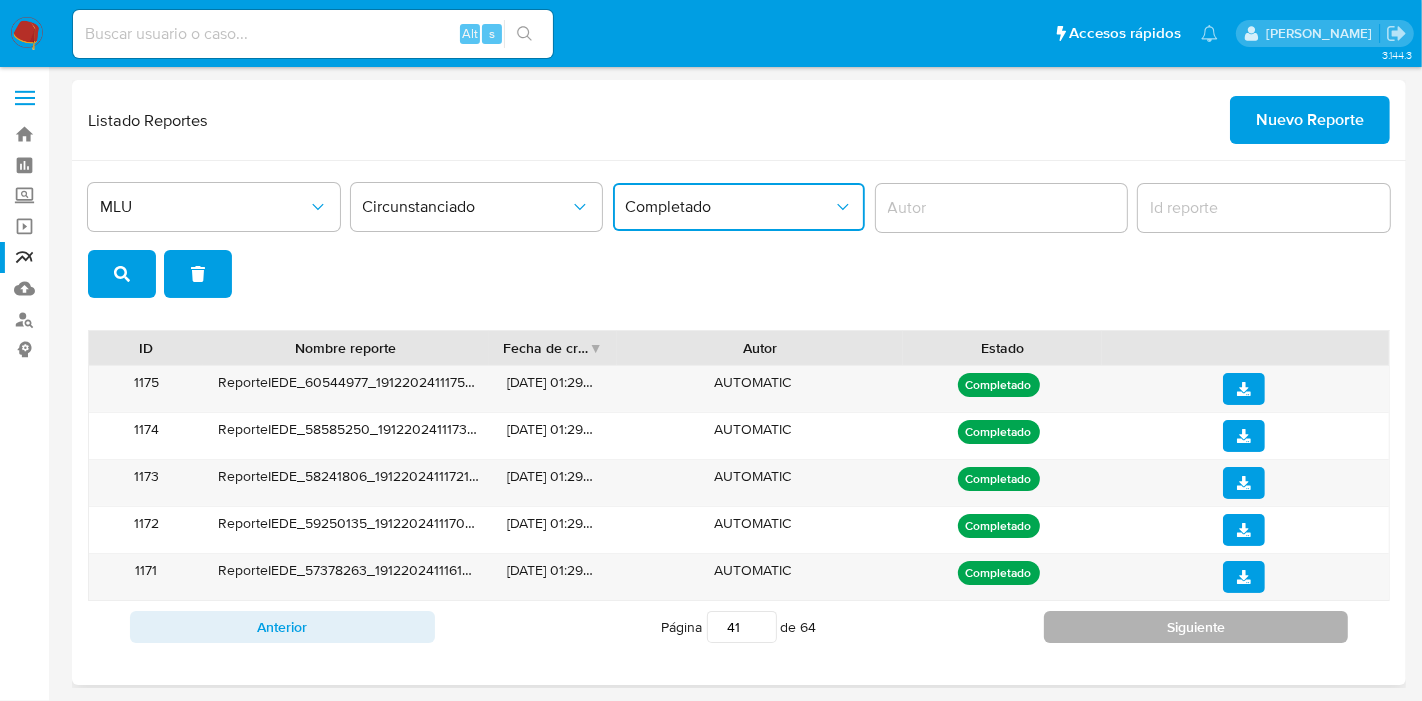 click on "Siguiente" at bounding box center (1196, 627) 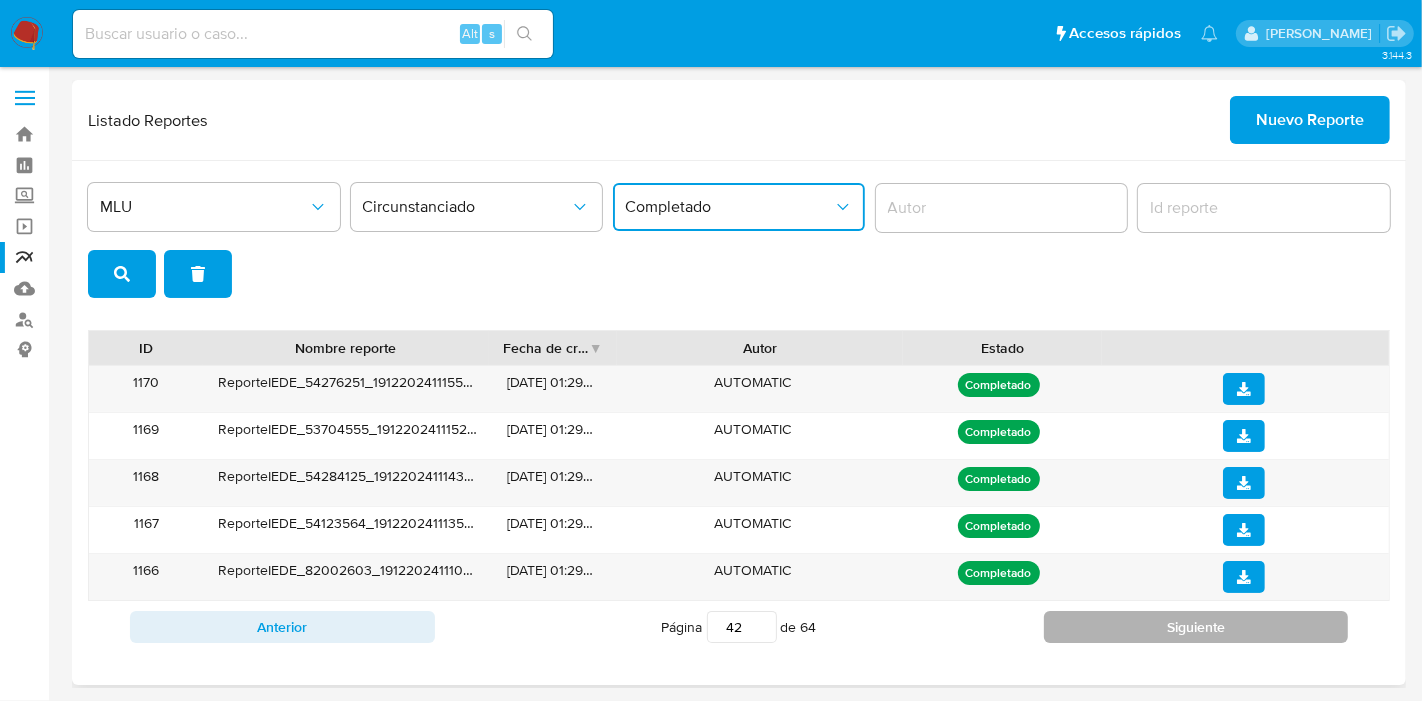 click on "Siguiente" at bounding box center (1196, 627) 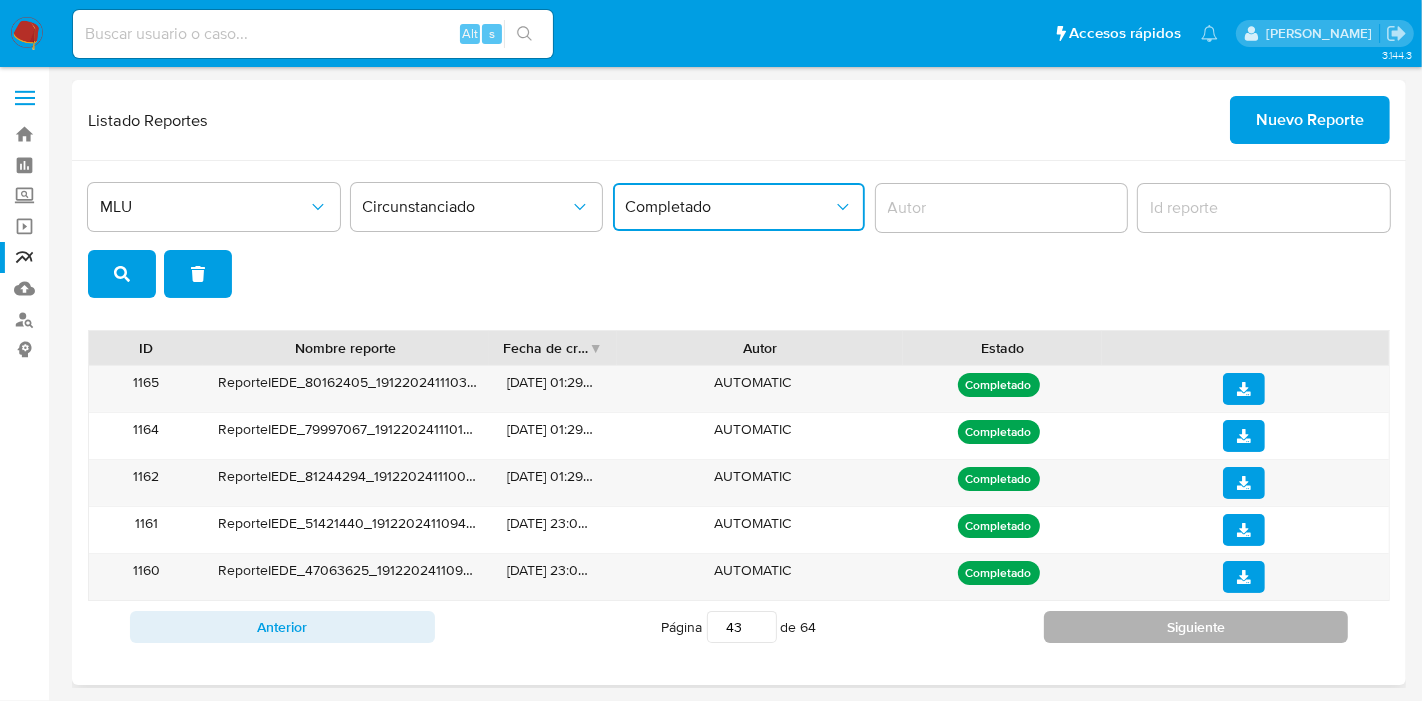 click on "Siguiente" at bounding box center [1196, 627] 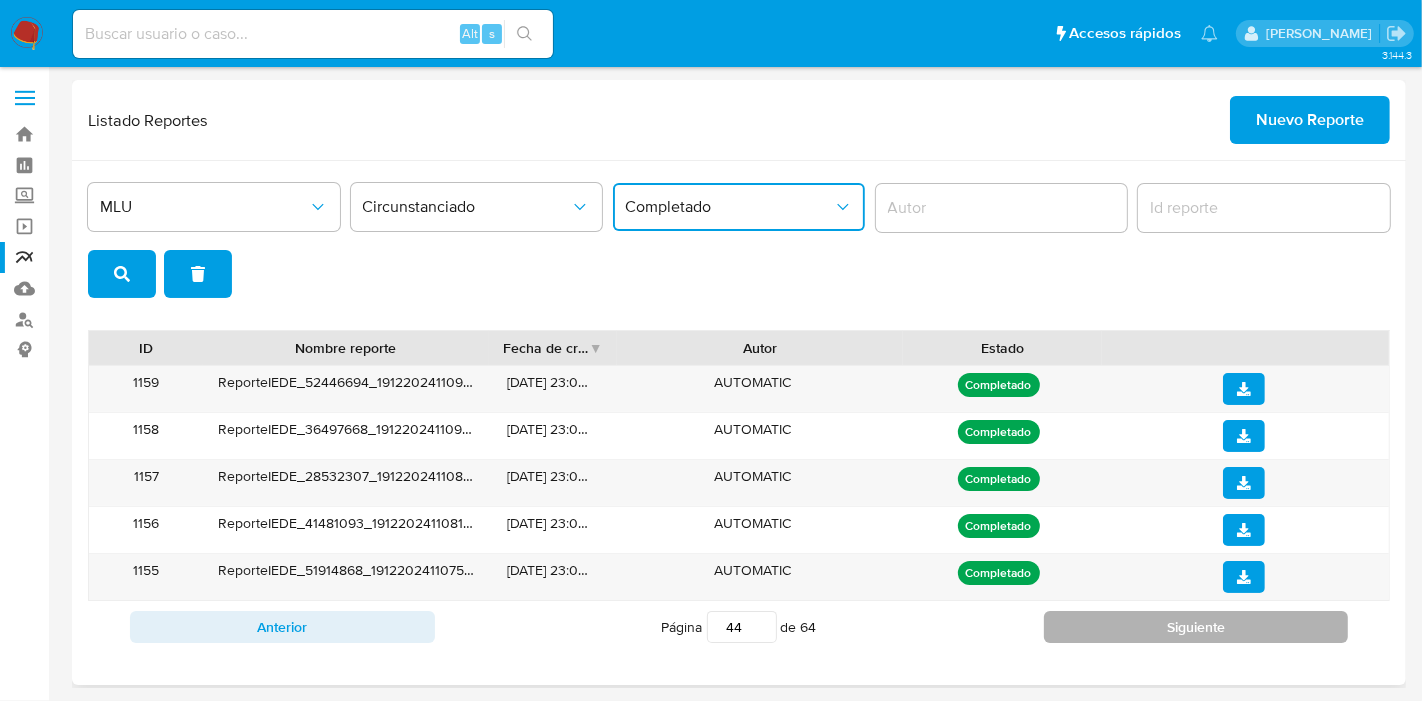 click on "Siguiente" at bounding box center [1196, 627] 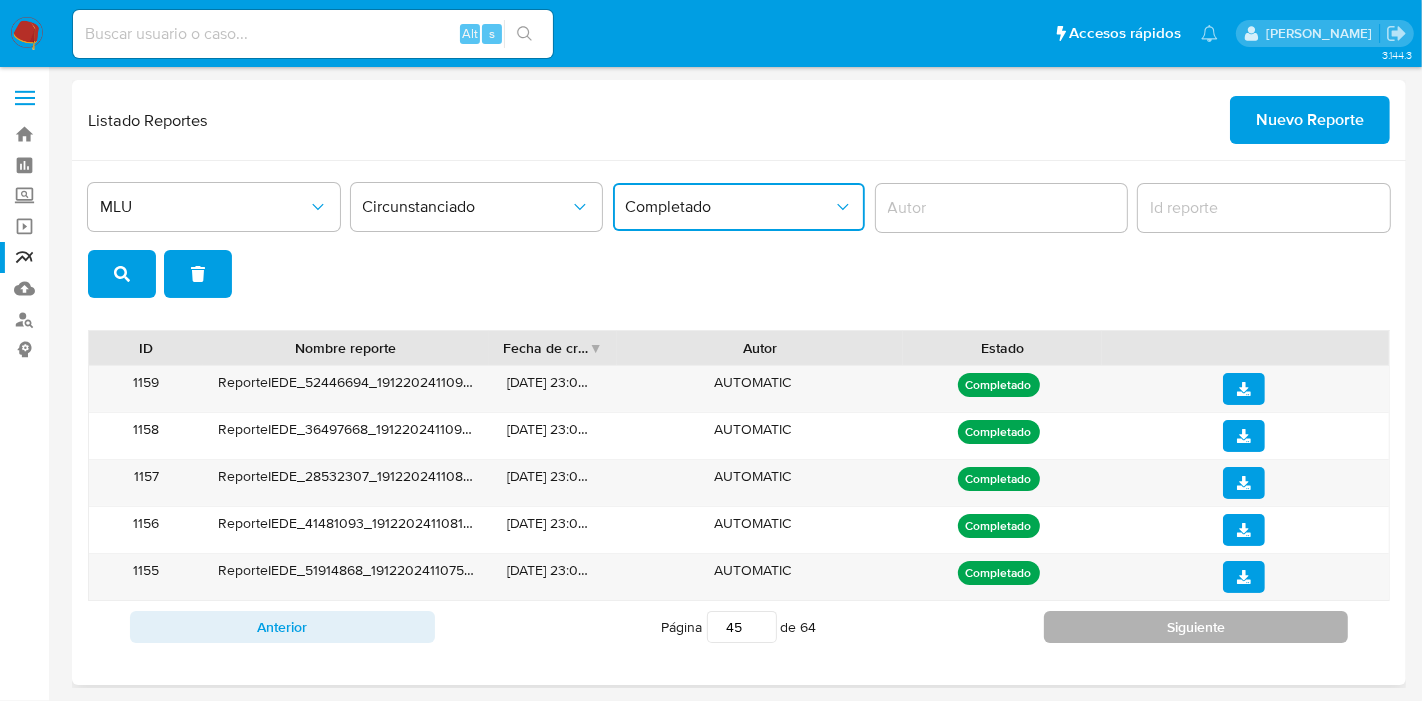 click on "Siguiente" at bounding box center (1196, 627) 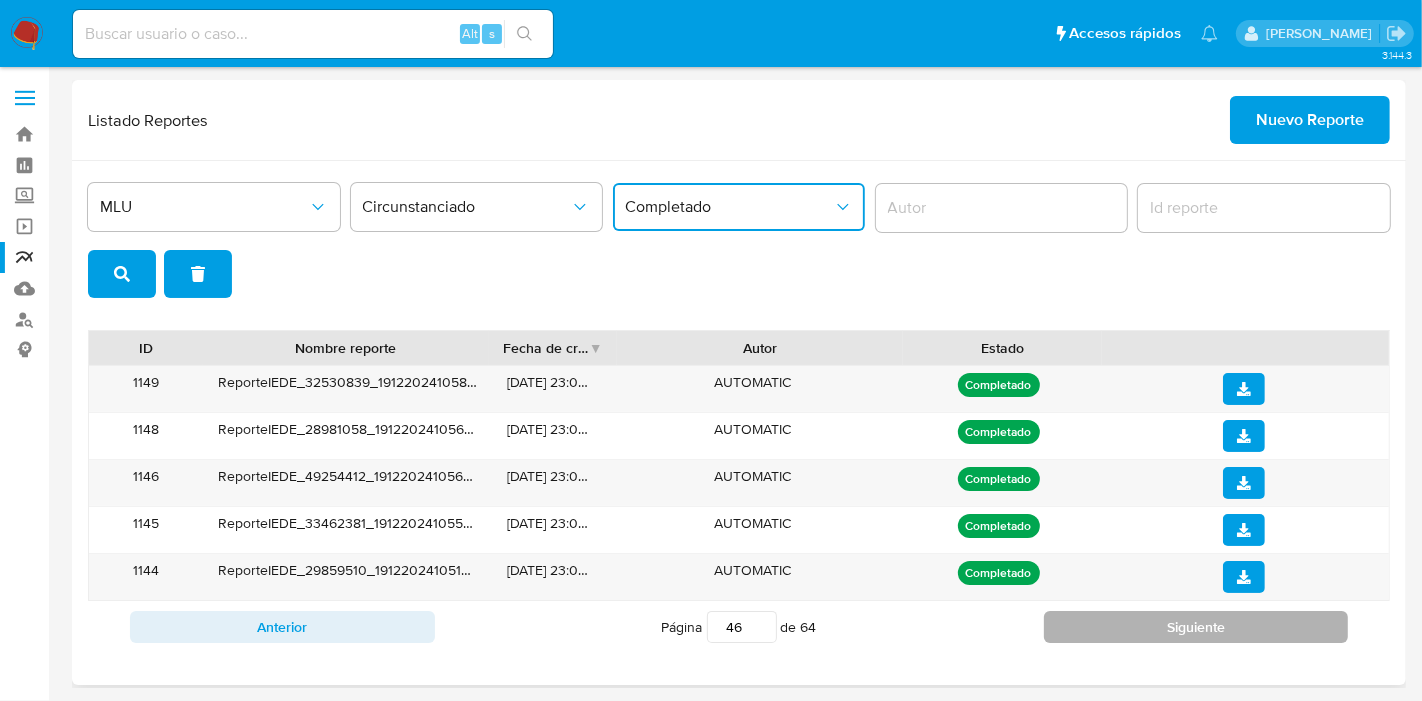 click on "Siguiente" at bounding box center (1196, 627) 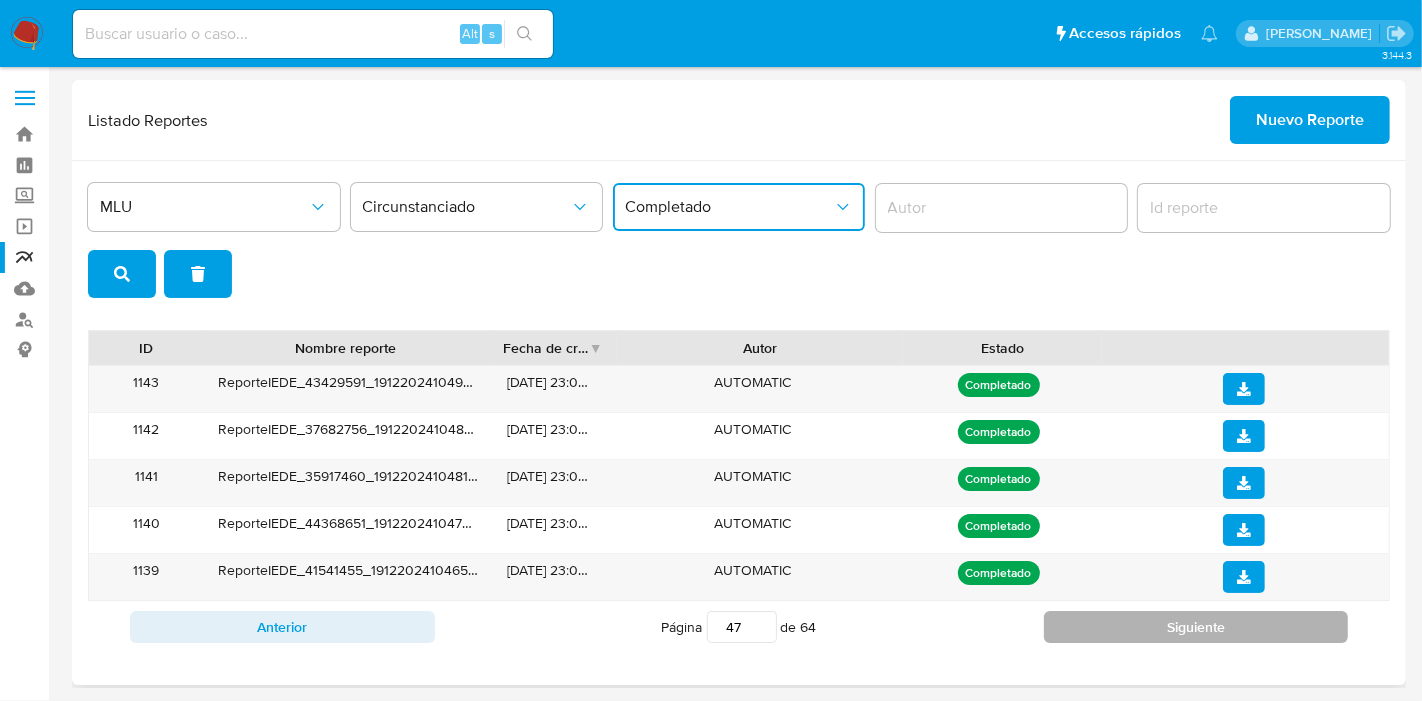 click on "Siguiente" at bounding box center [1196, 627] 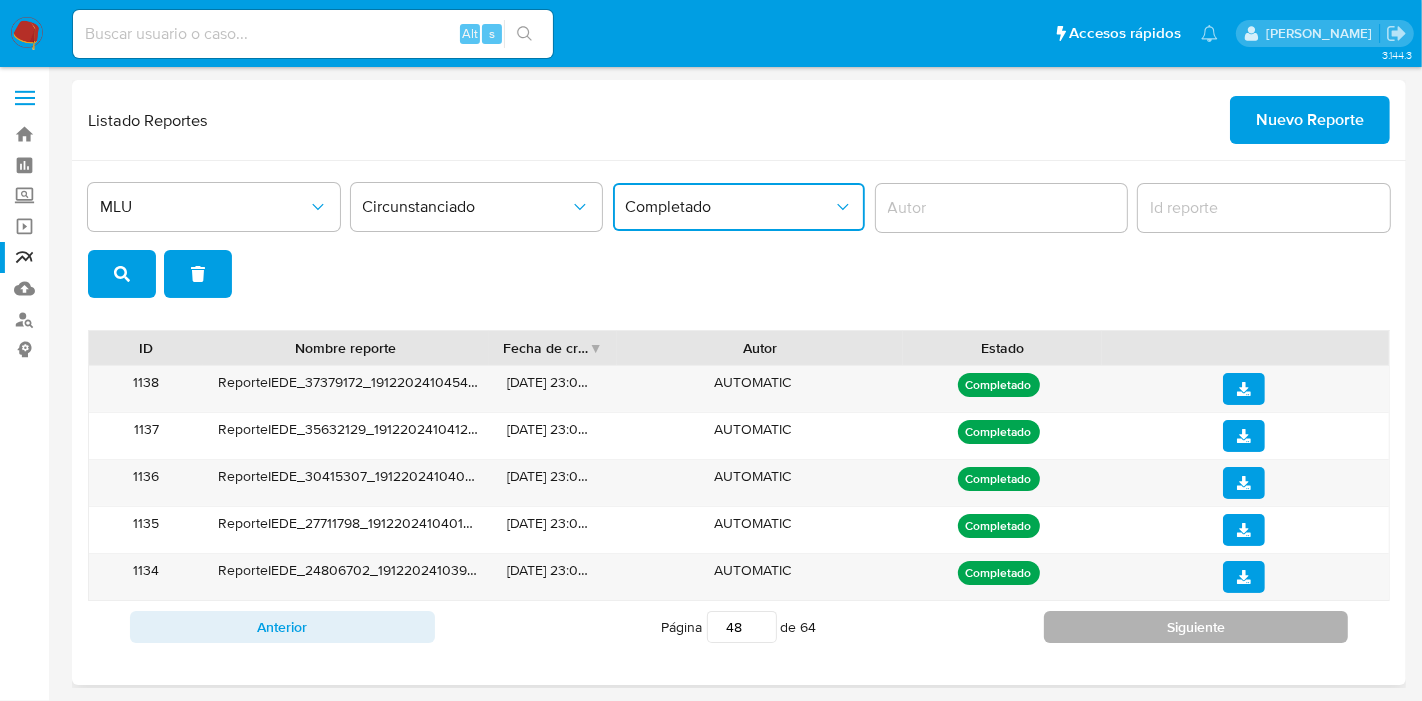click on "Siguiente" at bounding box center [1196, 627] 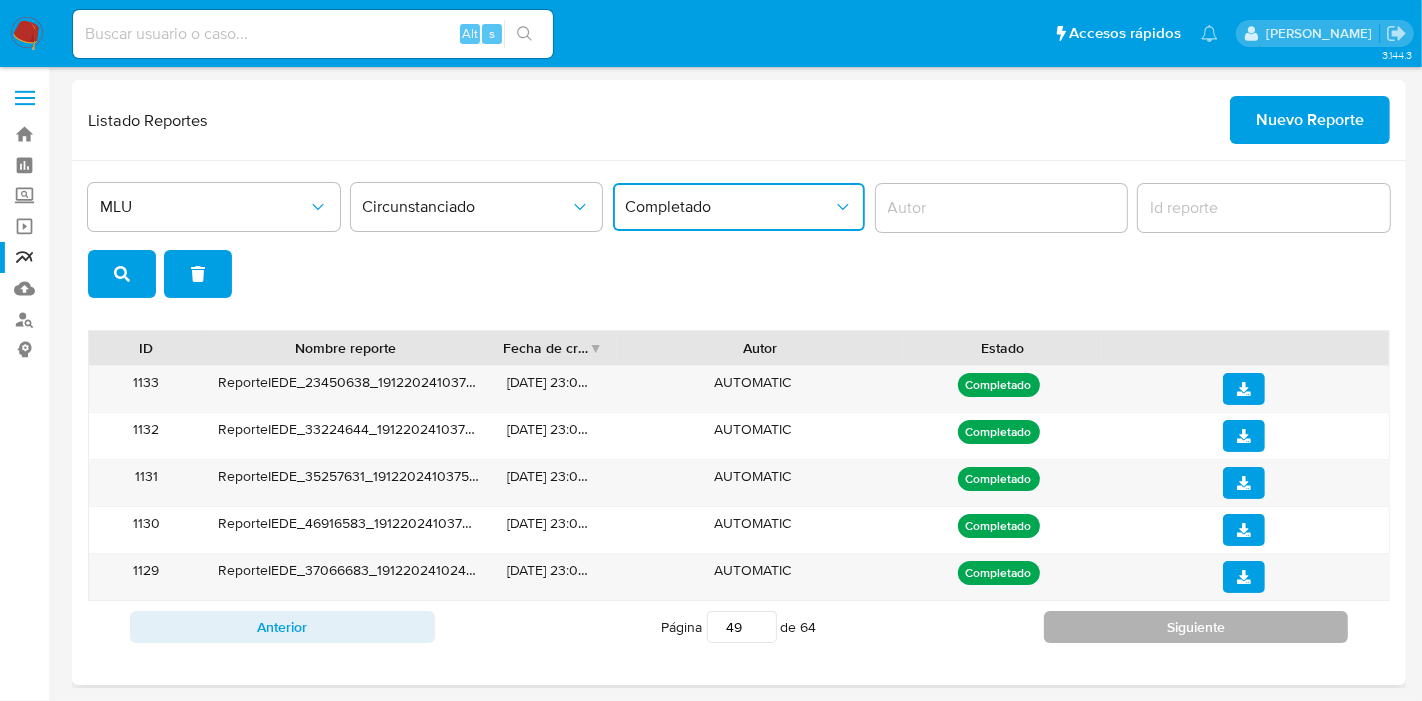 click on "Siguiente" at bounding box center (1196, 627) 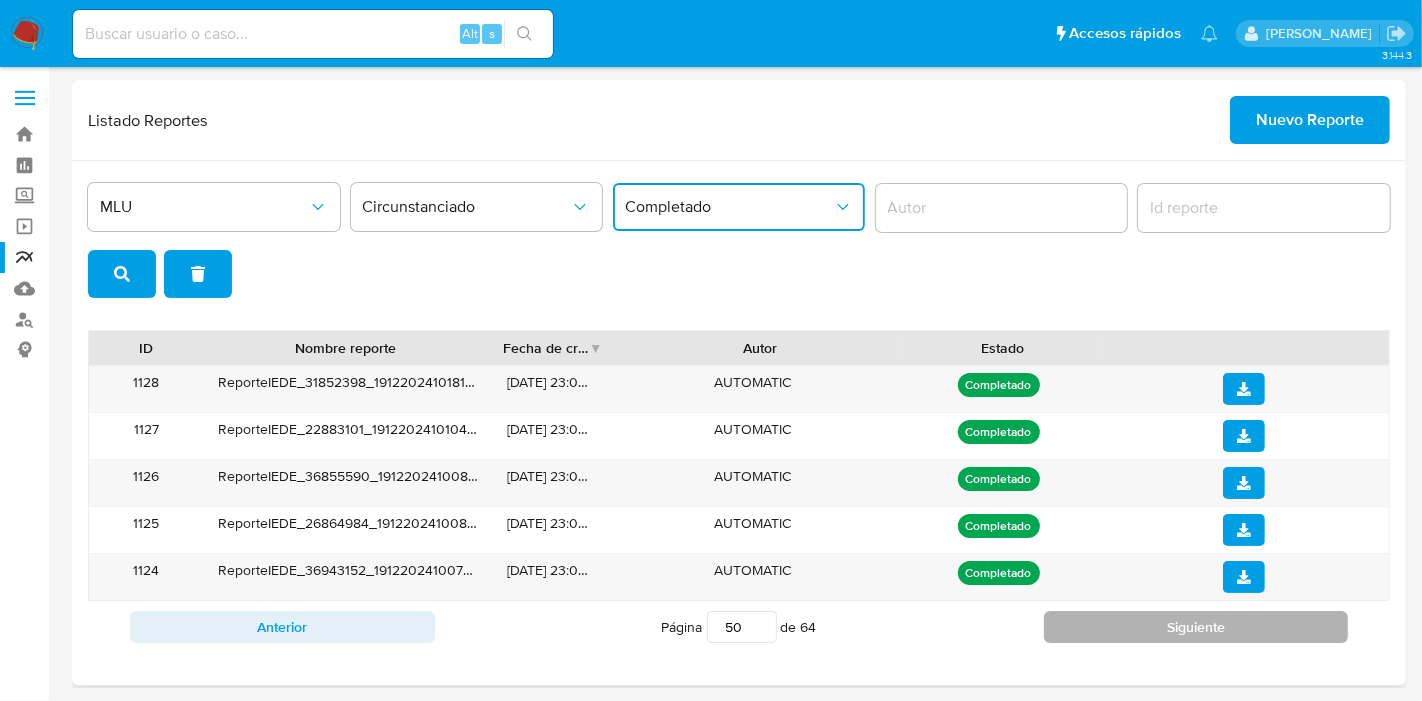 click on "Siguiente" at bounding box center (1196, 627) 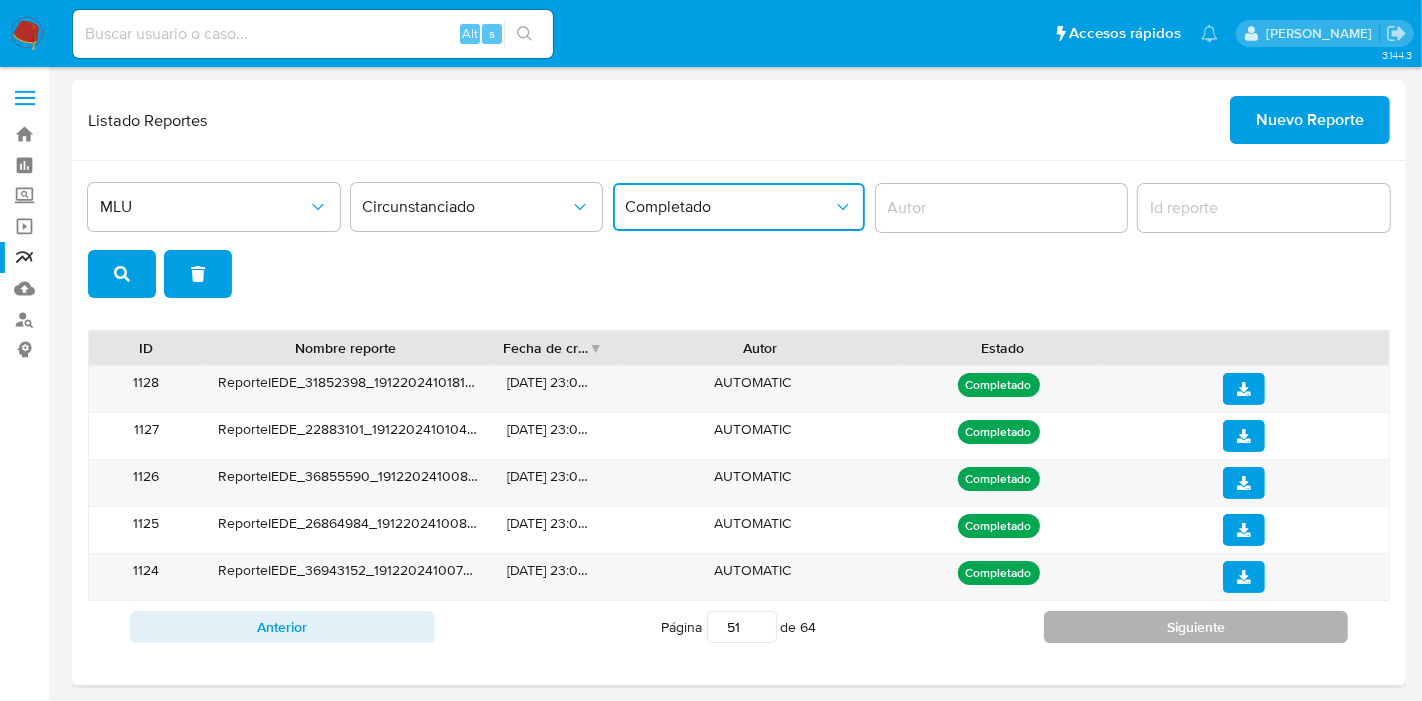 click on "Siguiente" at bounding box center [1196, 627] 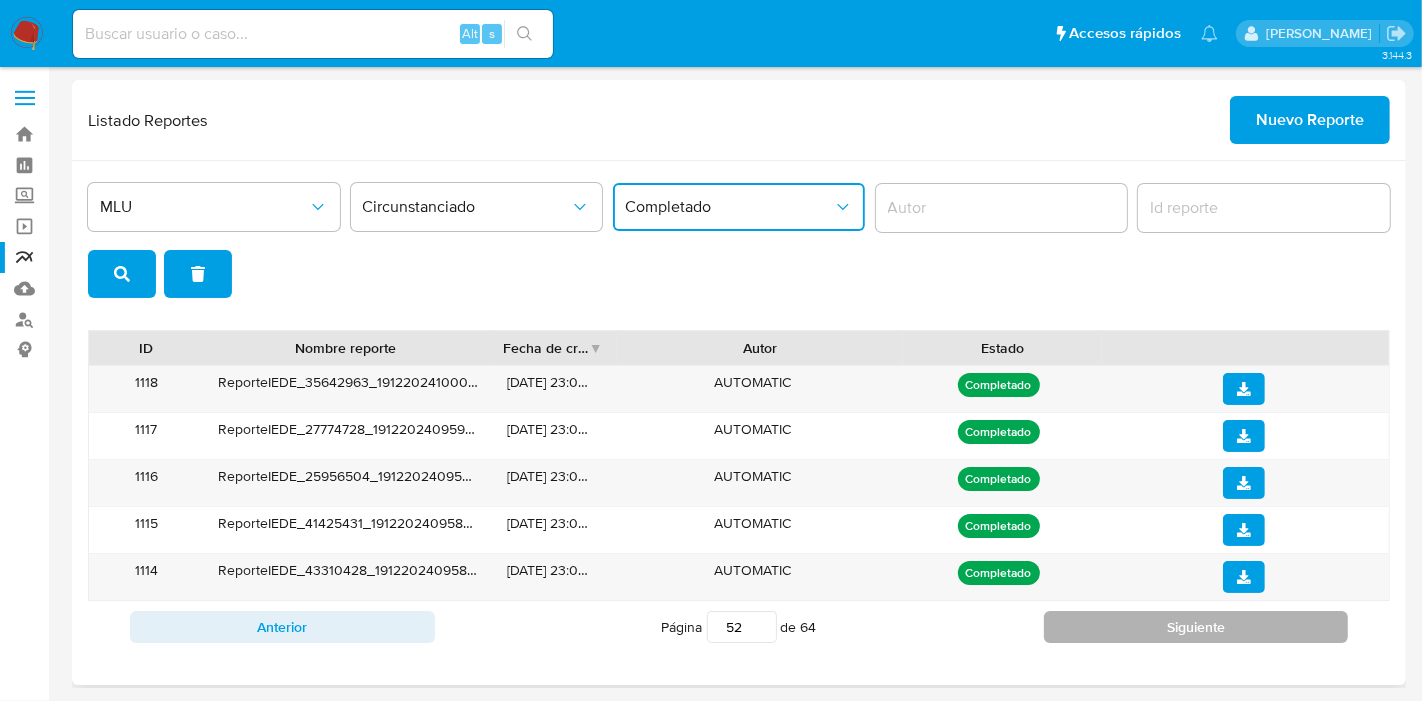 click on "Siguiente" at bounding box center [1196, 627] 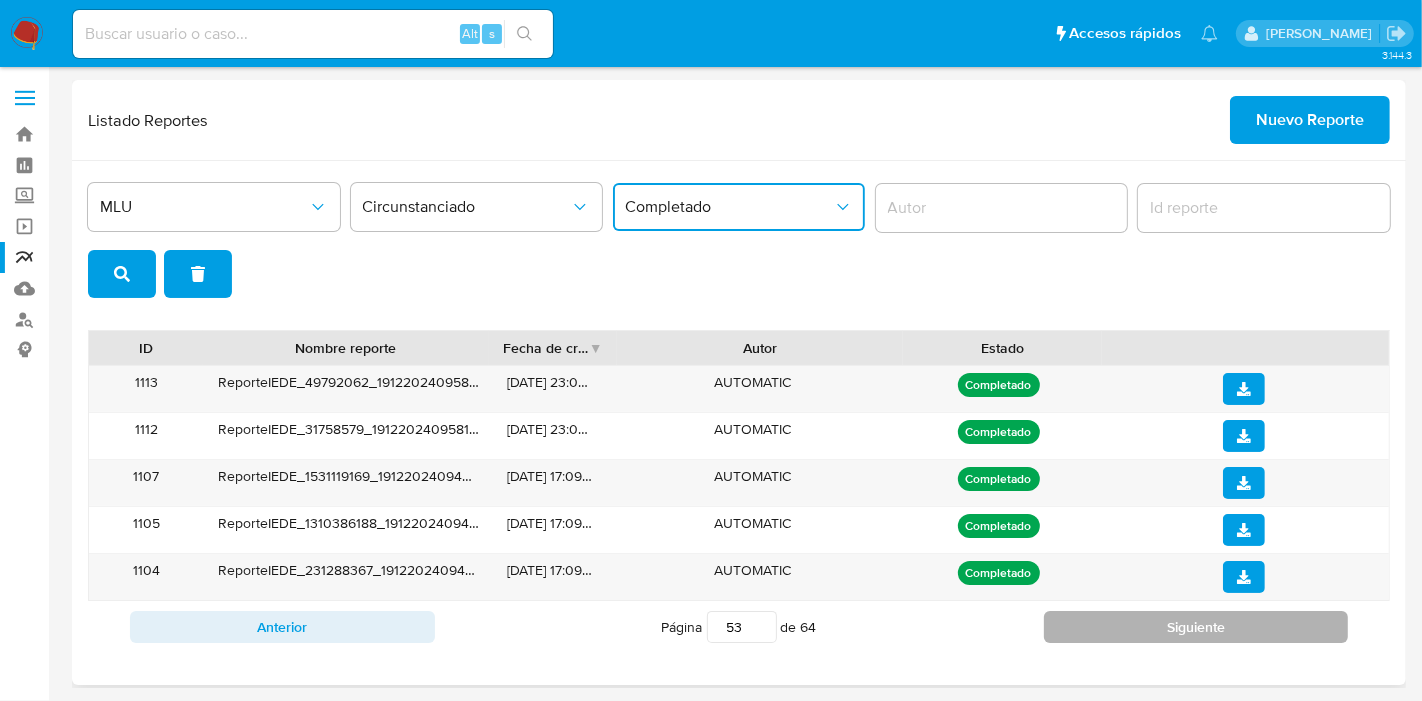click on "Siguiente" at bounding box center (1196, 627) 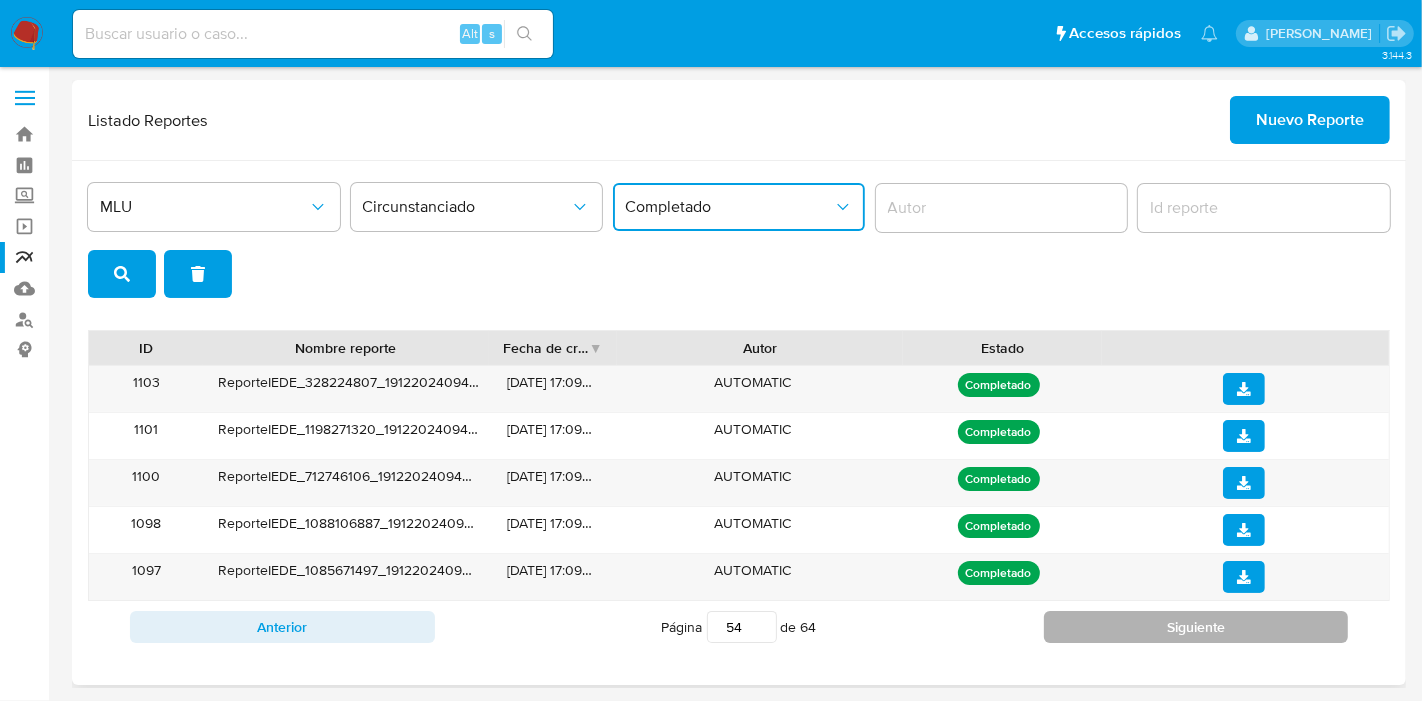 click on "Siguiente" at bounding box center [1196, 627] 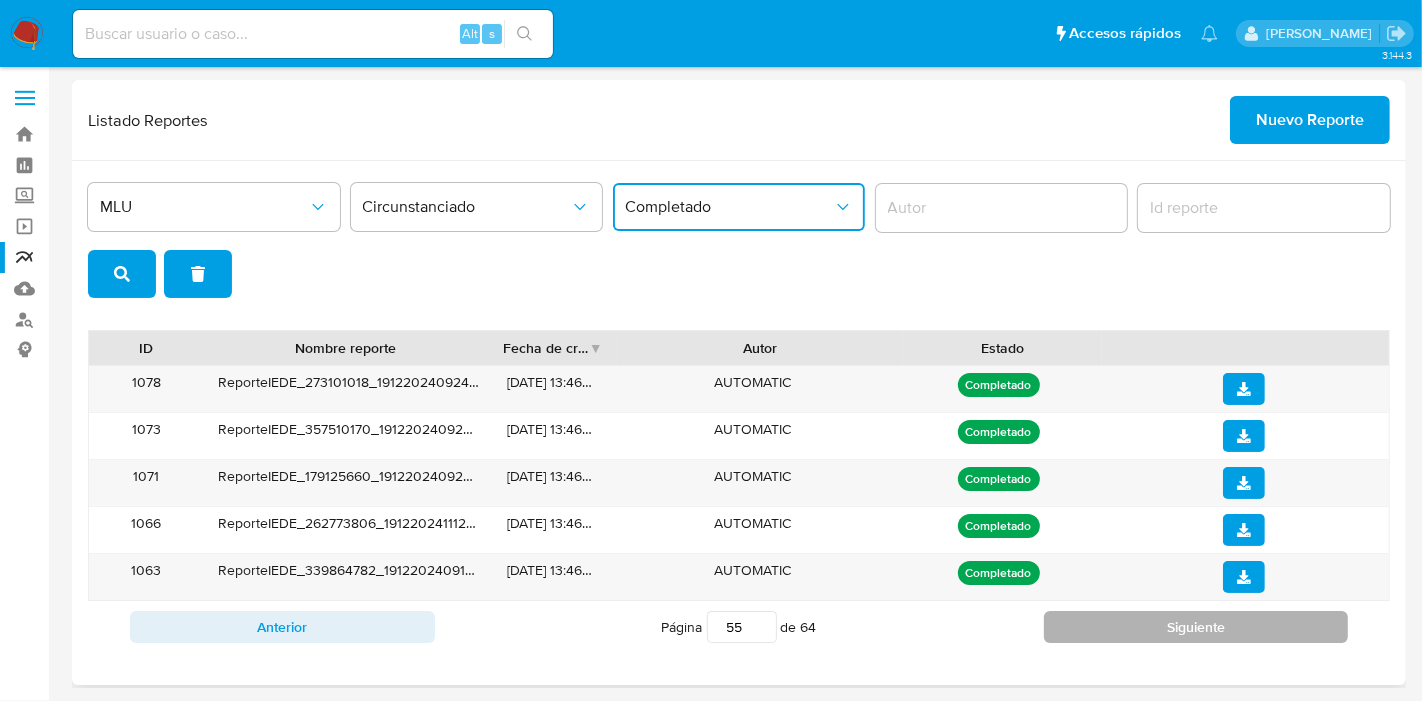click on "Siguiente" at bounding box center [1196, 627] 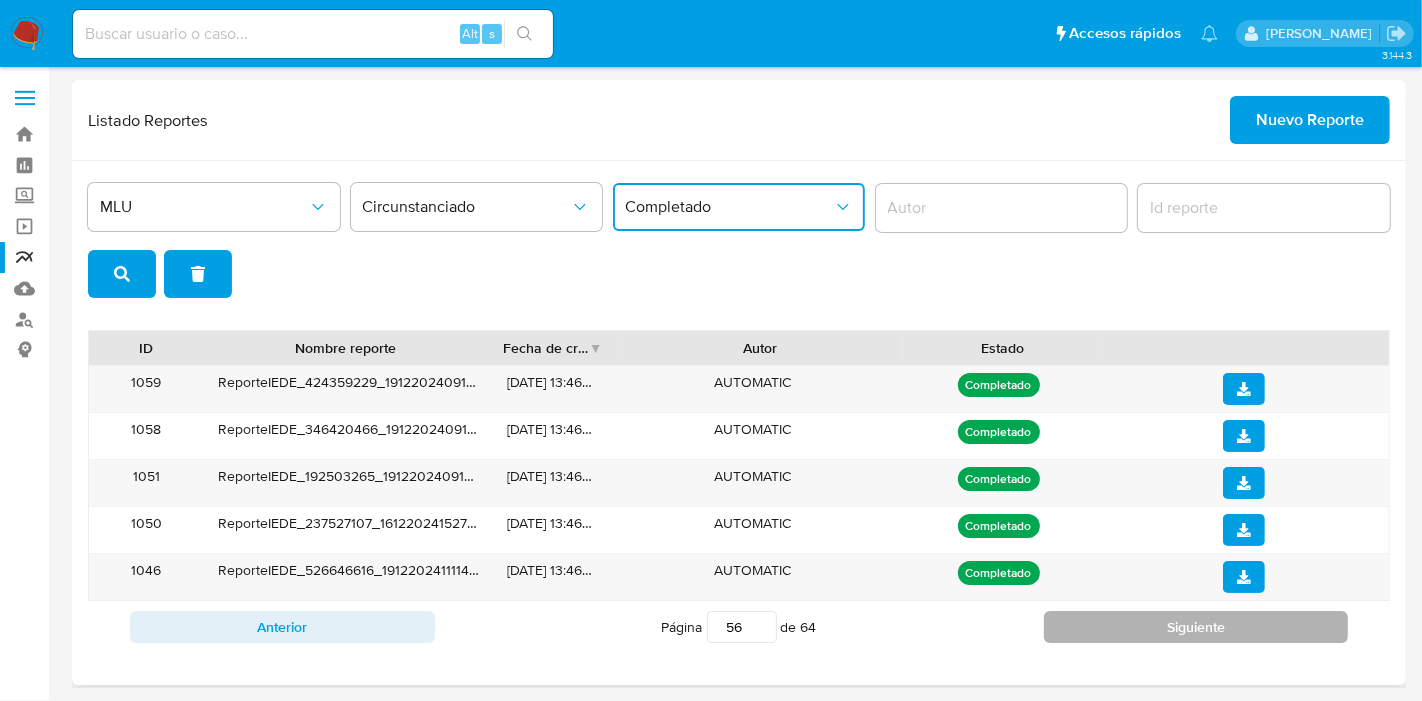 click on "Siguiente" at bounding box center (1196, 627) 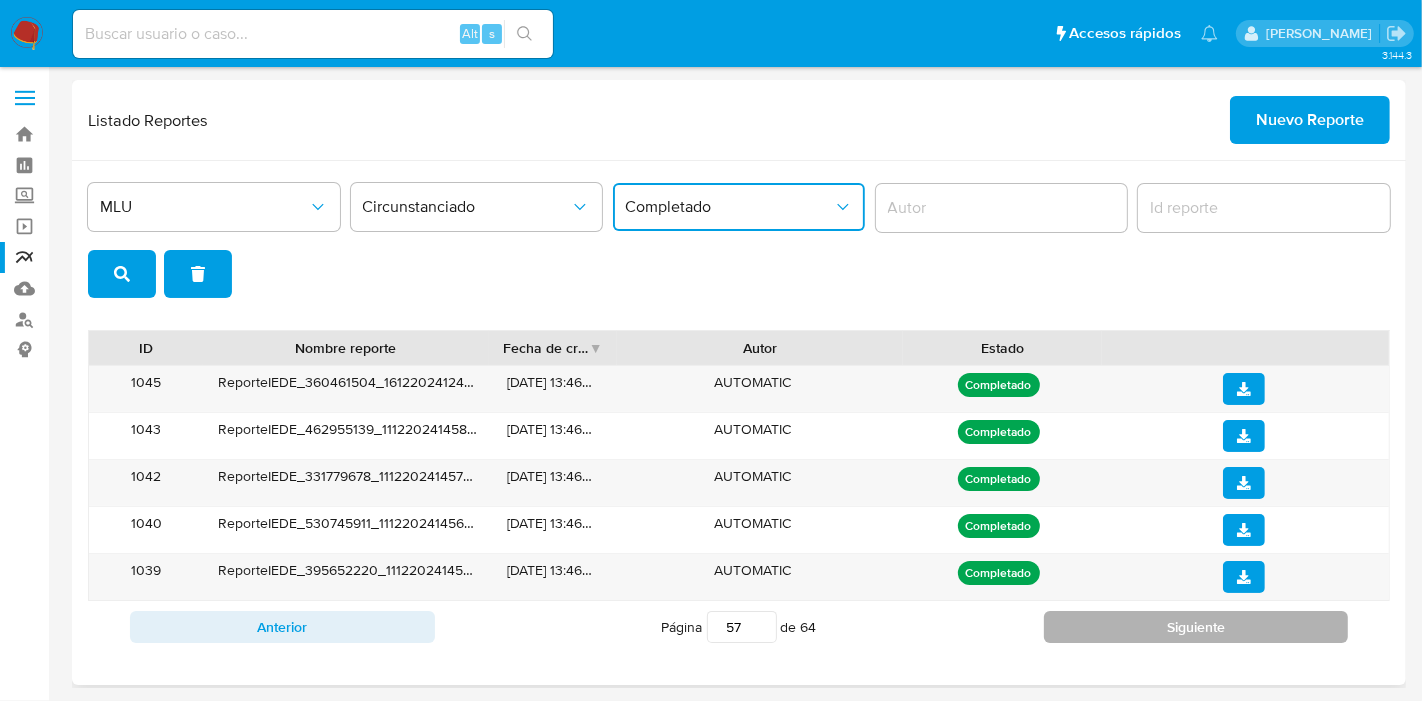 click on "Siguiente" at bounding box center [1196, 627] 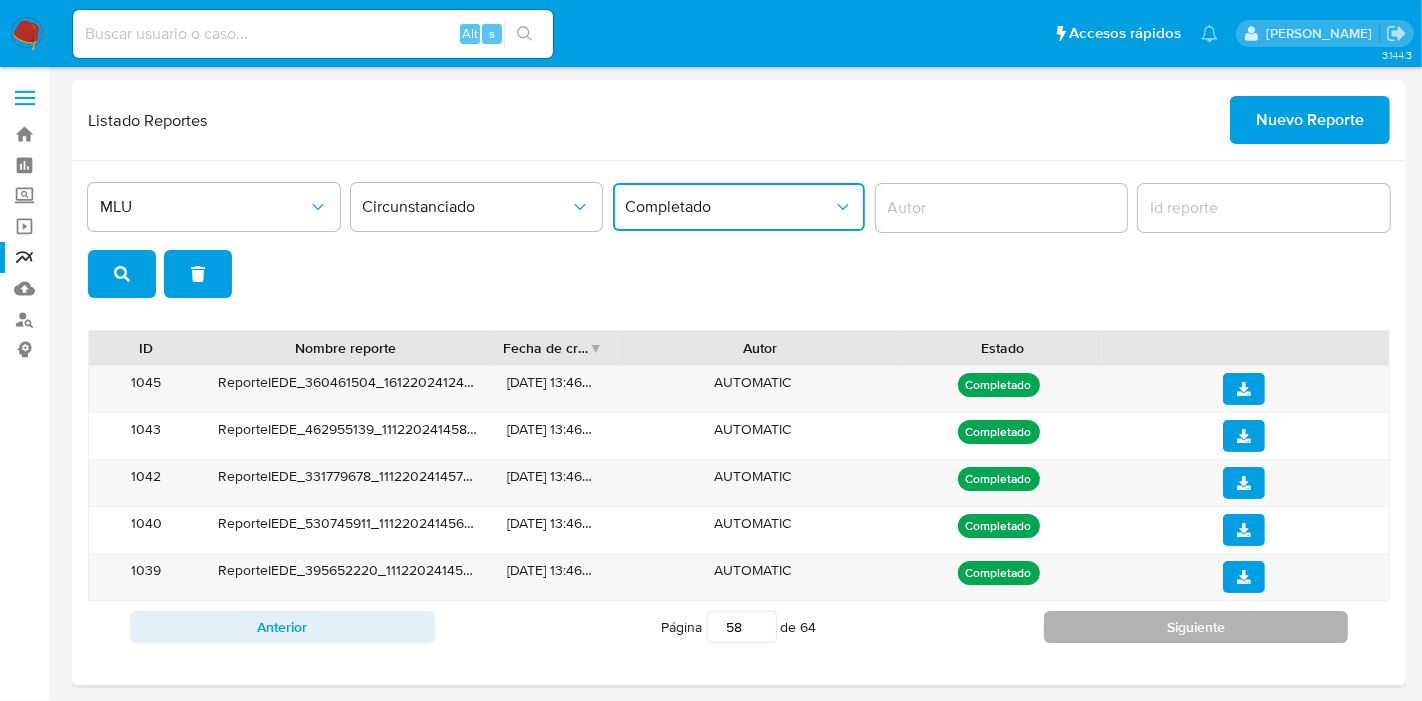 click on "Siguiente" at bounding box center [1196, 627] 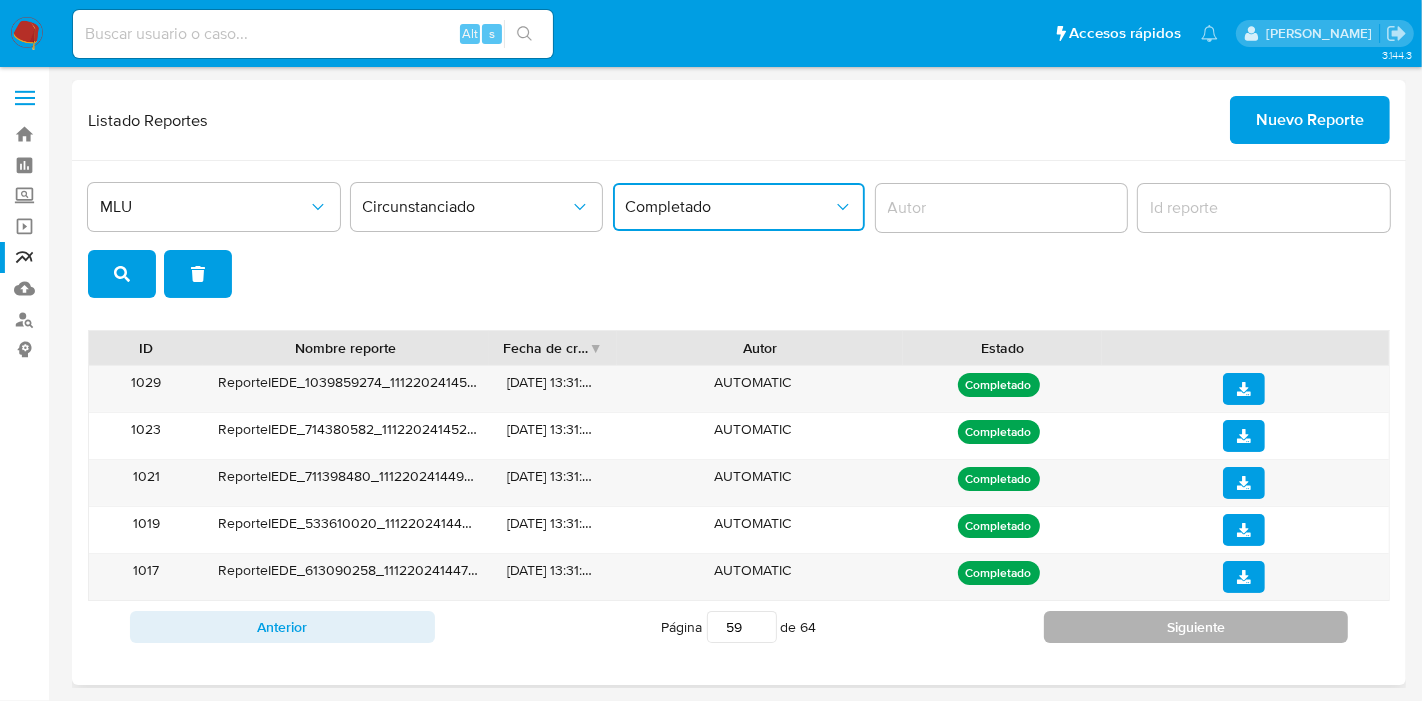 click on "Siguiente" at bounding box center [1196, 627] 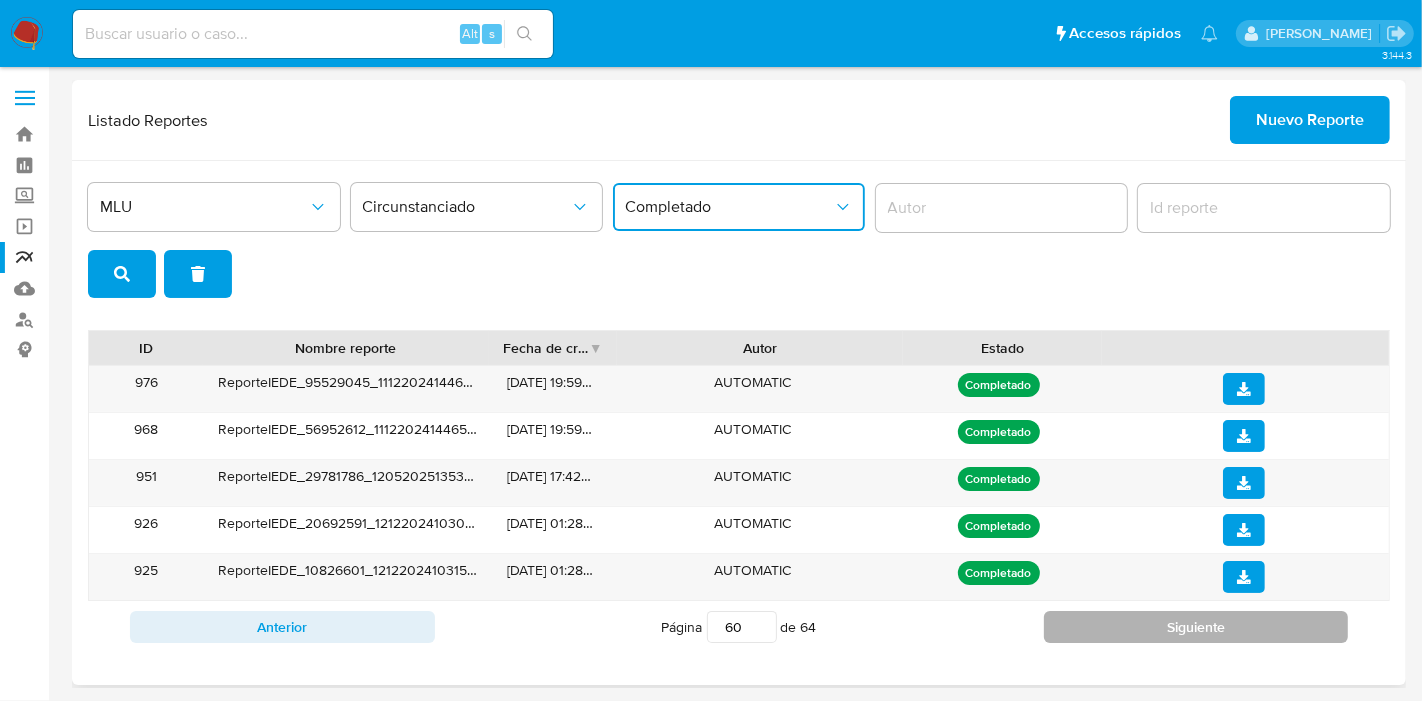 click on "Siguiente" at bounding box center (1196, 627) 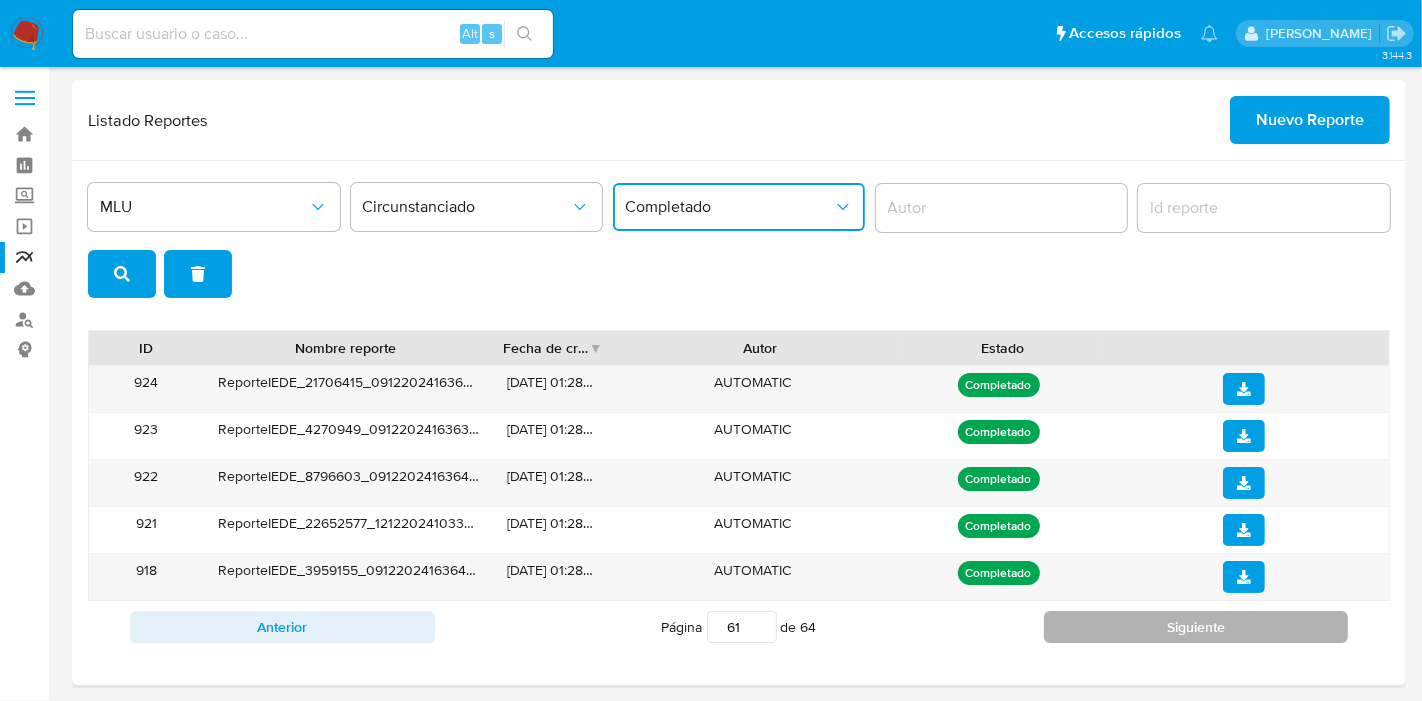 click on "Siguiente" at bounding box center [1196, 627] 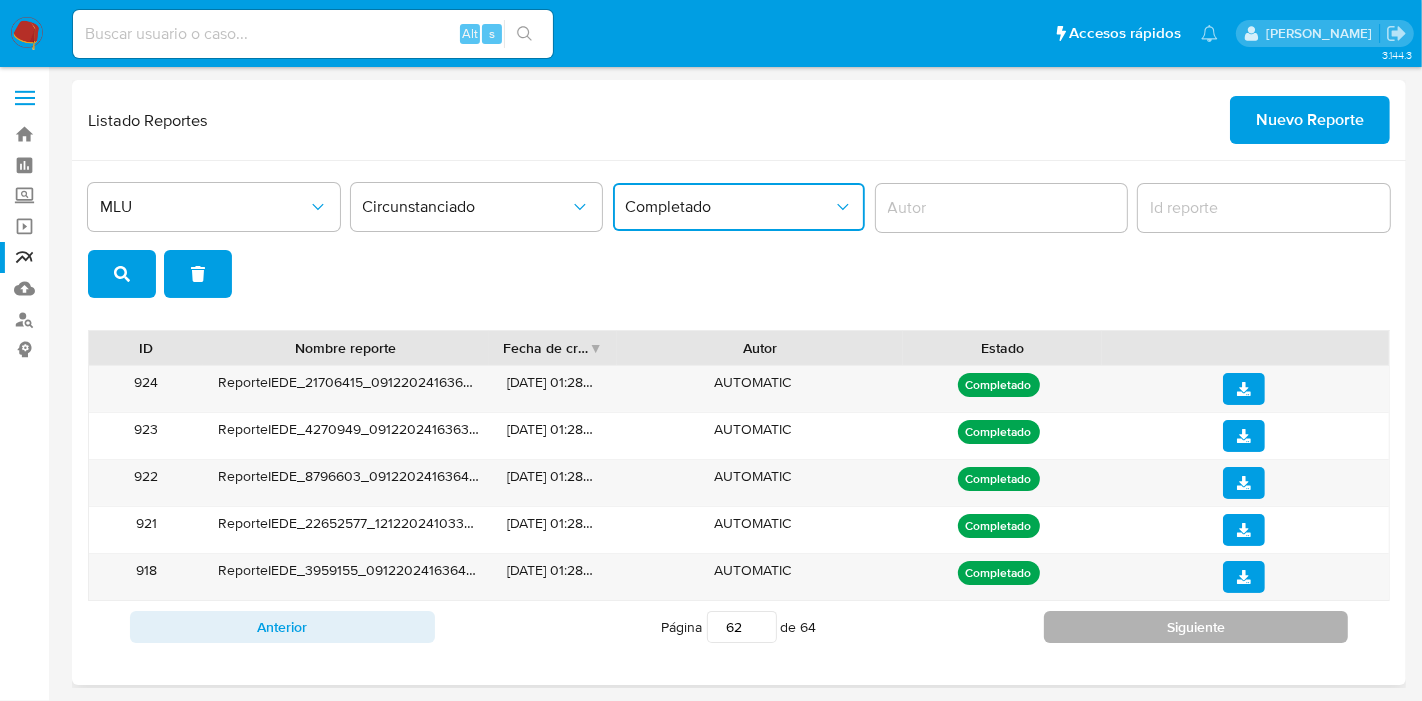click on "Siguiente" at bounding box center (1196, 627) 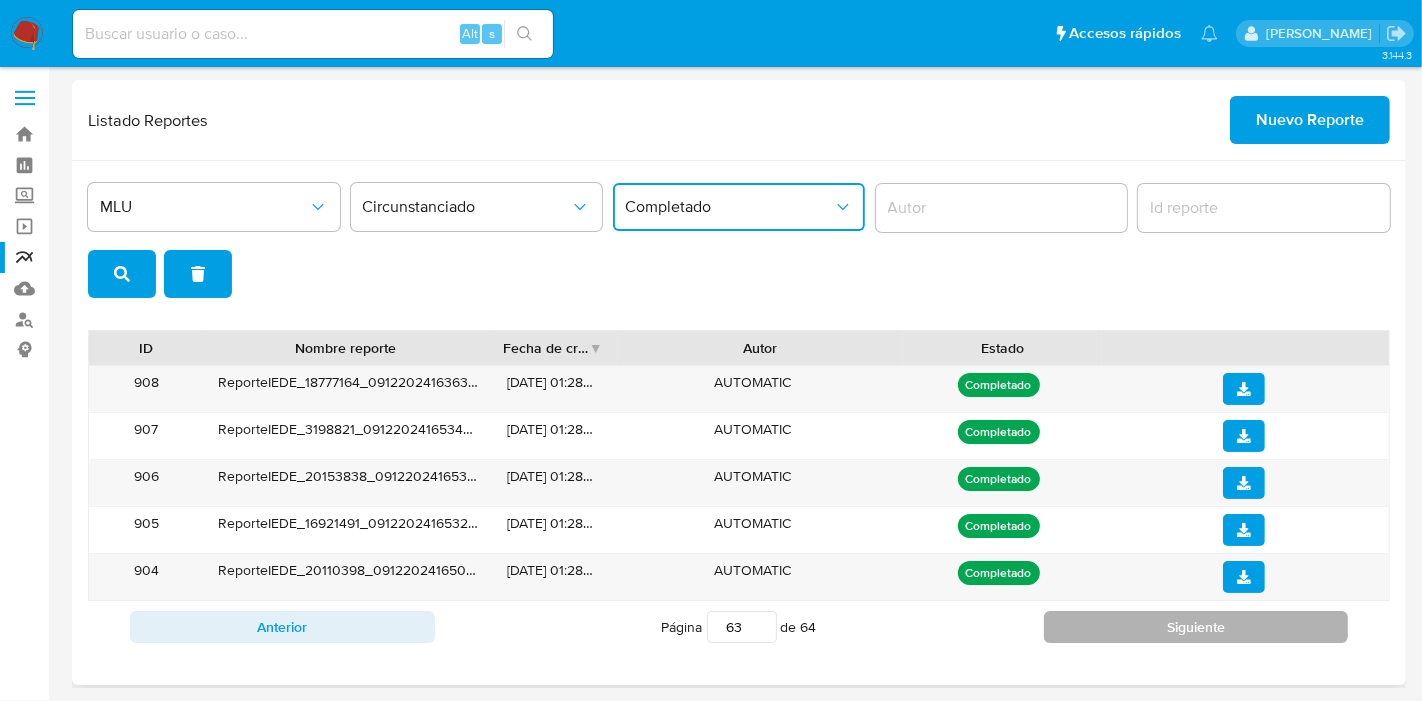 click on "Siguiente" at bounding box center [1196, 627] 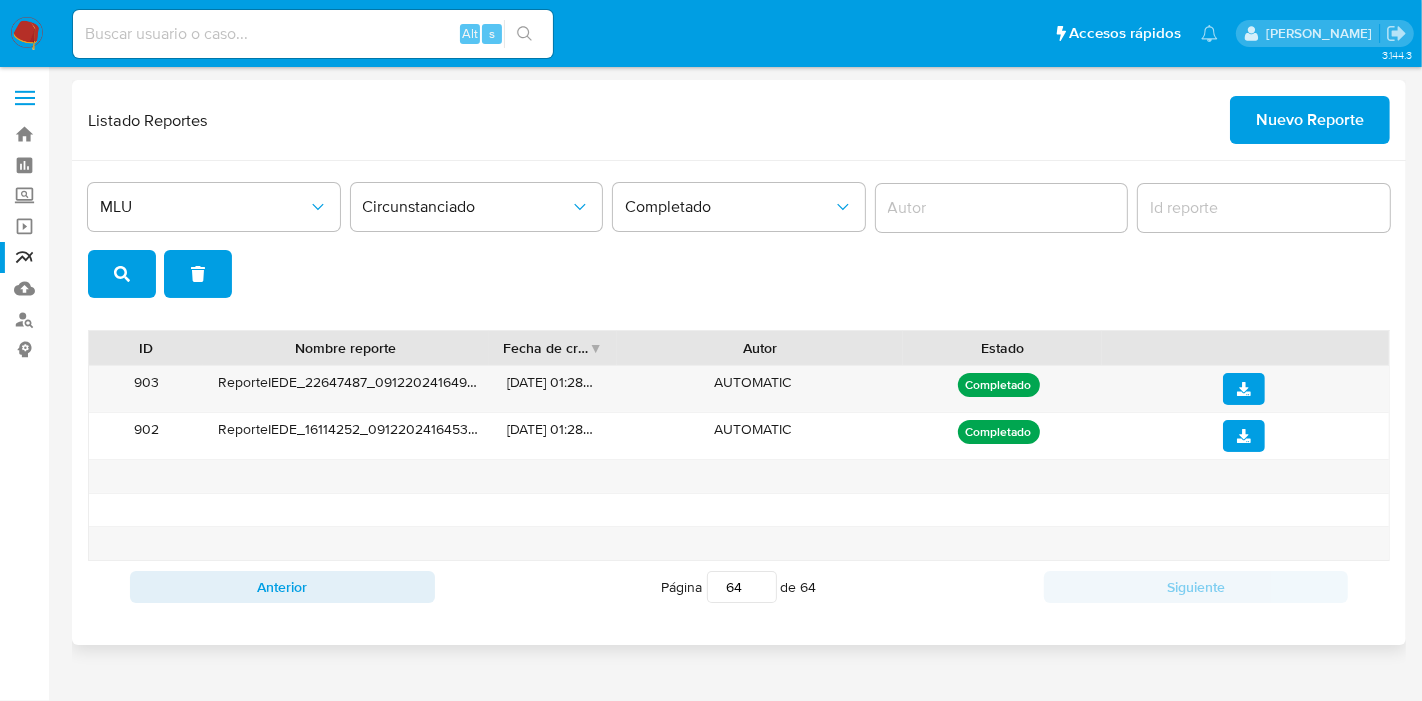 click on "MLU Circunstanciado Completado ID Nombre reporte Fecha de creación Autor Estado 903 ReporteIEDE_22647487_09122024164959.PDF 05/12/2024 01:28:14 AUTOMATIC Completado 902 ReporteIEDE_16114252_09122024164537.PDF 05/12/2024 01:28:14 AUTOMATIC Completado                                     Anterior Página   64   de   64 Siguiente Cargando..." at bounding box center [739, 403] 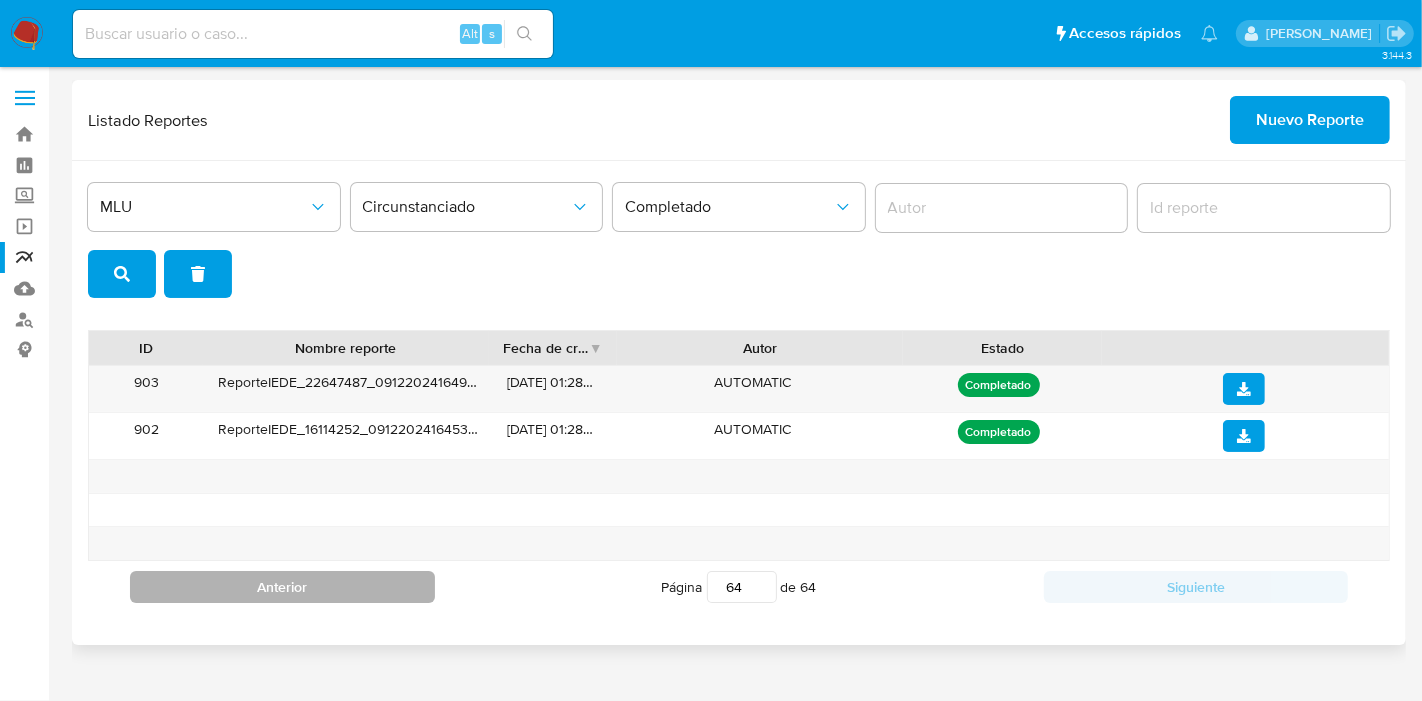 click on "Anterior" at bounding box center (282, 587) 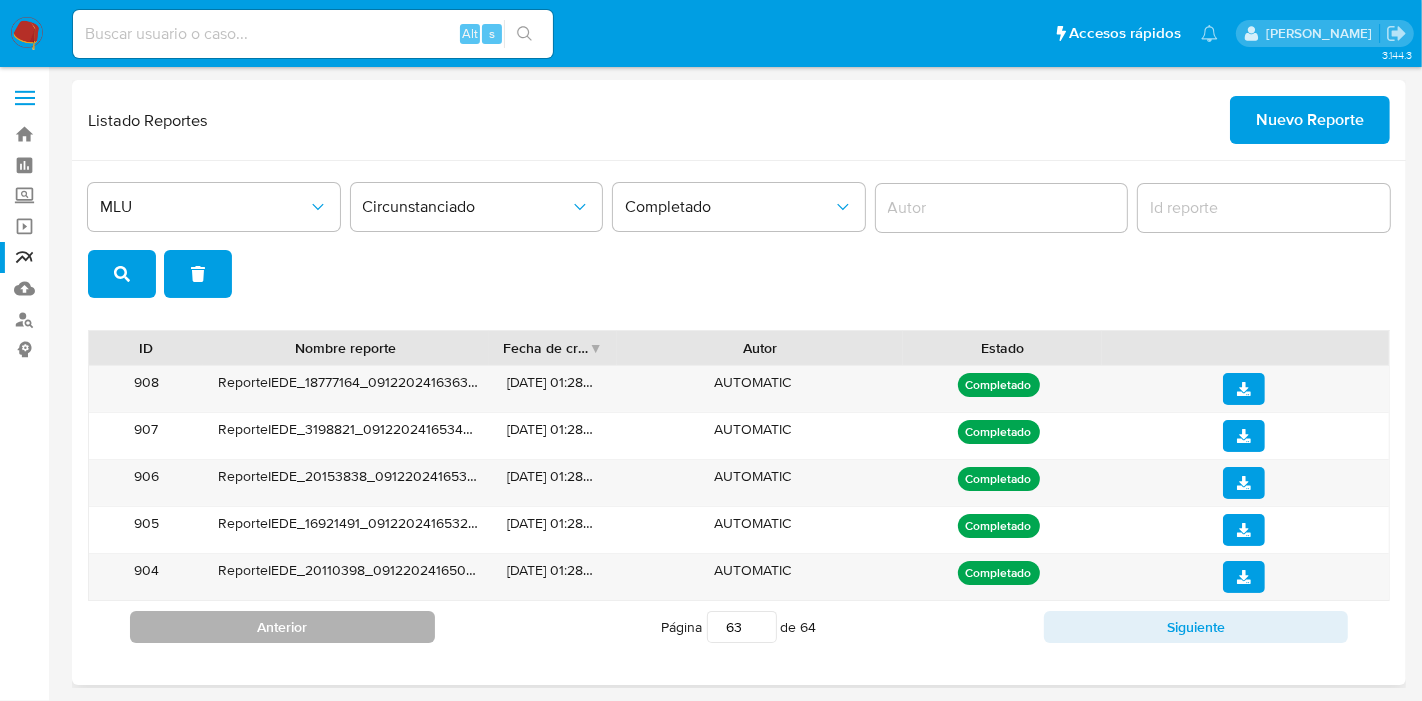 click on "ReporteIEDE_20110398_09122024165014.PDF" at bounding box center (349, 577) 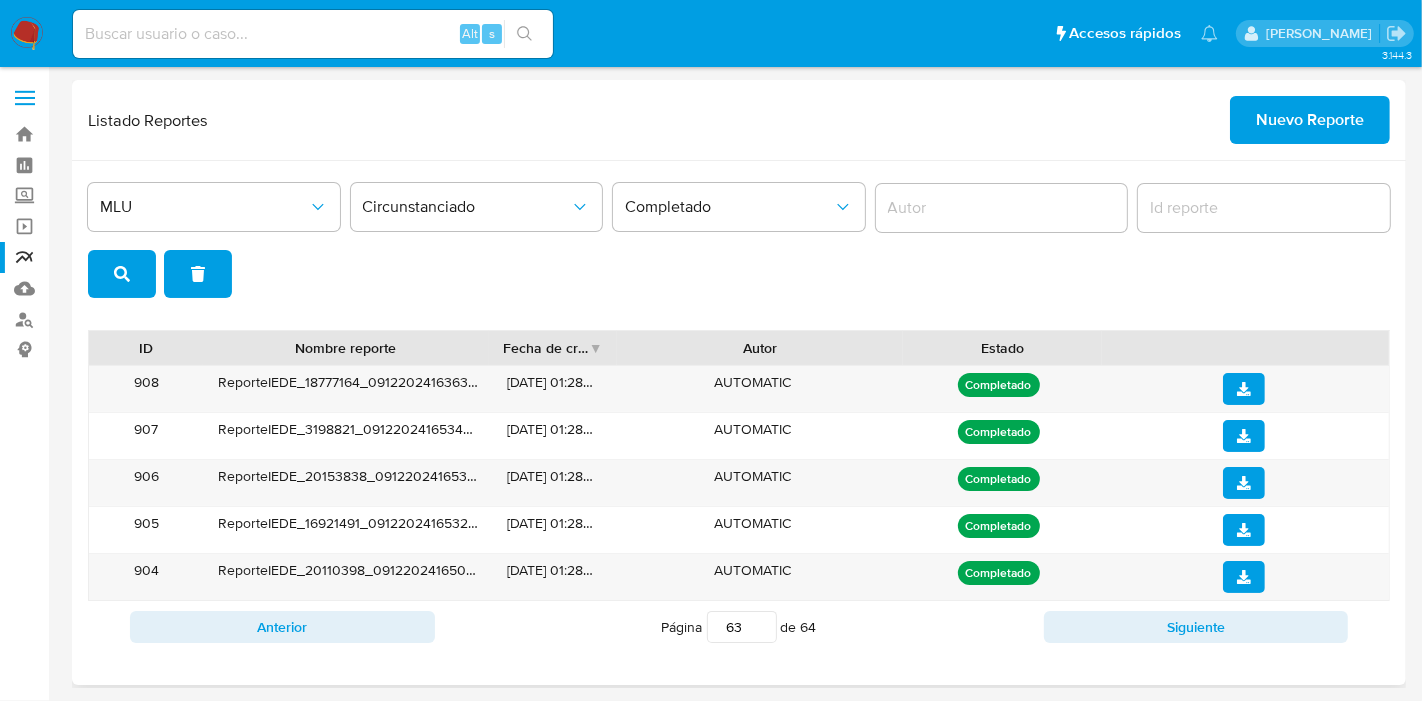 click on "63" at bounding box center (742, 627) 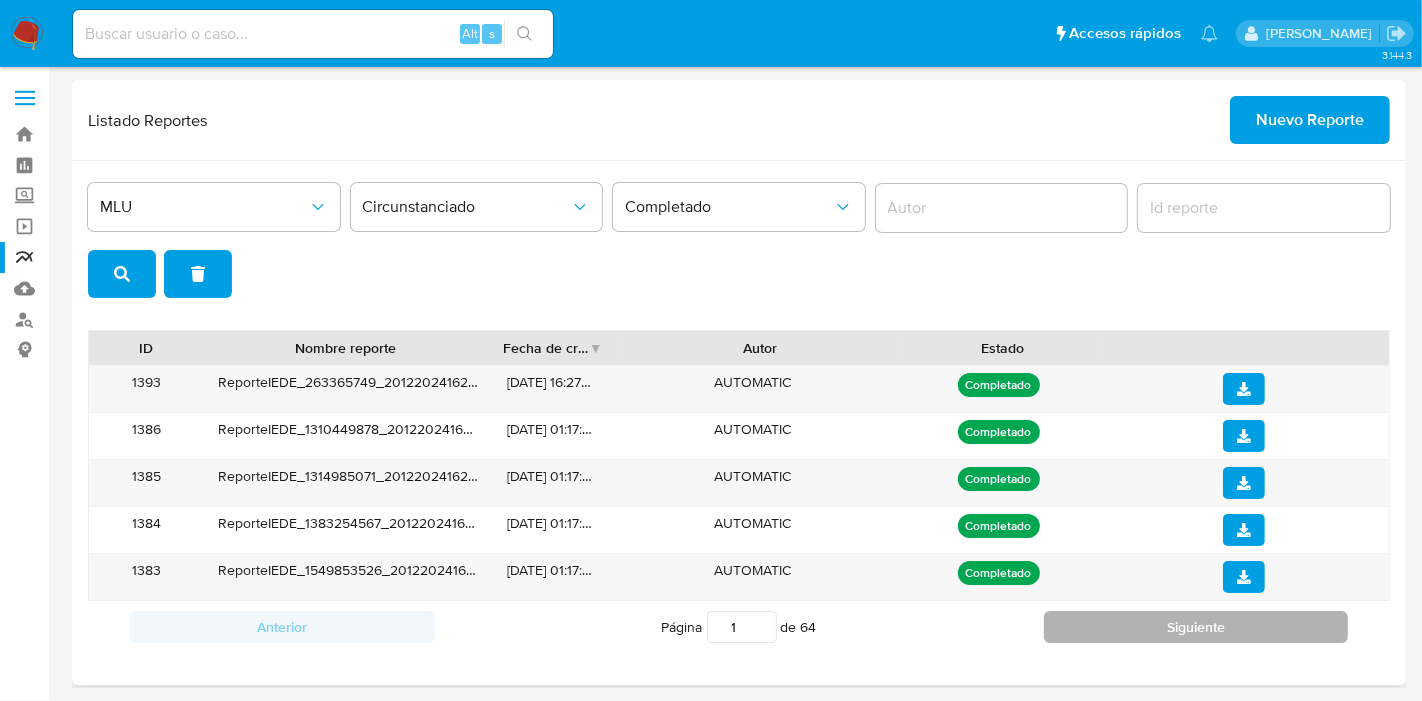 click on "Siguiente" at bounding box center (1196, 627) 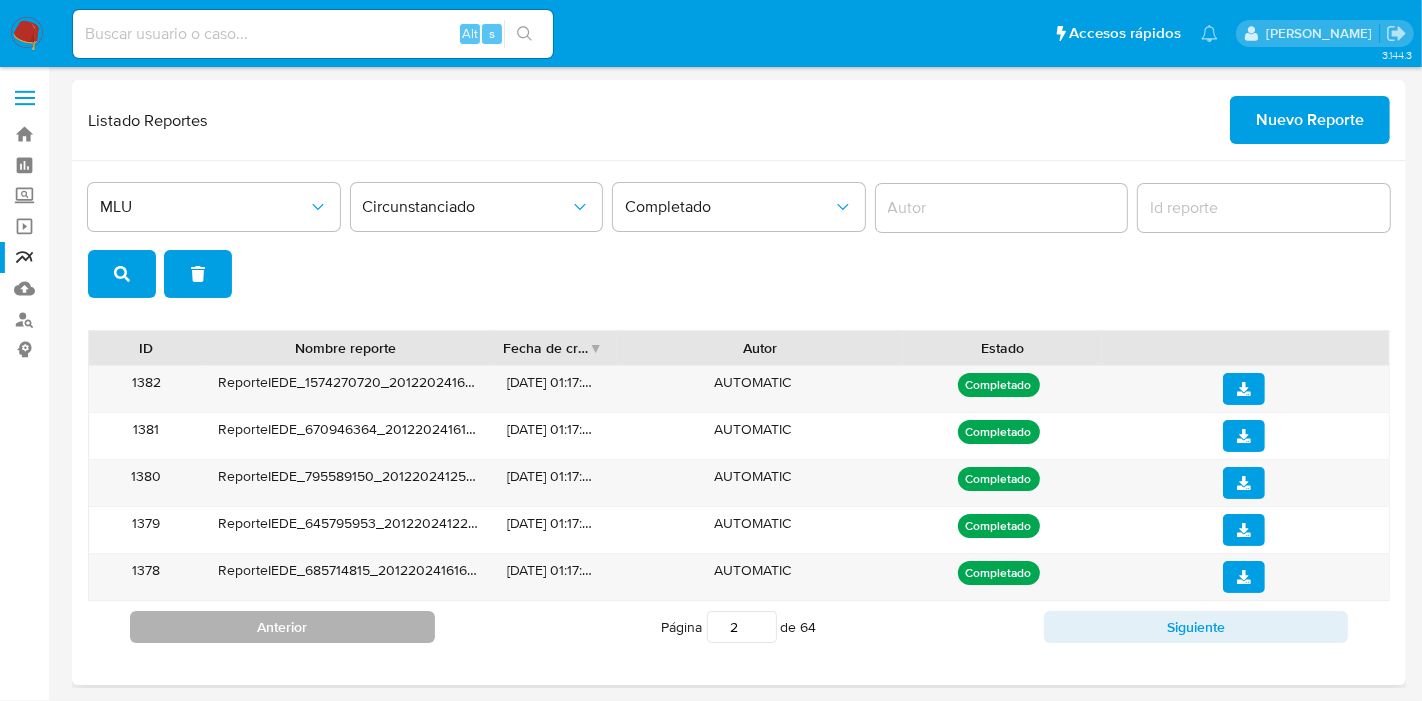 click on "Anterior" at bounding box center (282, 627) 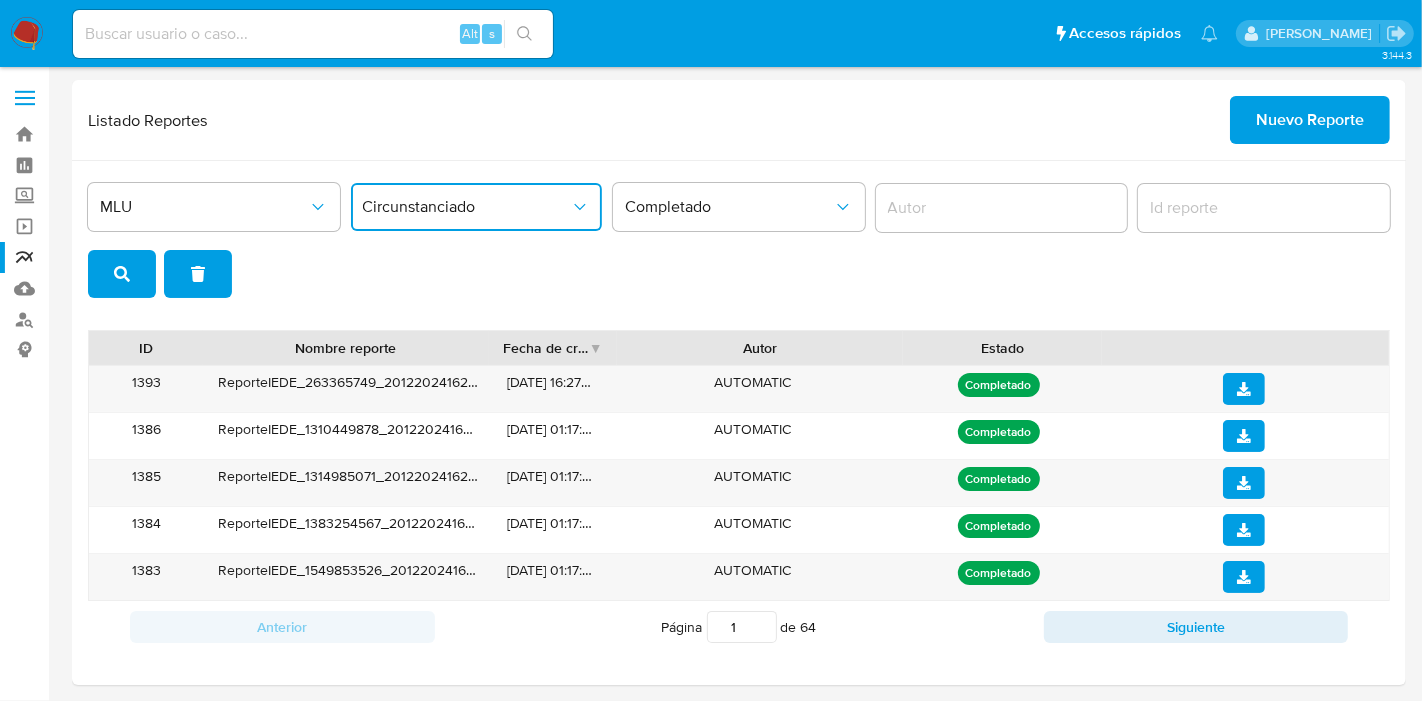 click 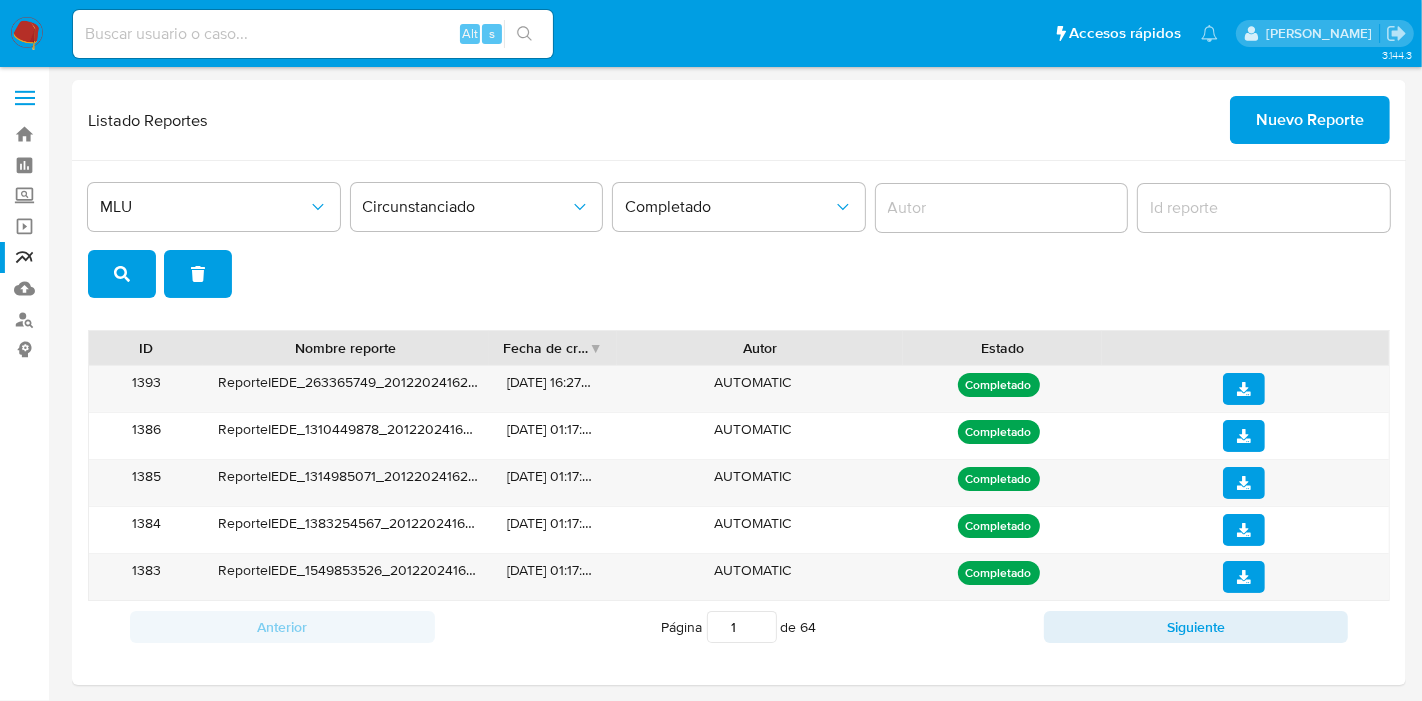 click on "Completado" at bounding box center (739, 208) 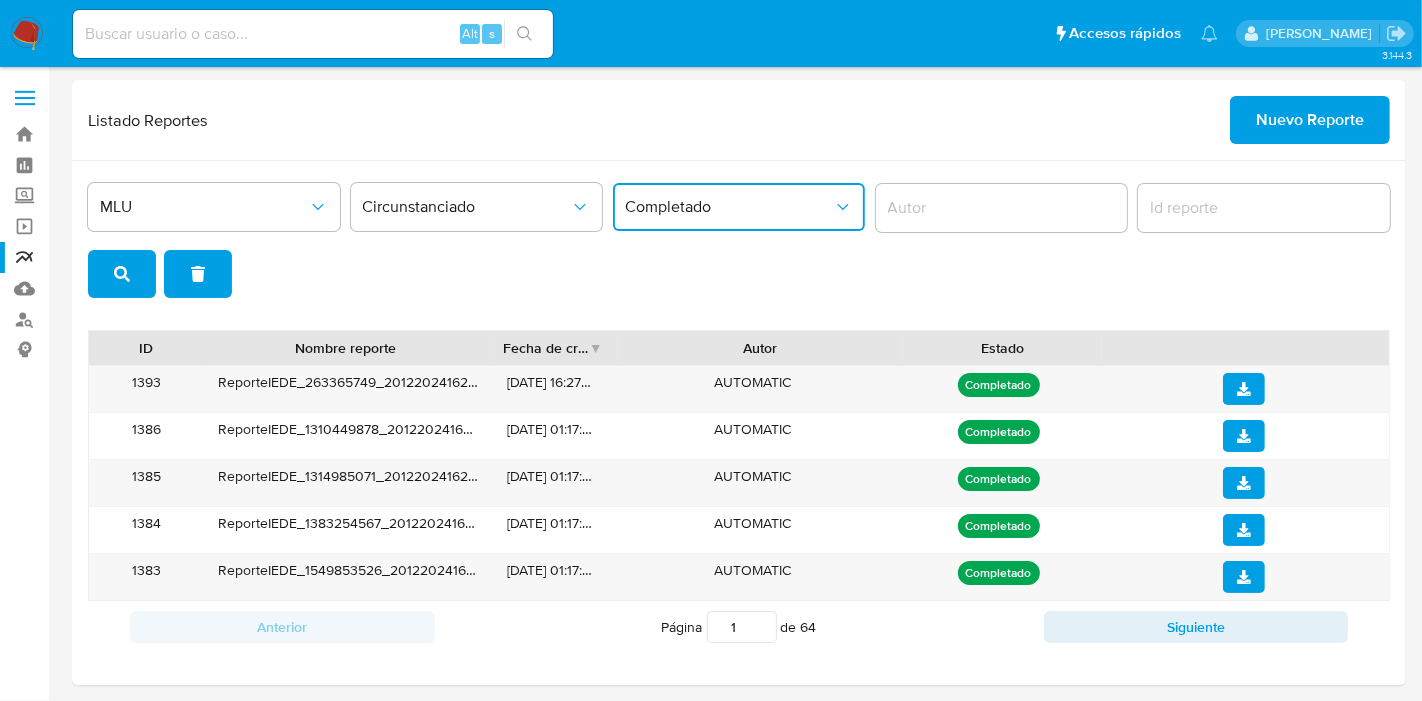 click on "Completado" at bounding box center (729, 207) 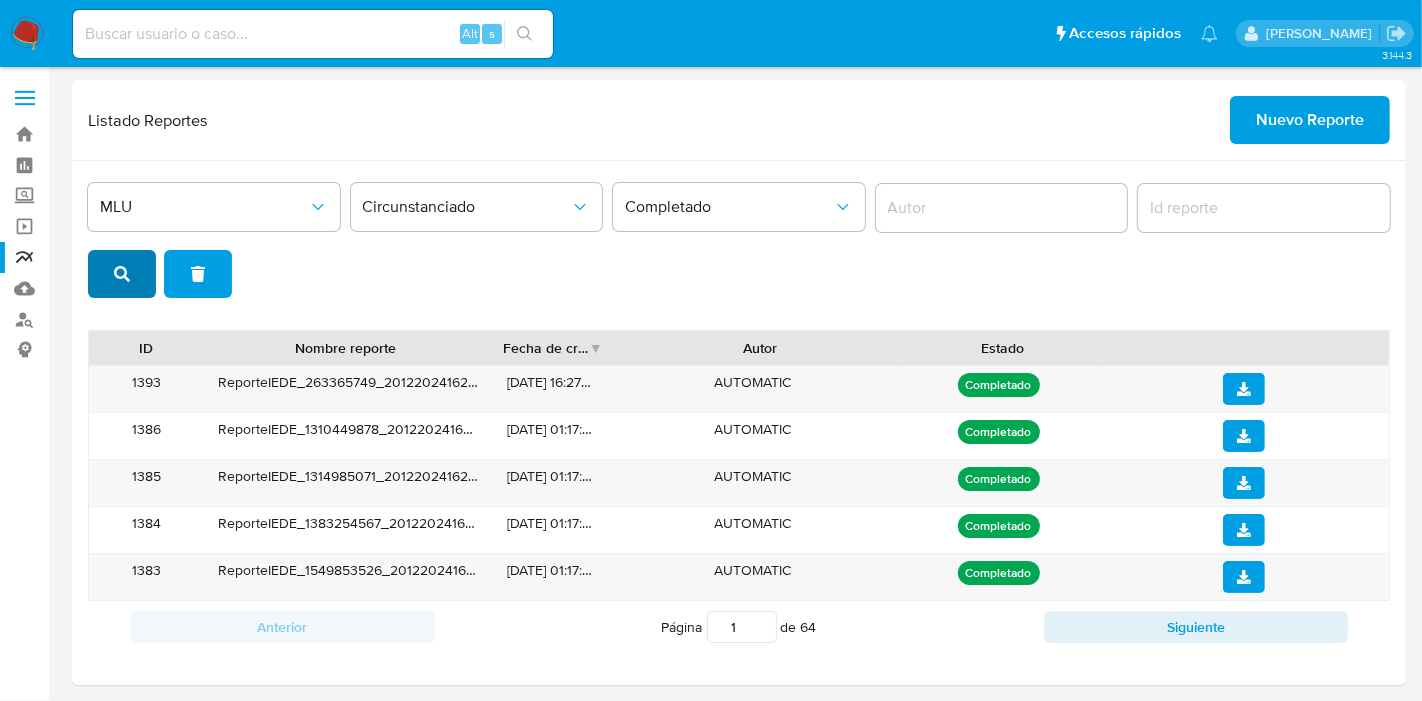 click at bounding box center [122, 274] 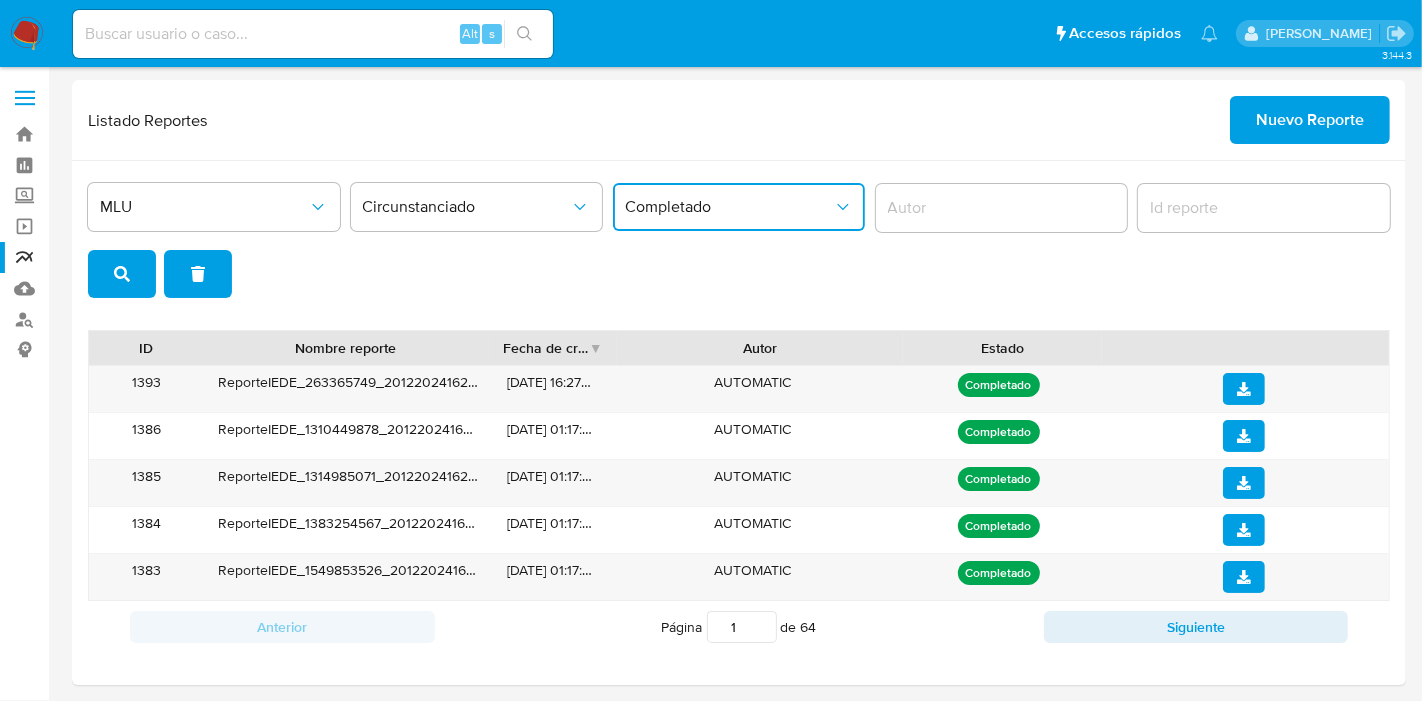 click on "Completado" at bounding box center (729, 207) 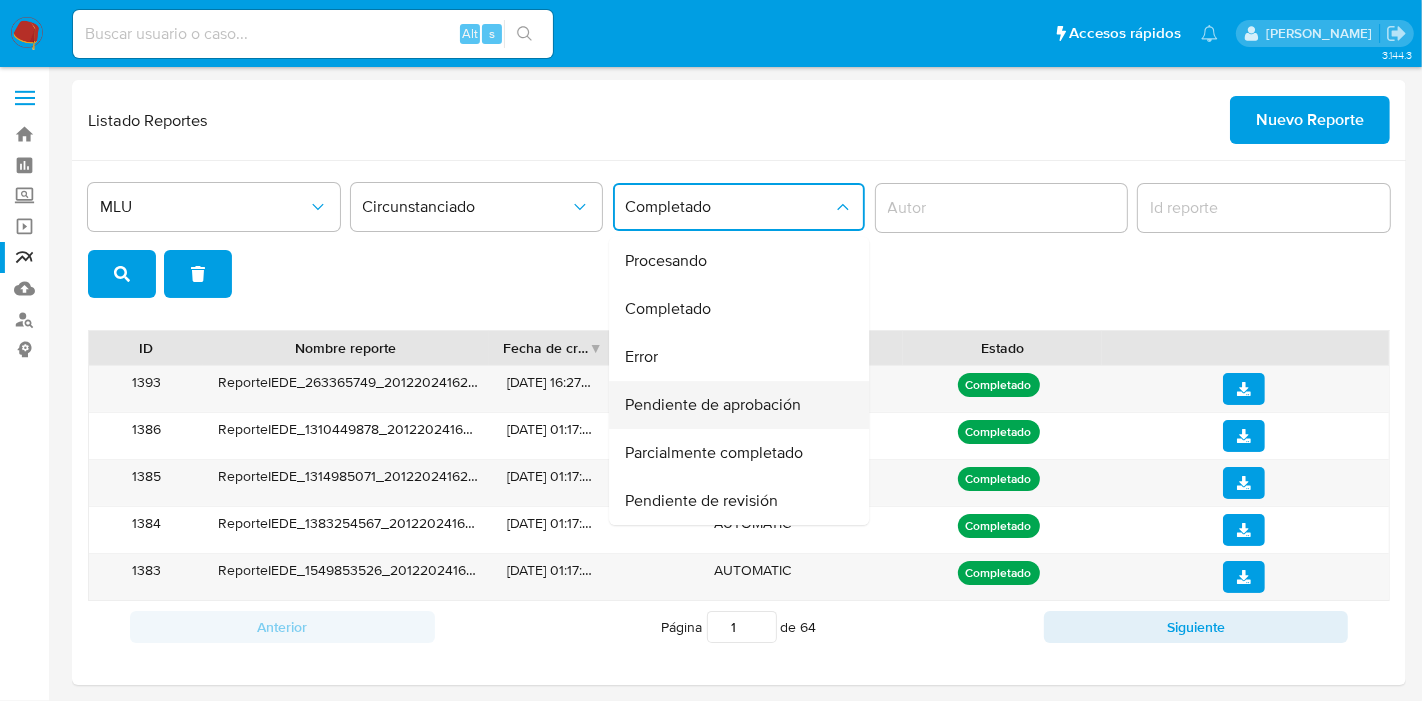 click on "Pendiente de aprobación" at bounding box center [713, 405] 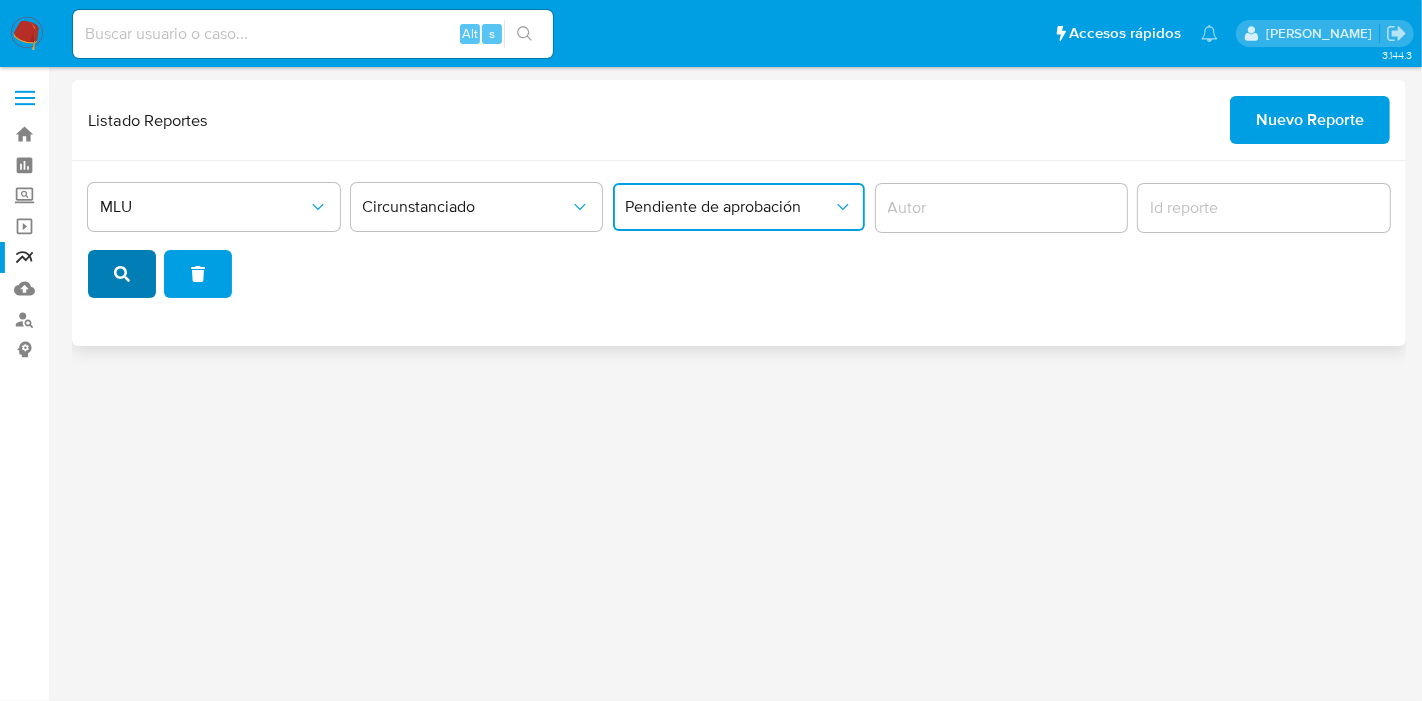 click at bounding box center [122, 274] 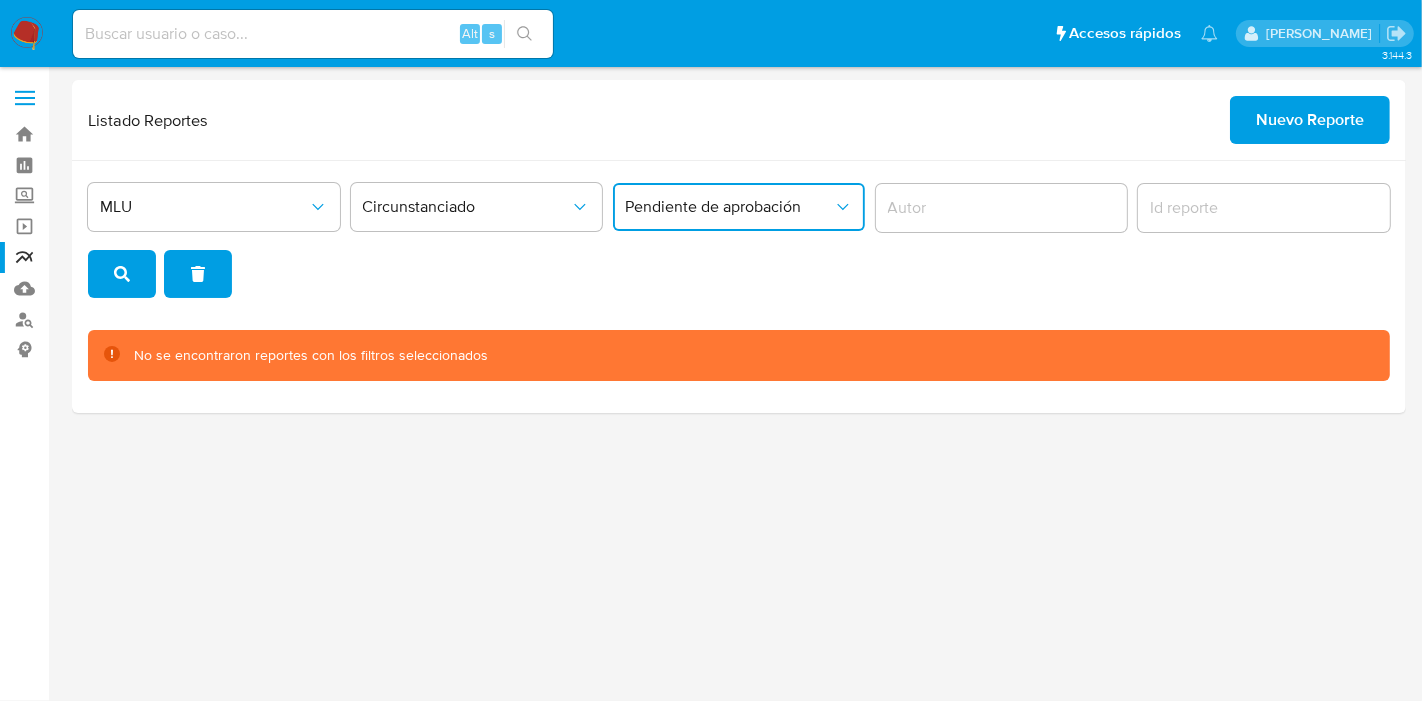 click on "Pendiente de aprobación" at bounding box center [739, 207] 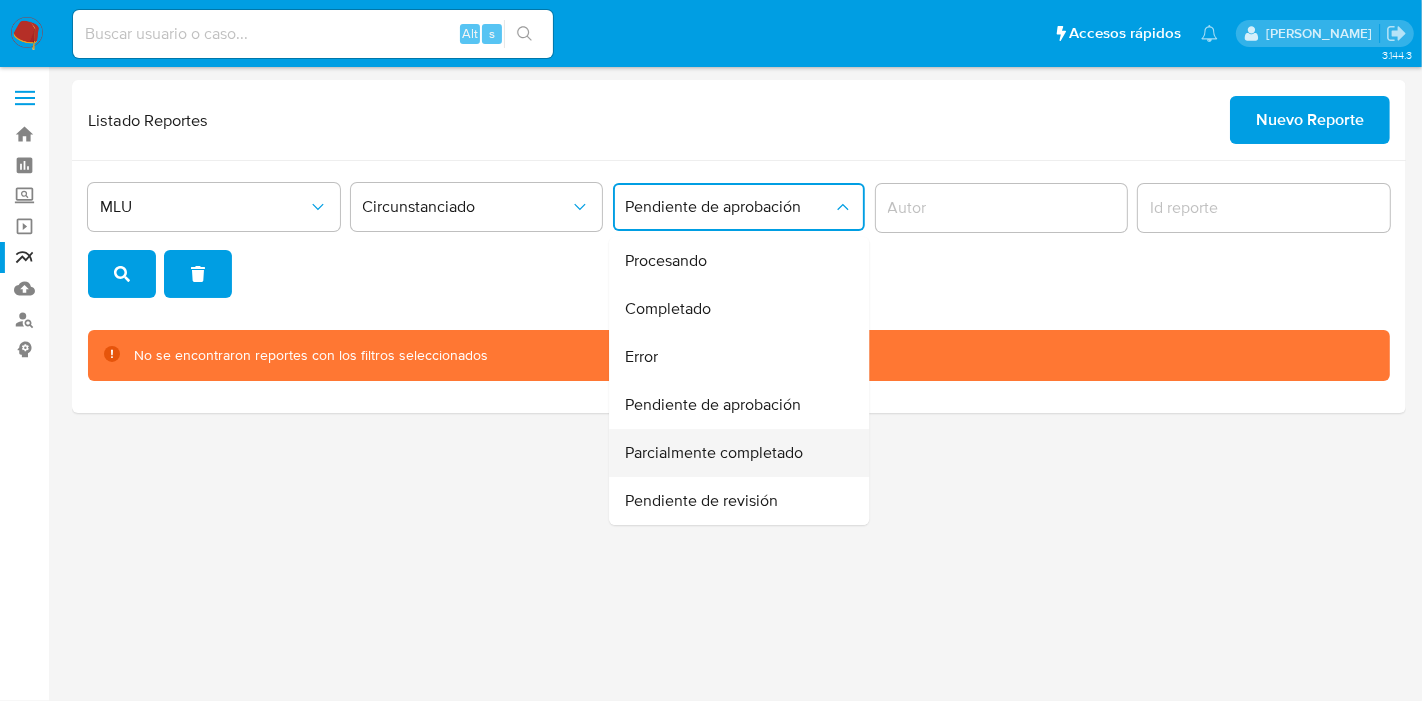 click on "Parcialmente completado" at bounding box center (733, 453) 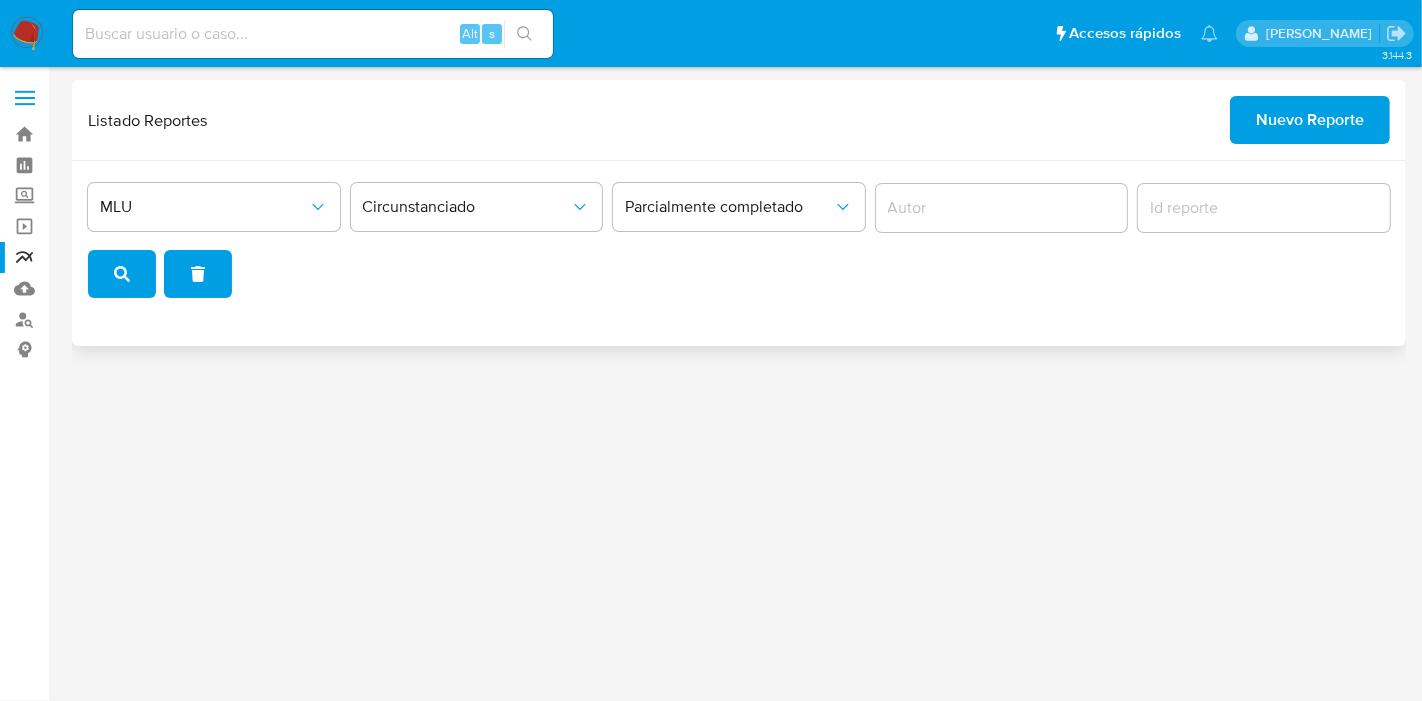 click on "MLU Circunstanciado Parcialmente completado" at bounding box center [739, 237] 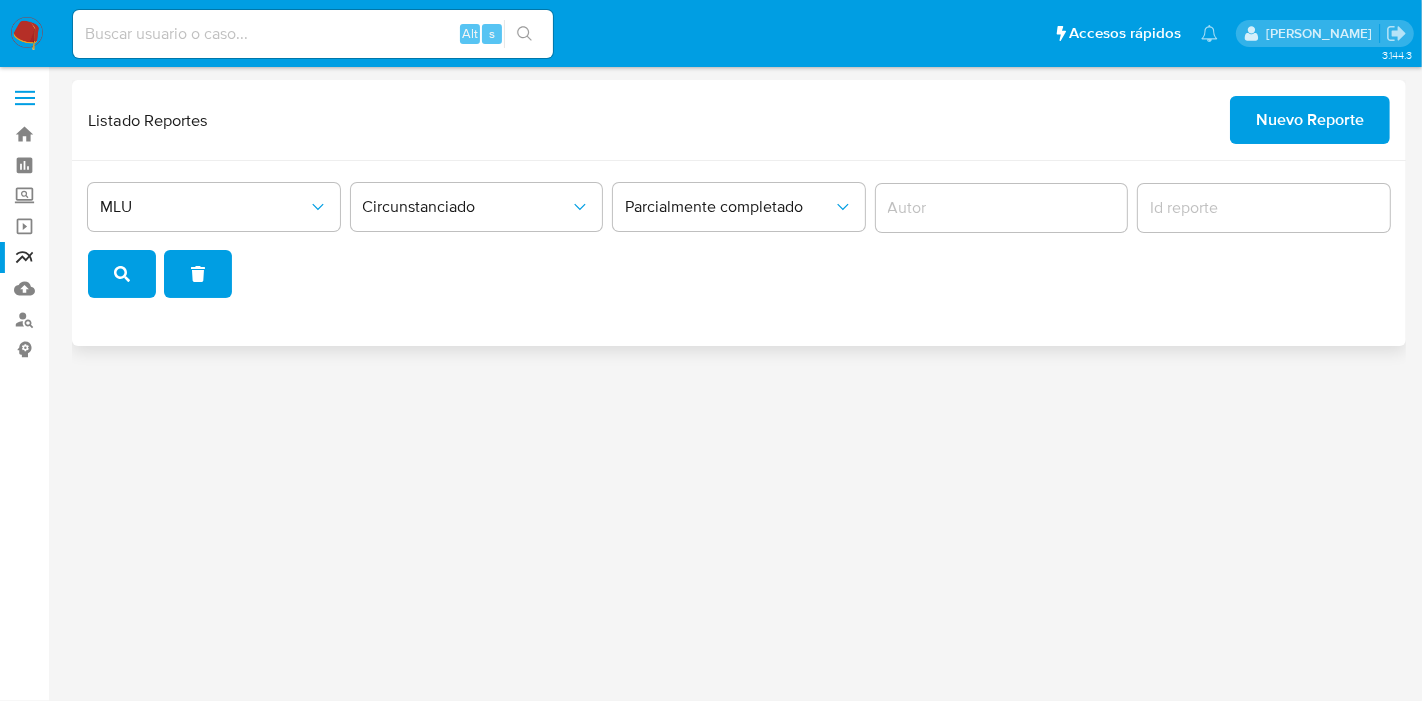 click at bounding box center (122, 274) 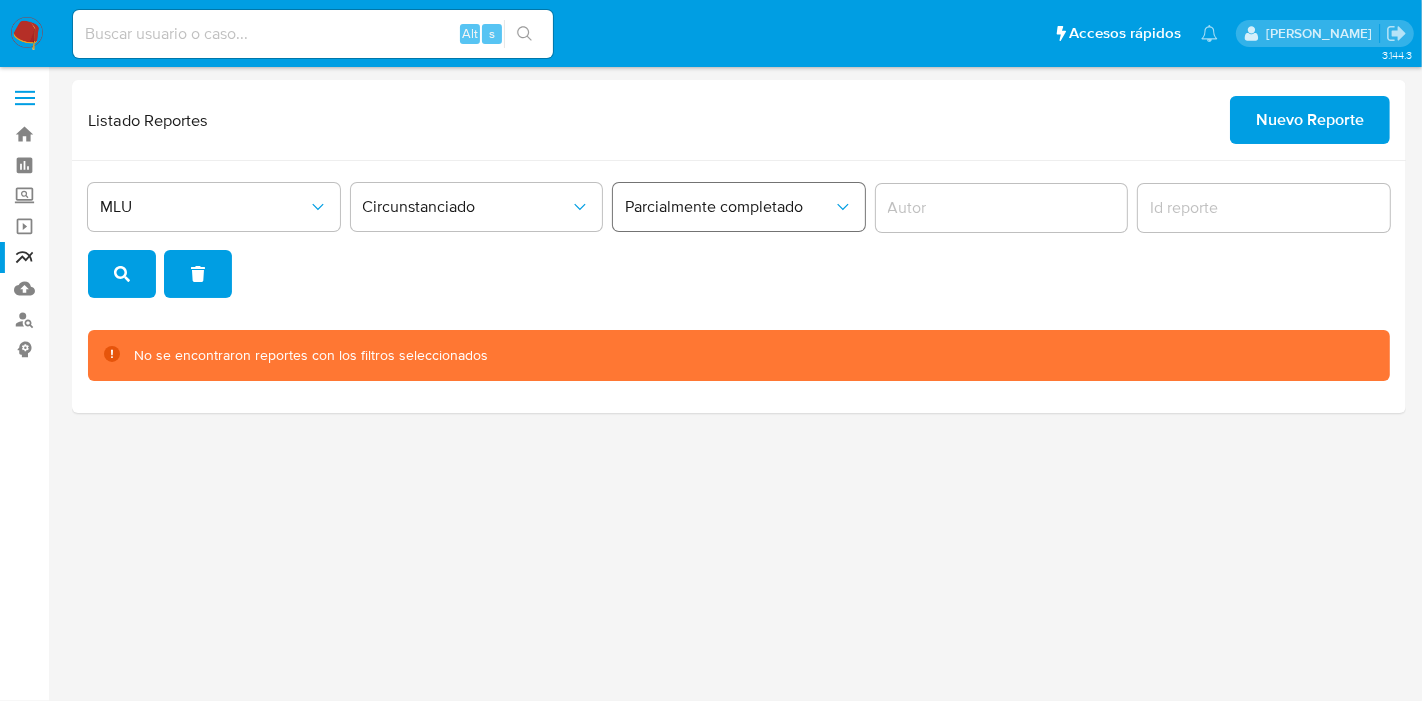 click on "Parcialmente completado" at bounding box center [729, 207] 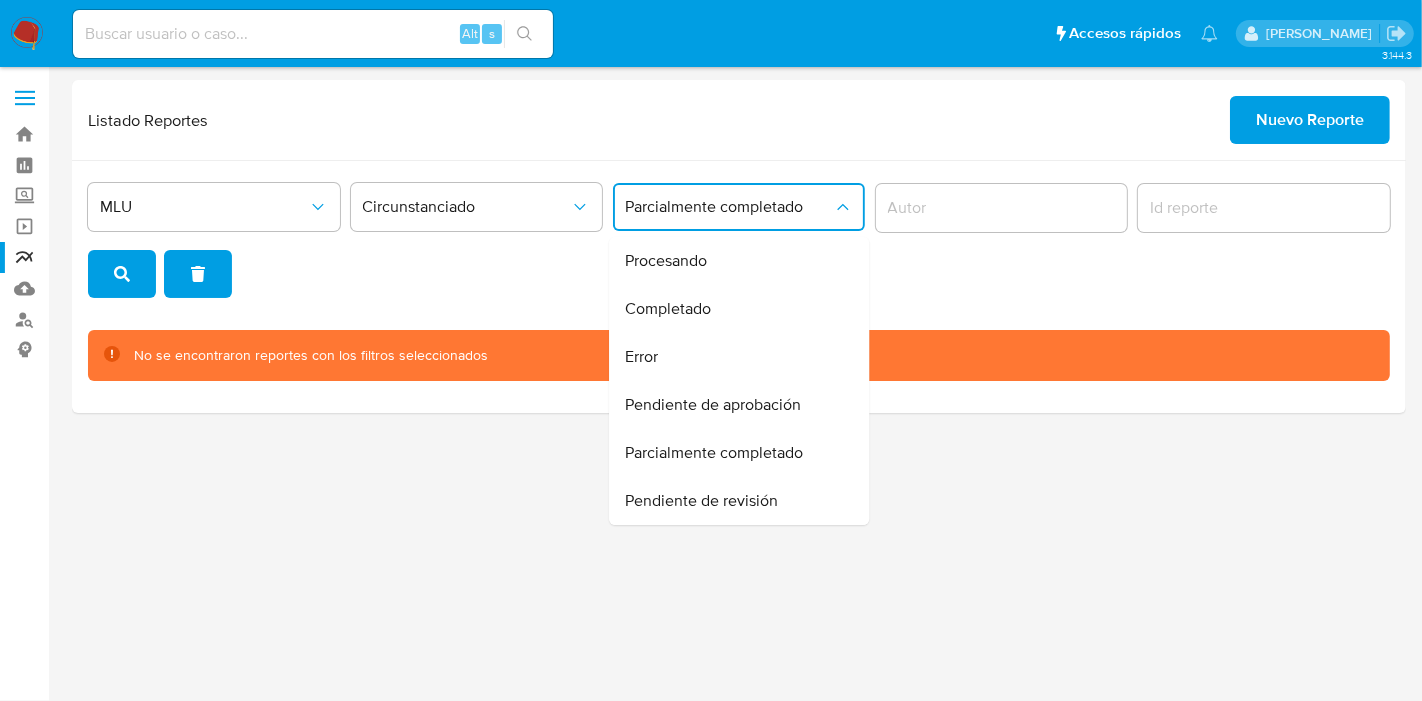 click on "Pendiente de revisión" at bounding box center [701, 501] 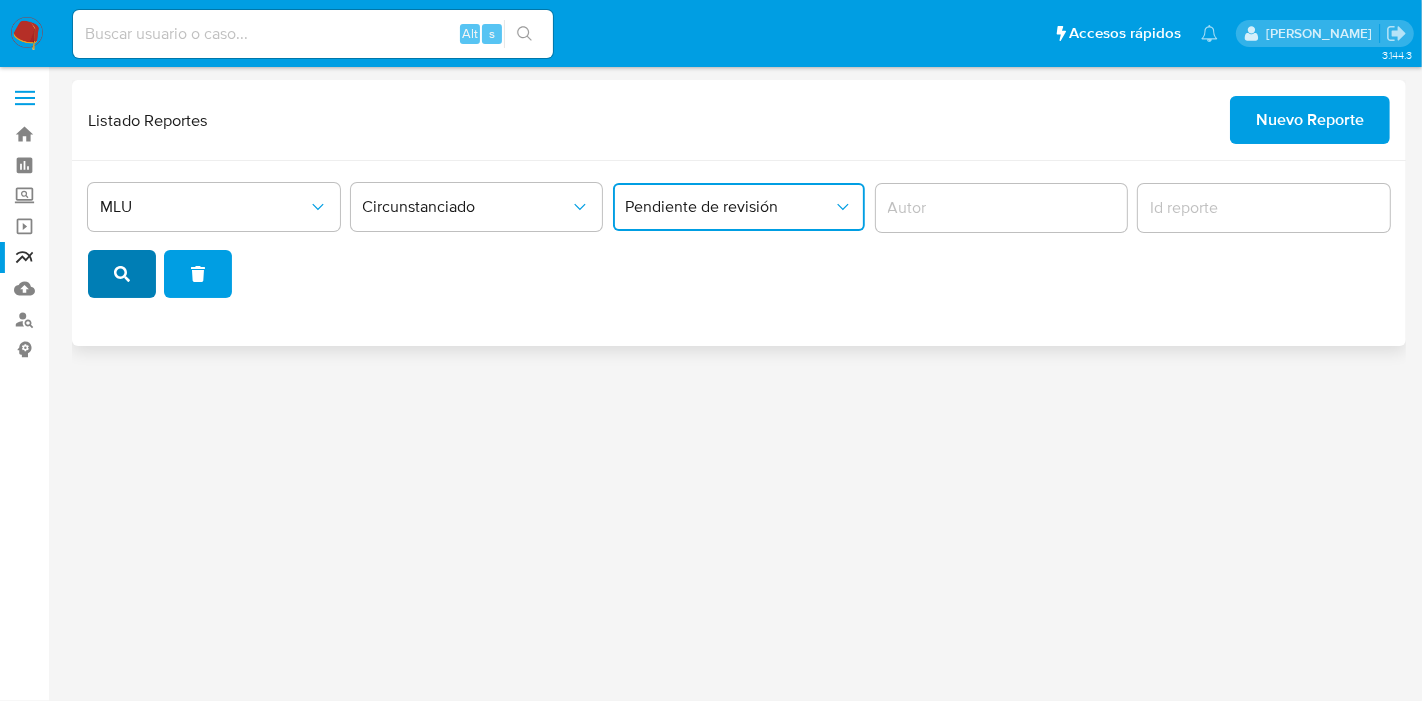 click 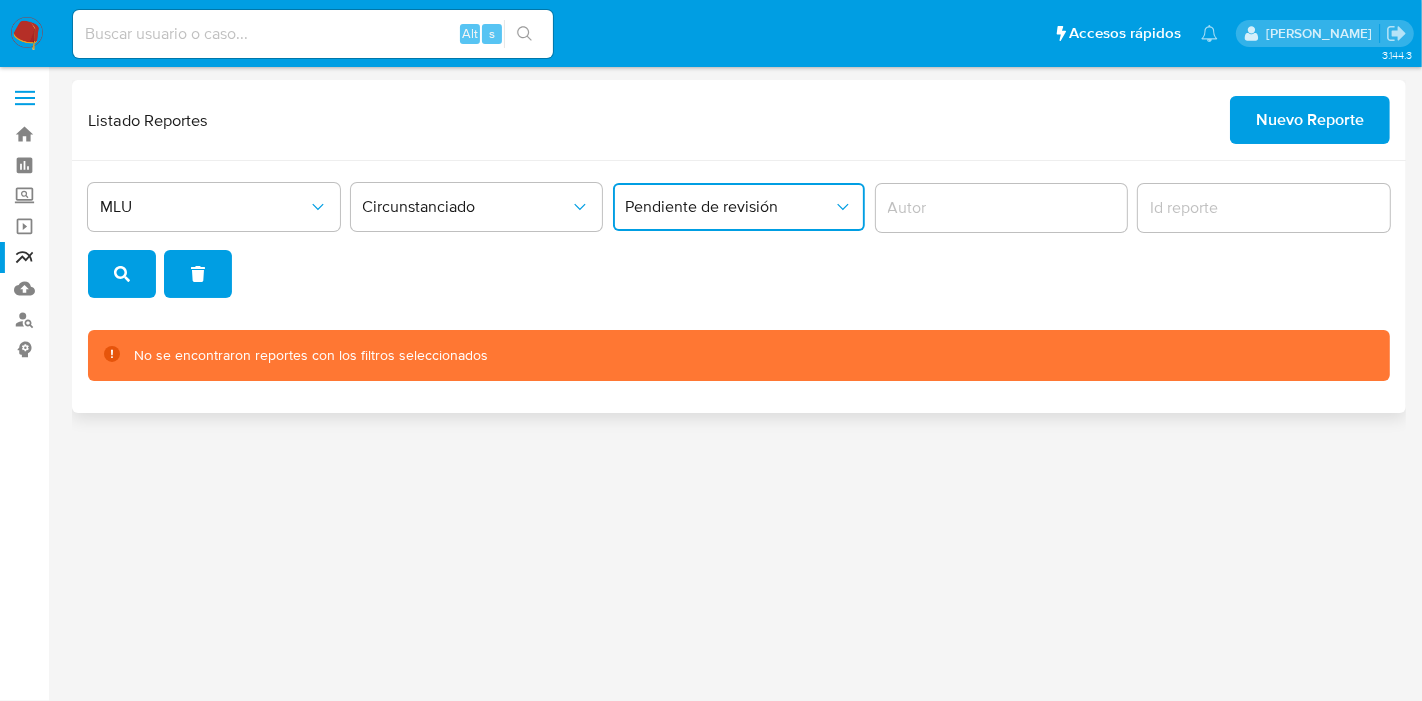 click on "Pendiente de revisión" at bounding box center (729, 207) 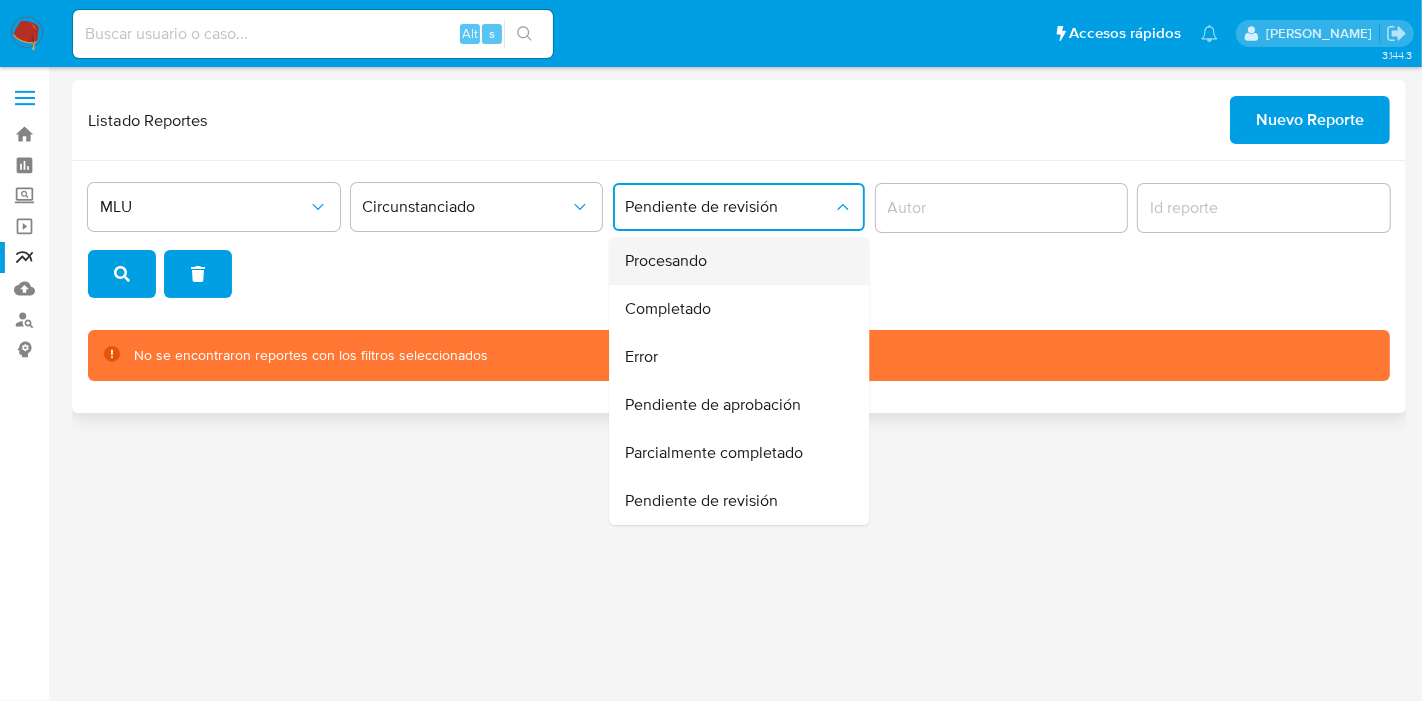 click on "Procesando" at bounding box center (733, 261) 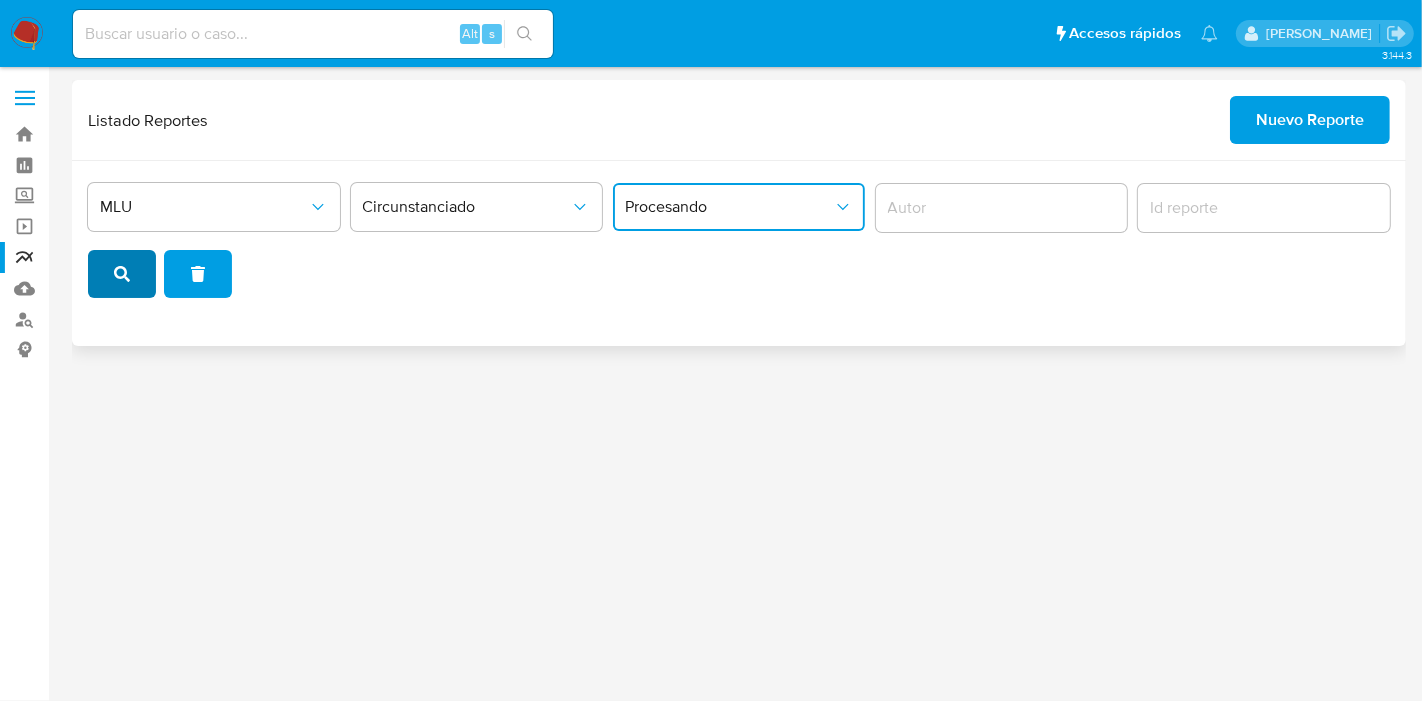 click at bounding box center (122, 274) 